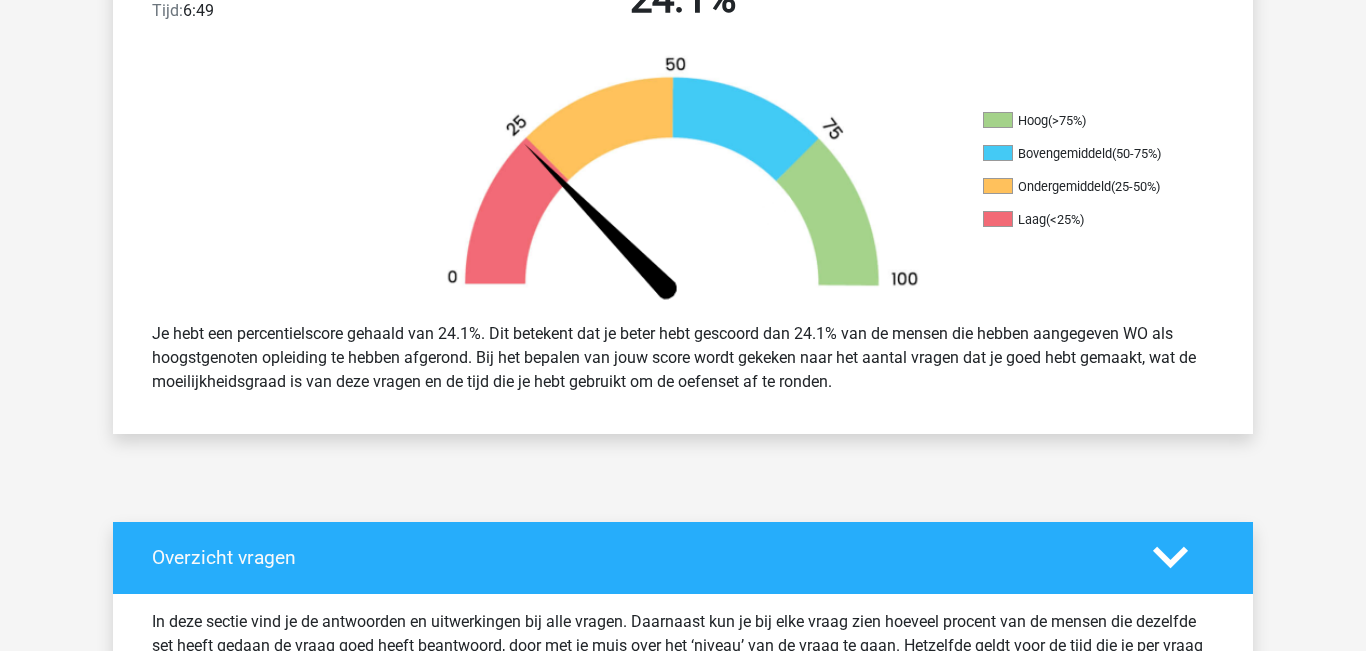 scroll, scrollTop: 0, scrollLeft: 0, axis: both 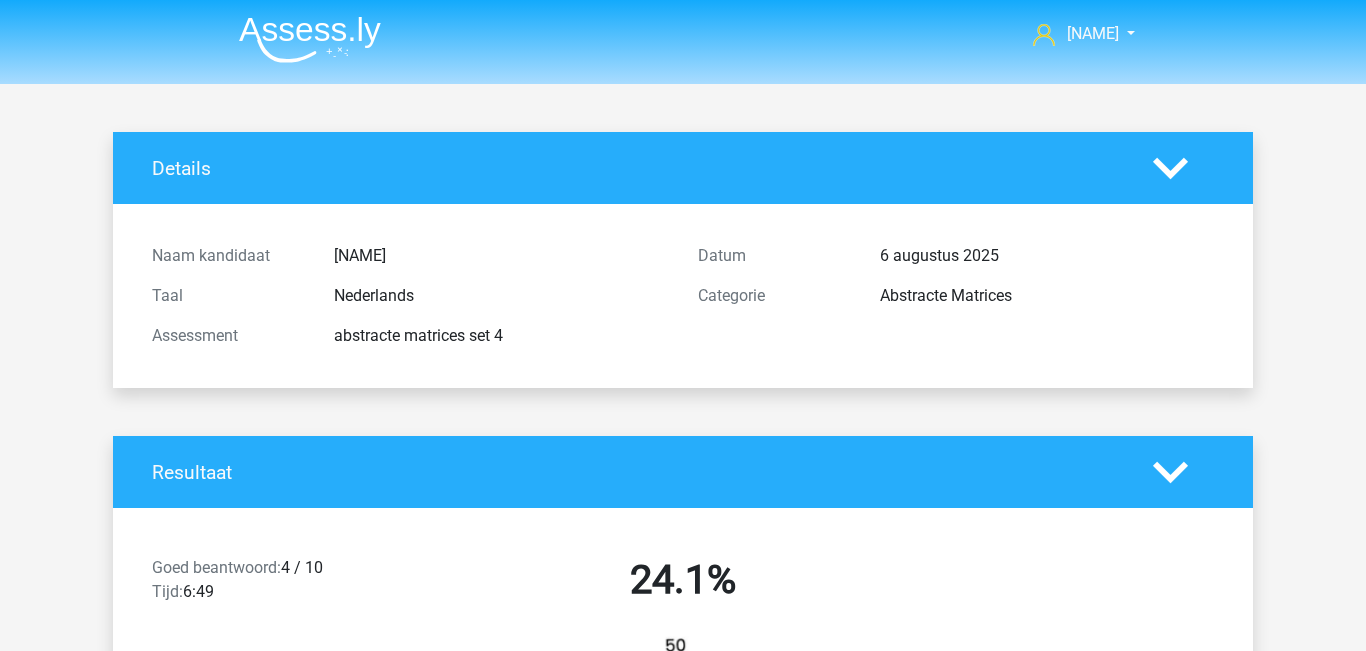 click at bounding box center [310, 39] 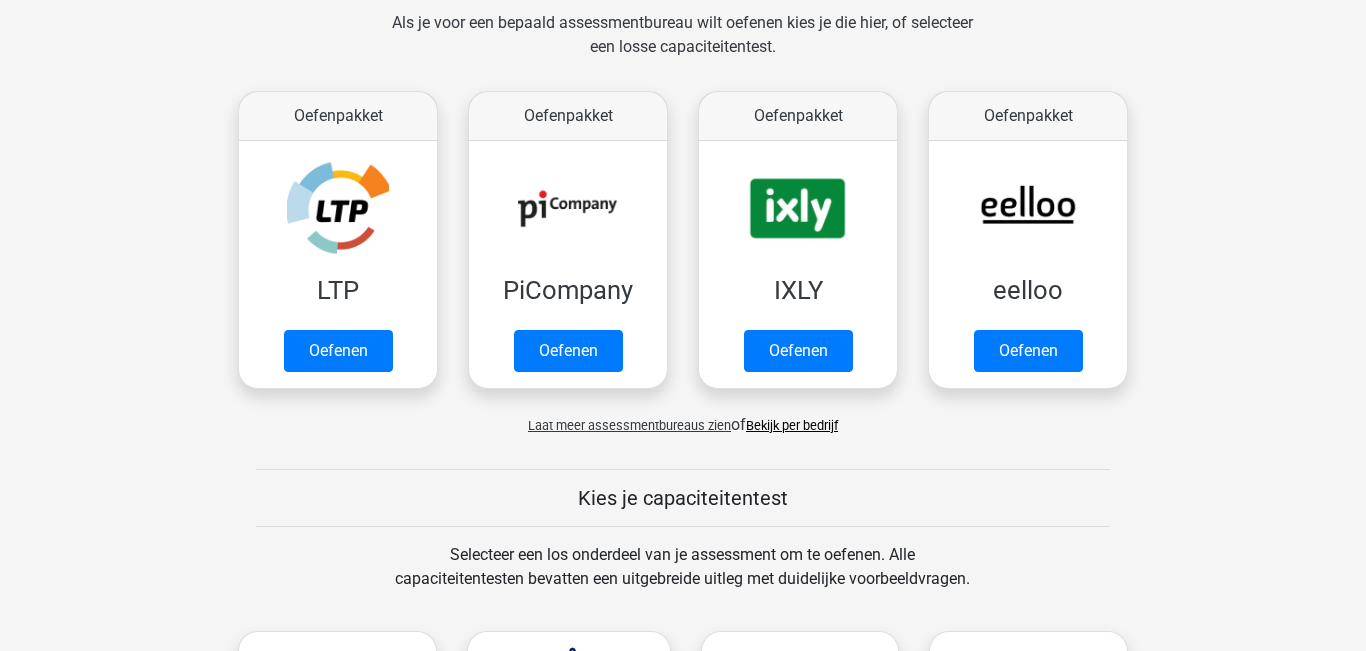 scroll, scrollTop: 308, scrollLeft: 0, axis: vertical 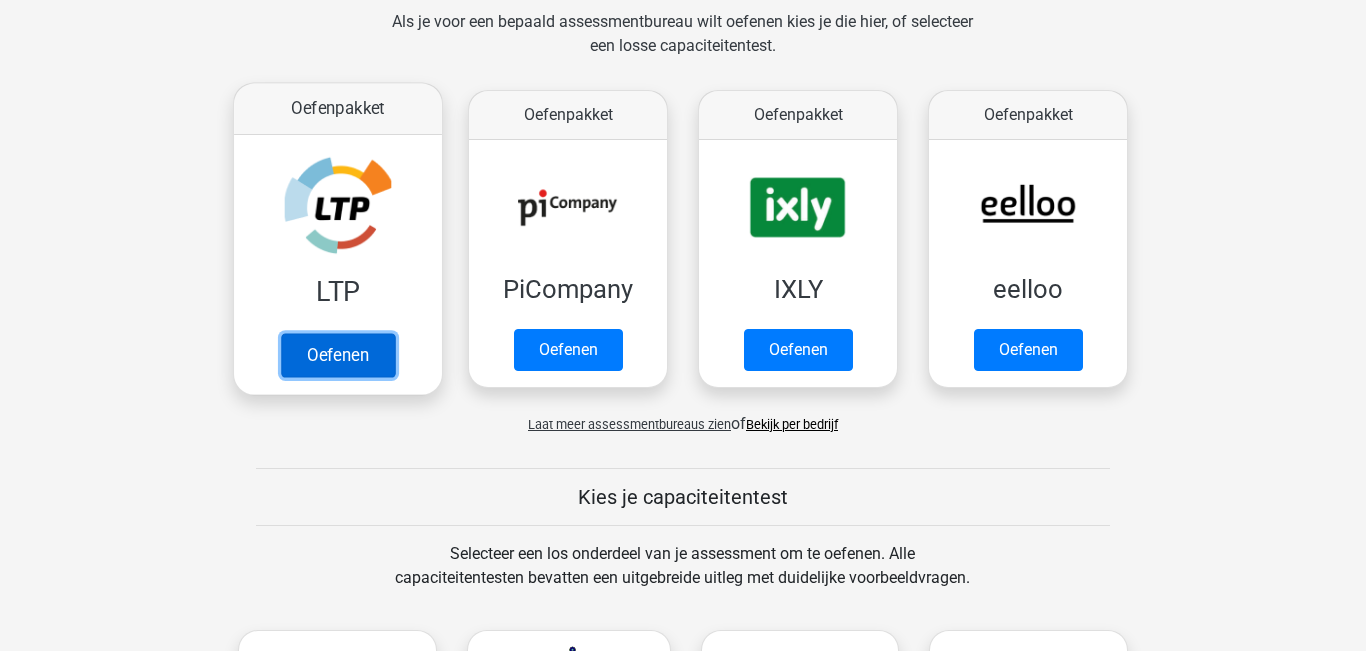click on "Oefenen" at bounding box center (338, 355) 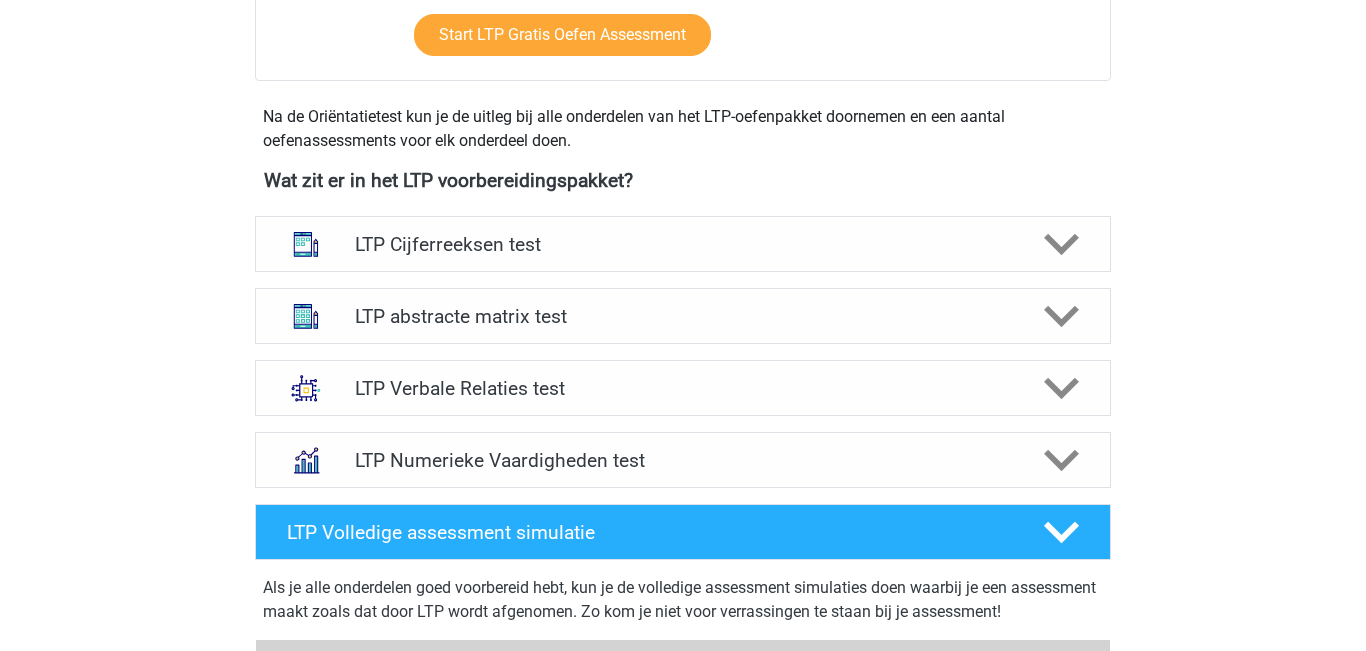 scroll, scrollTop: 685, scrollLeft: 0, axis: vertical 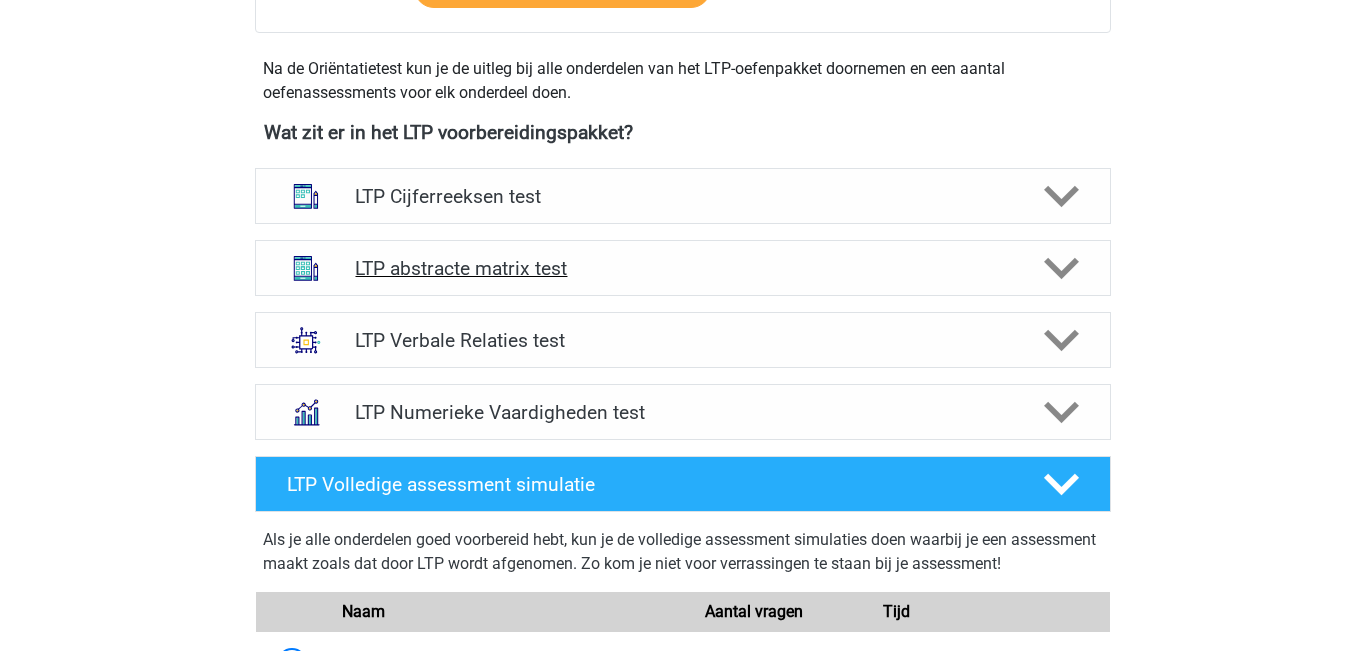 click on "LTP abstracte matrix test" at bounding box center [682, 268] 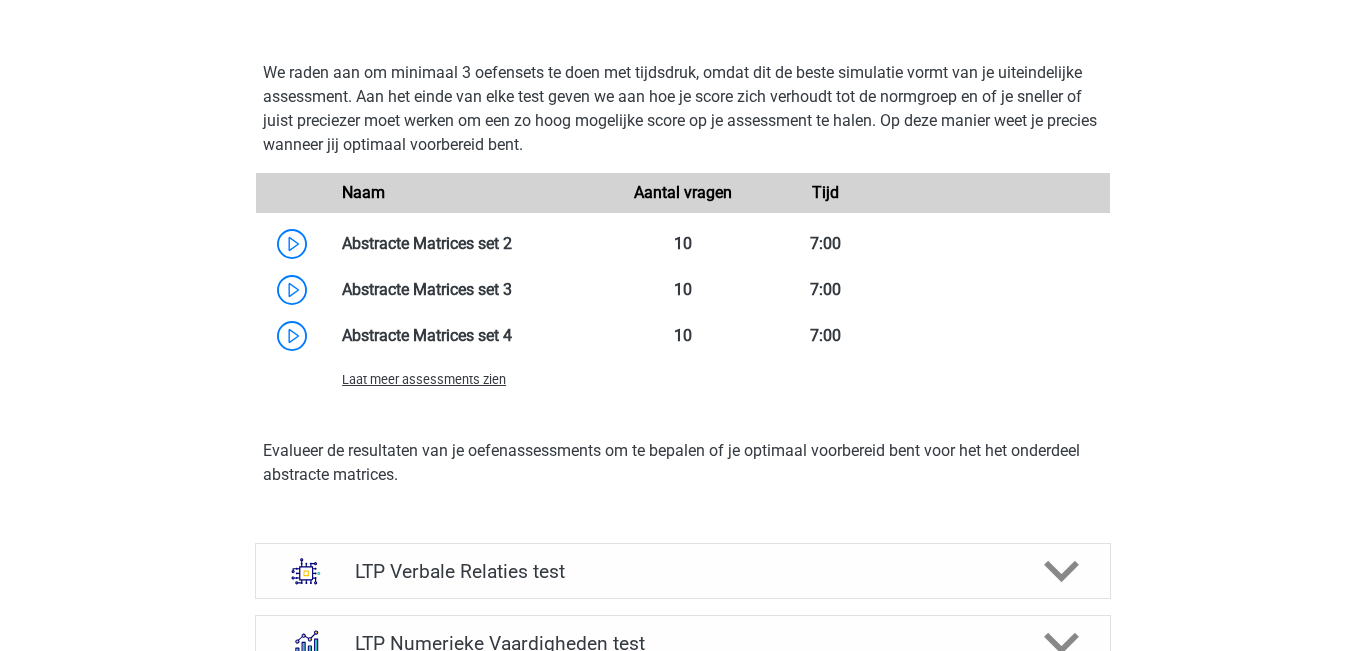 scroll, scrollTop: 1526, scrollLeft: 0, axis: vertical 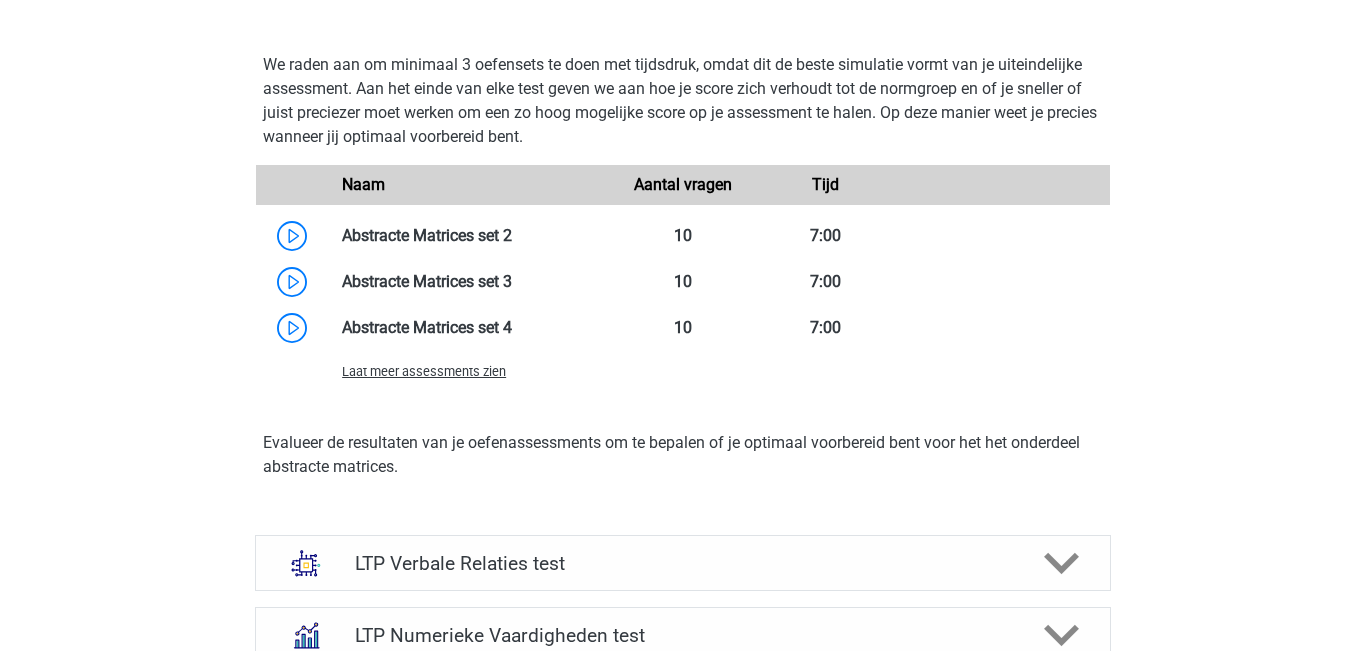 click on "Laat meer assessments zien" at bounding box center (424, 371) 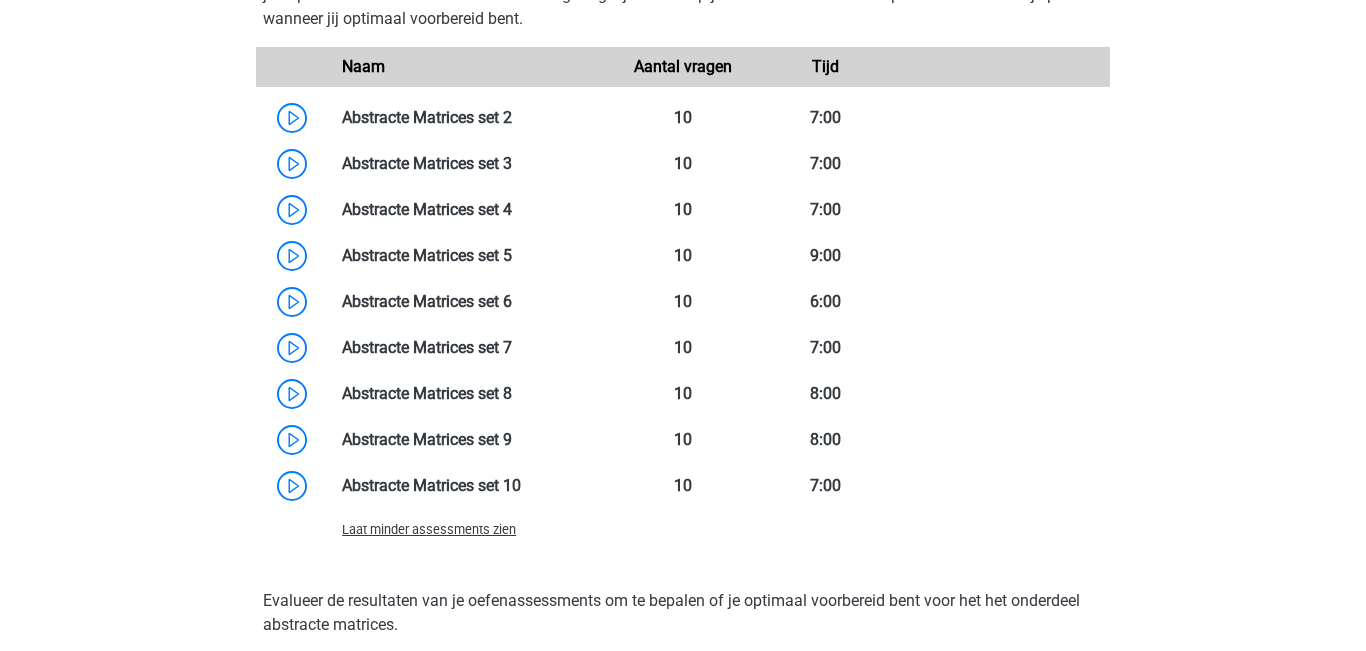 scroll, scrollTop: 1646, scrollLeft: 0, axis: vertical 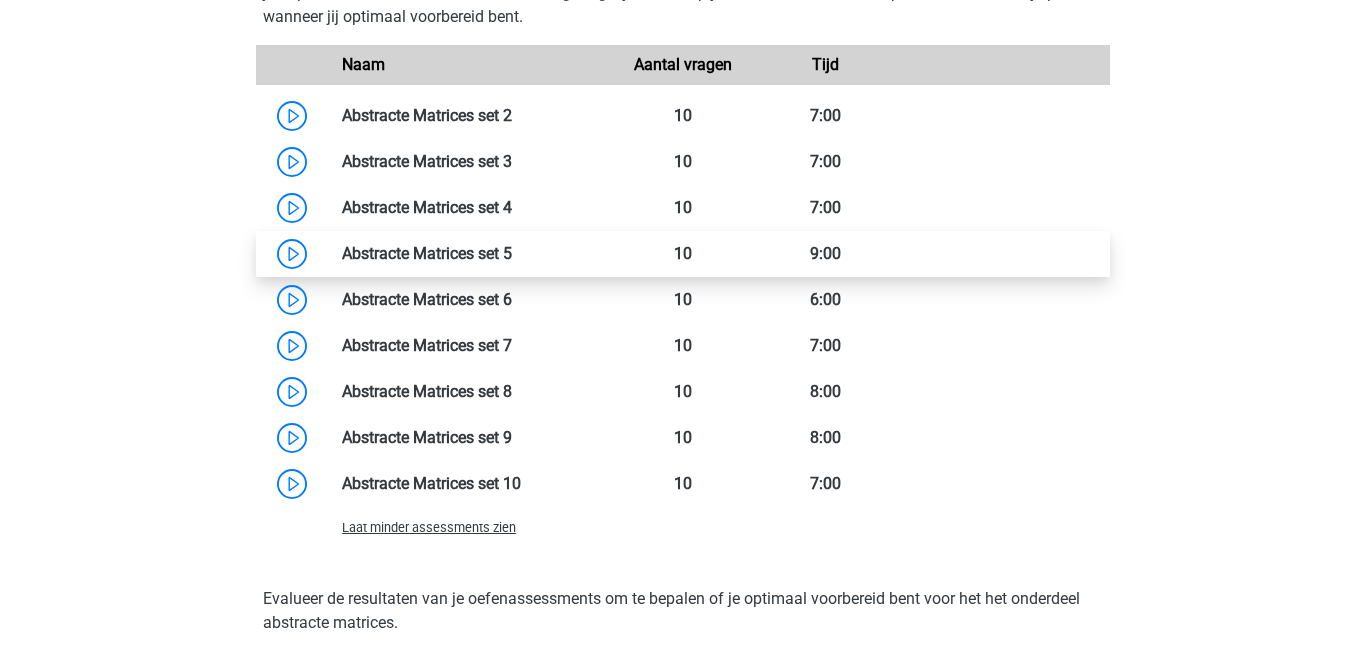 click at bounding box center [512, 253] 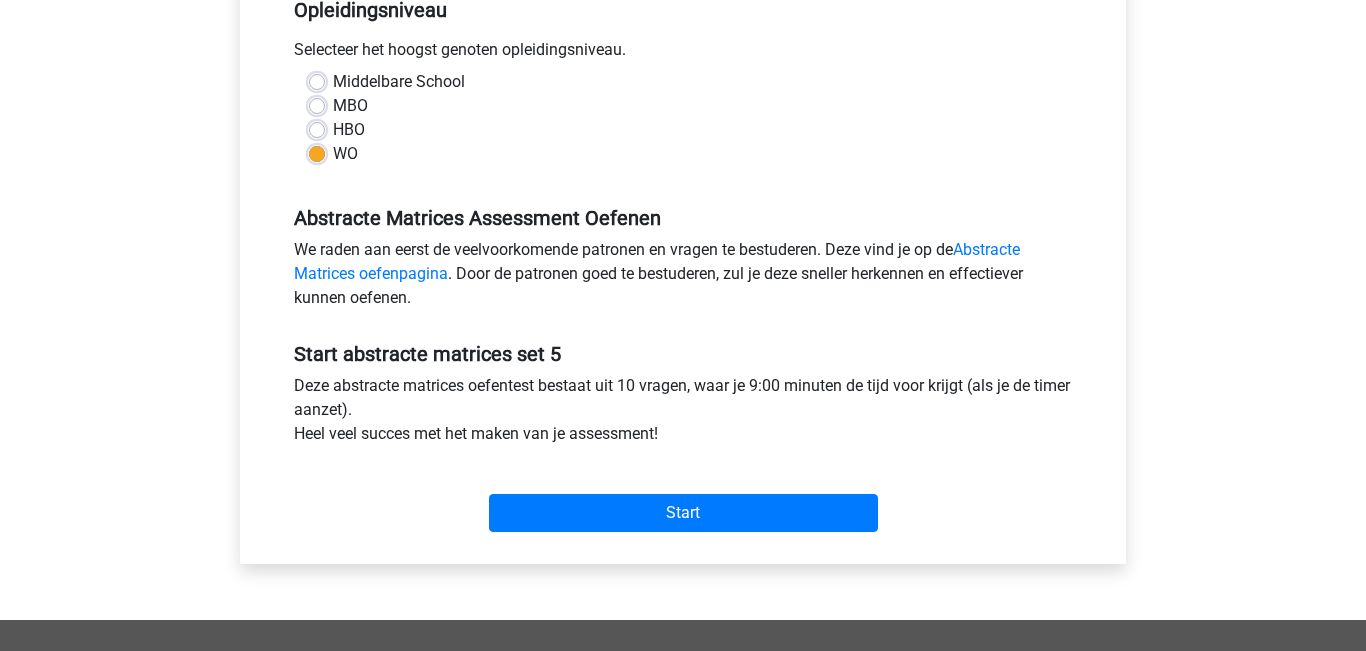 scroll, scrollTop: 475, scrollLeft: 0, axis: vertical 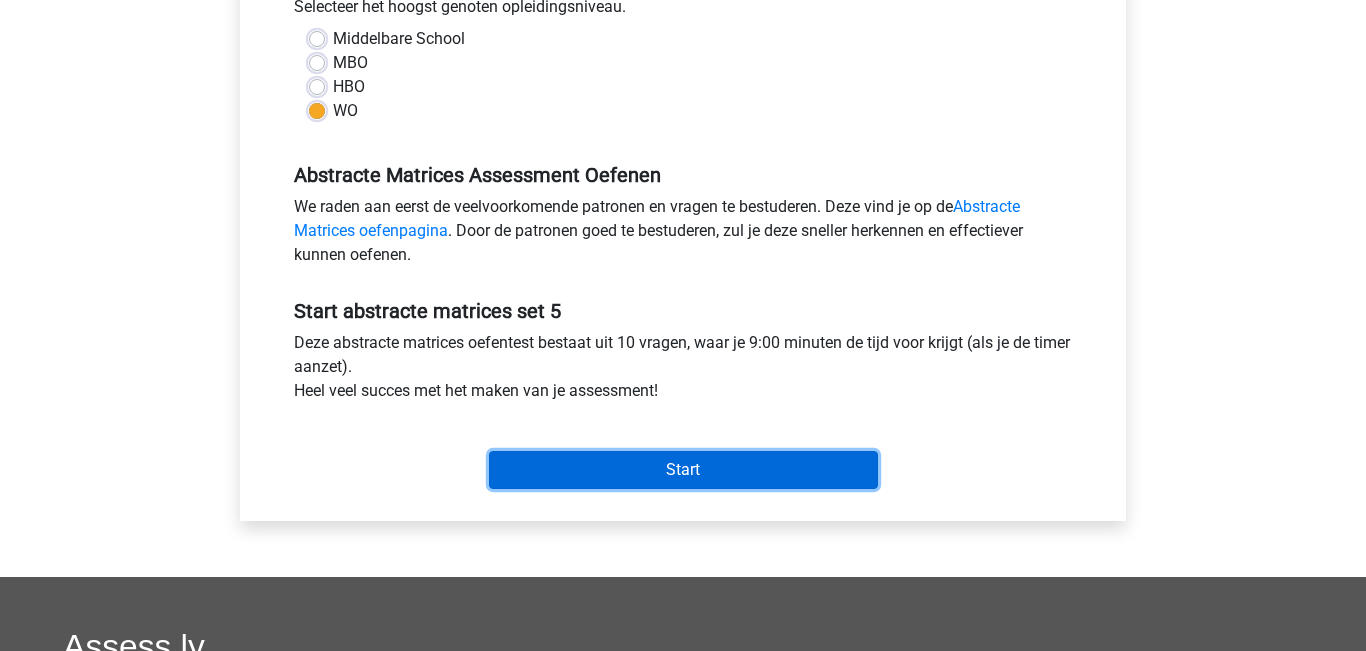 click on "Start" at bounding box center [683, 470] 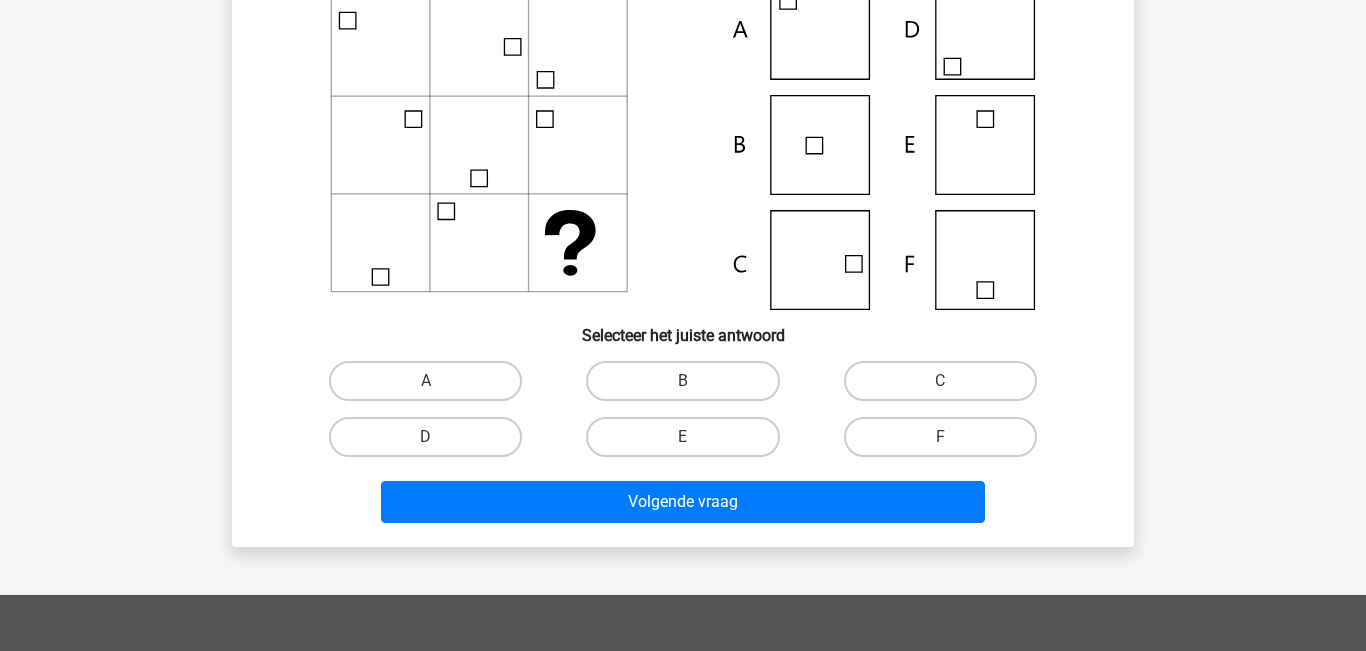 scroll, scrollTop: 205, scrollLeft: 0, axis: vertical 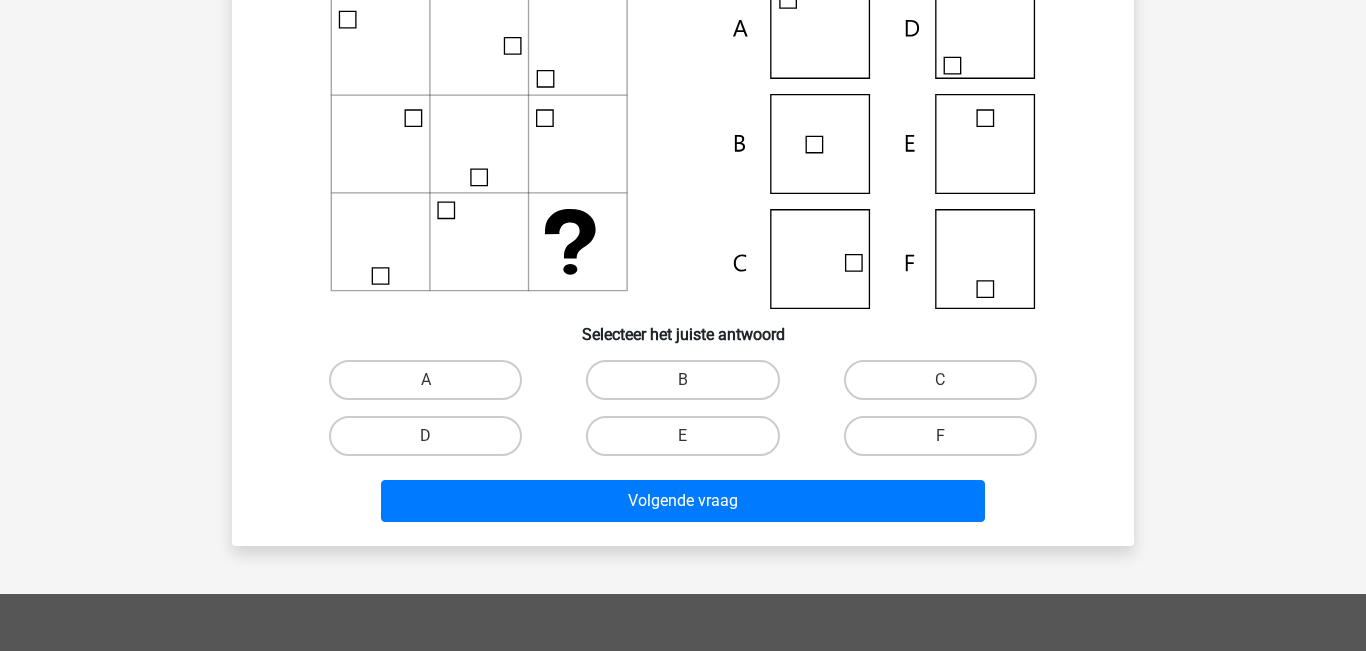 click on "B" at bounding box center (689, 386) 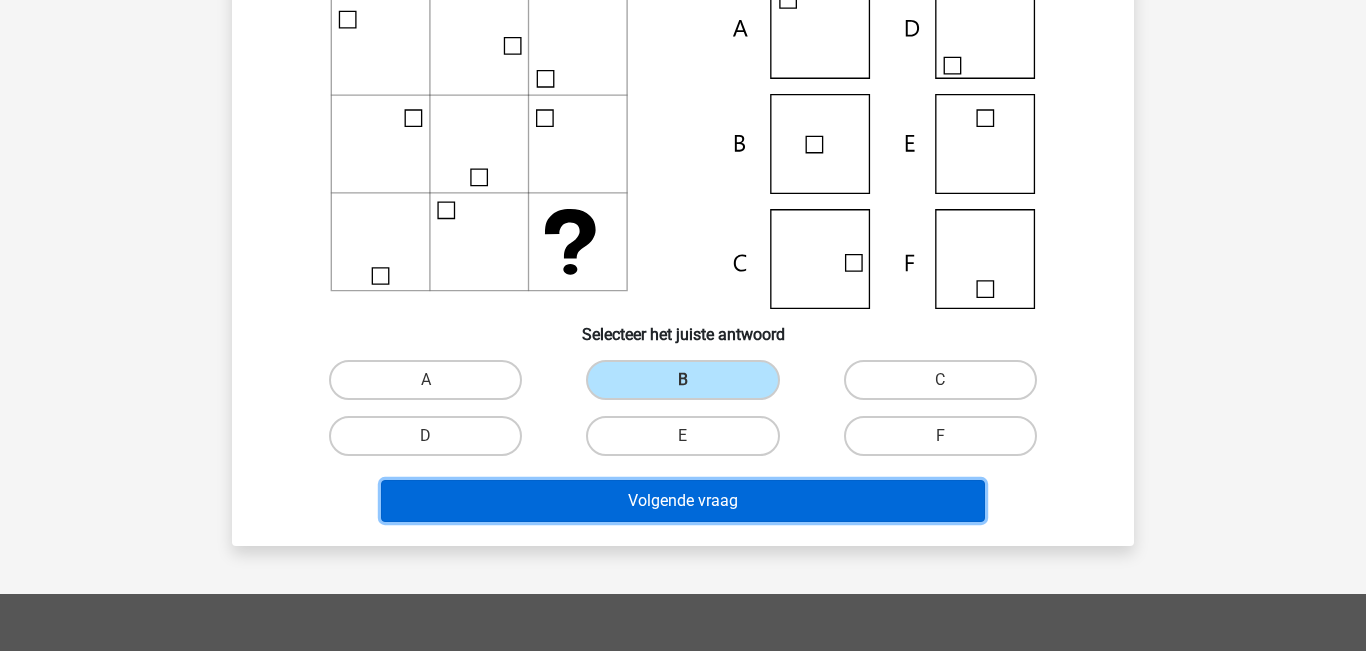 click on "Volgende vraag" at bounding box center [683, 501] 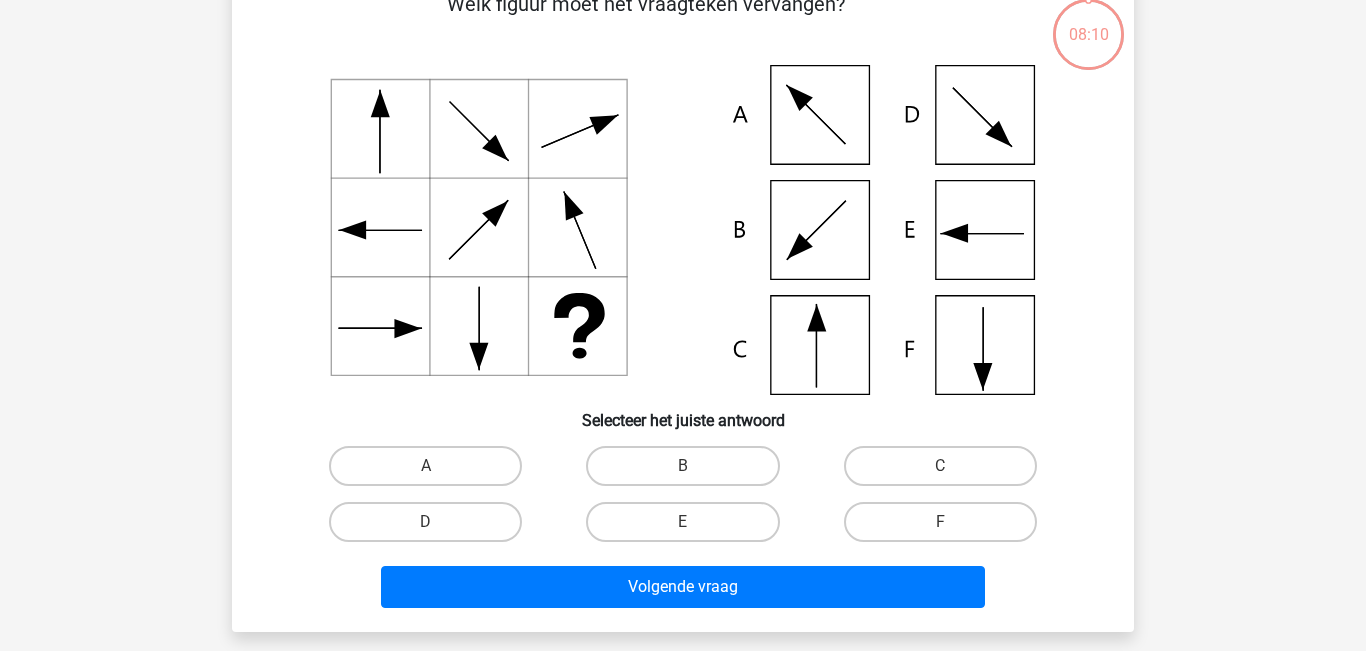 scroll, scrollTop: 92, scrollLeft: 0, axis: vertical 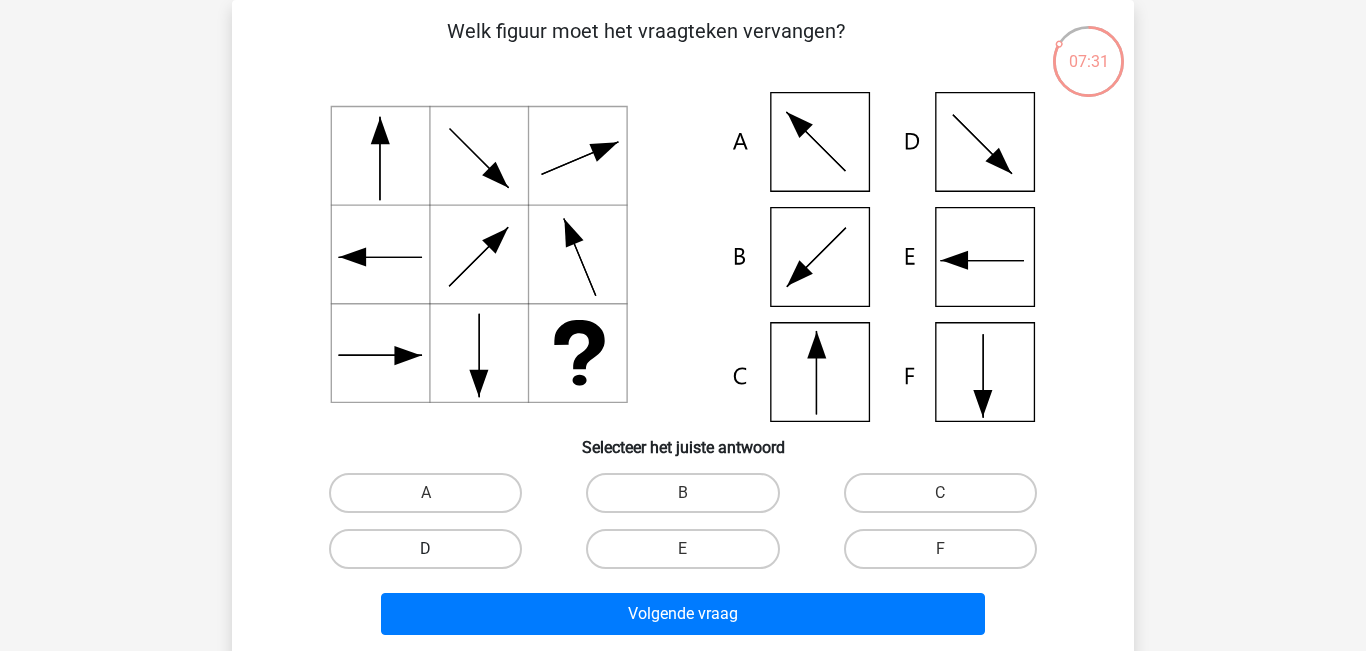 click on "D" at bounding box center [425, 549] 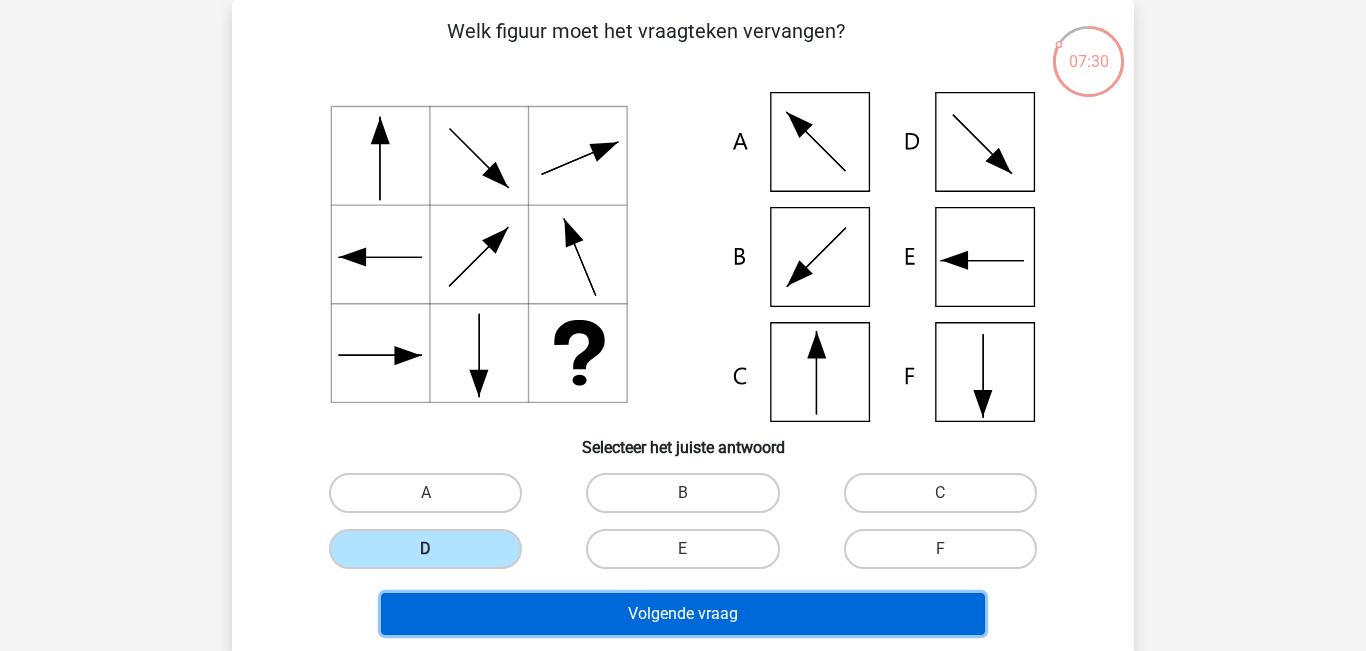 click on "Volgende vraag" at bounding box center [683, 614] 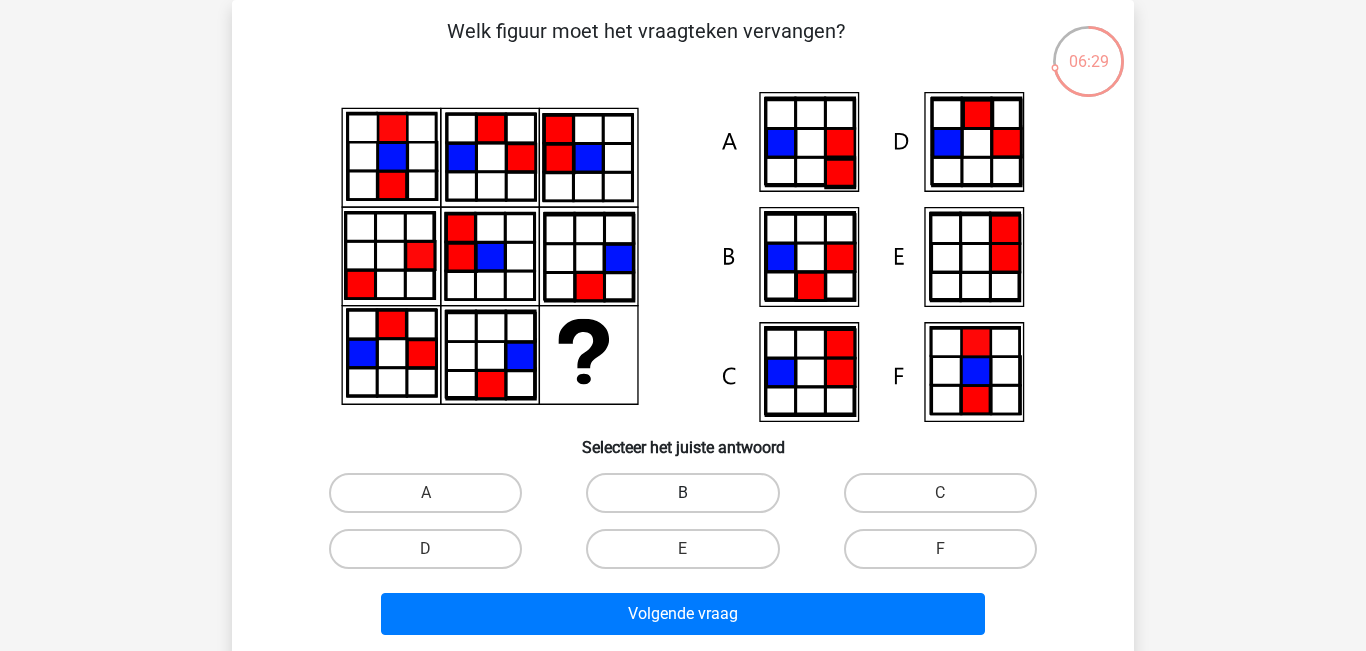 click on "B" at bounding box center [682, 493] 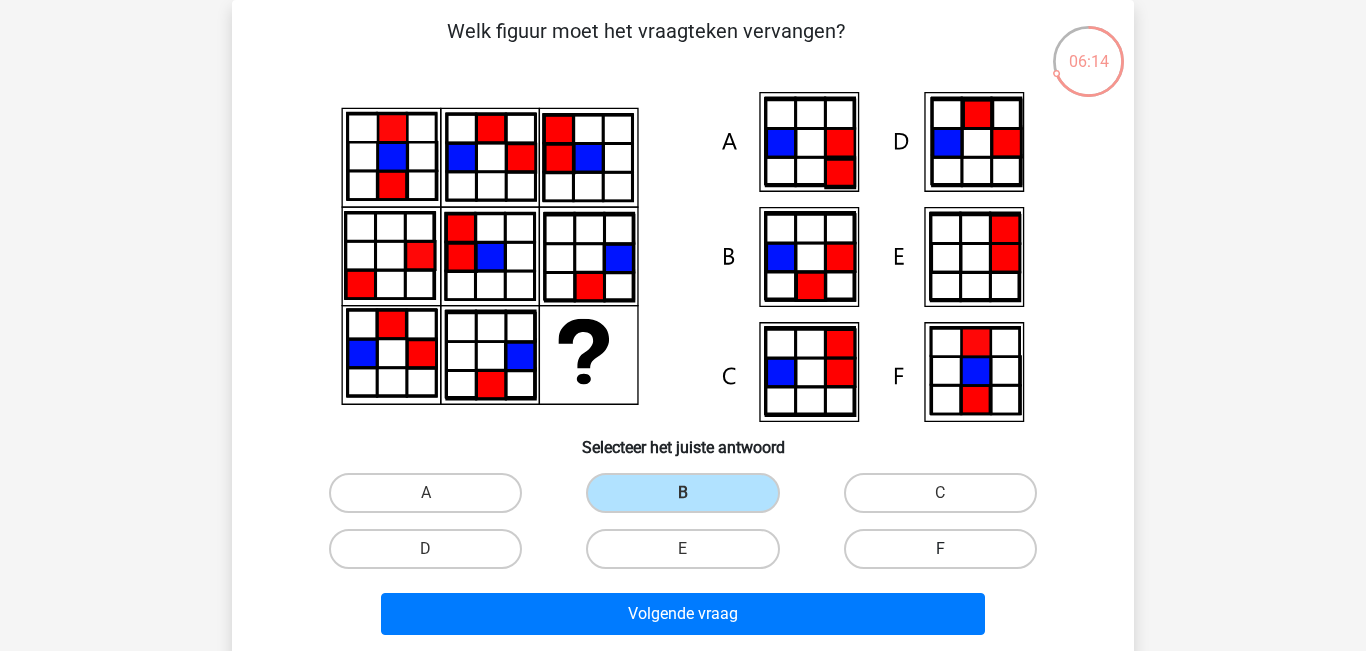 click on "F" at bounding box center (940, 549) 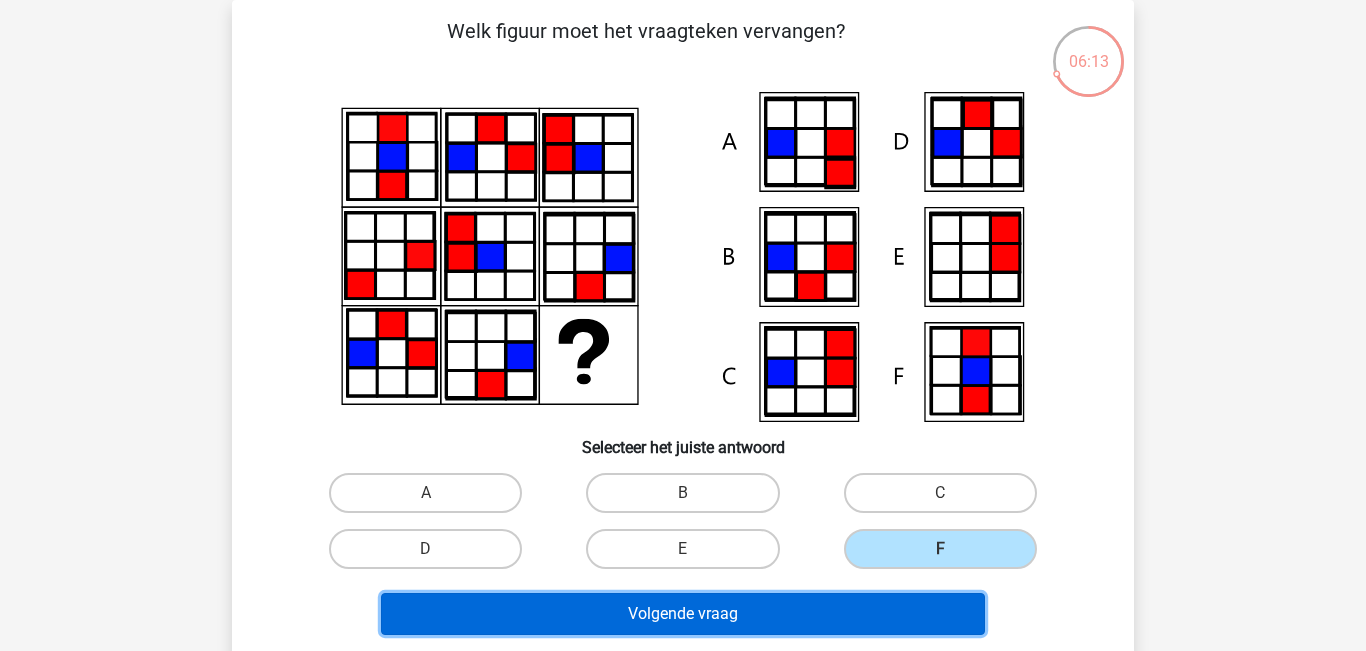click on "Volgende vraag" at bounding box center [683, 614] 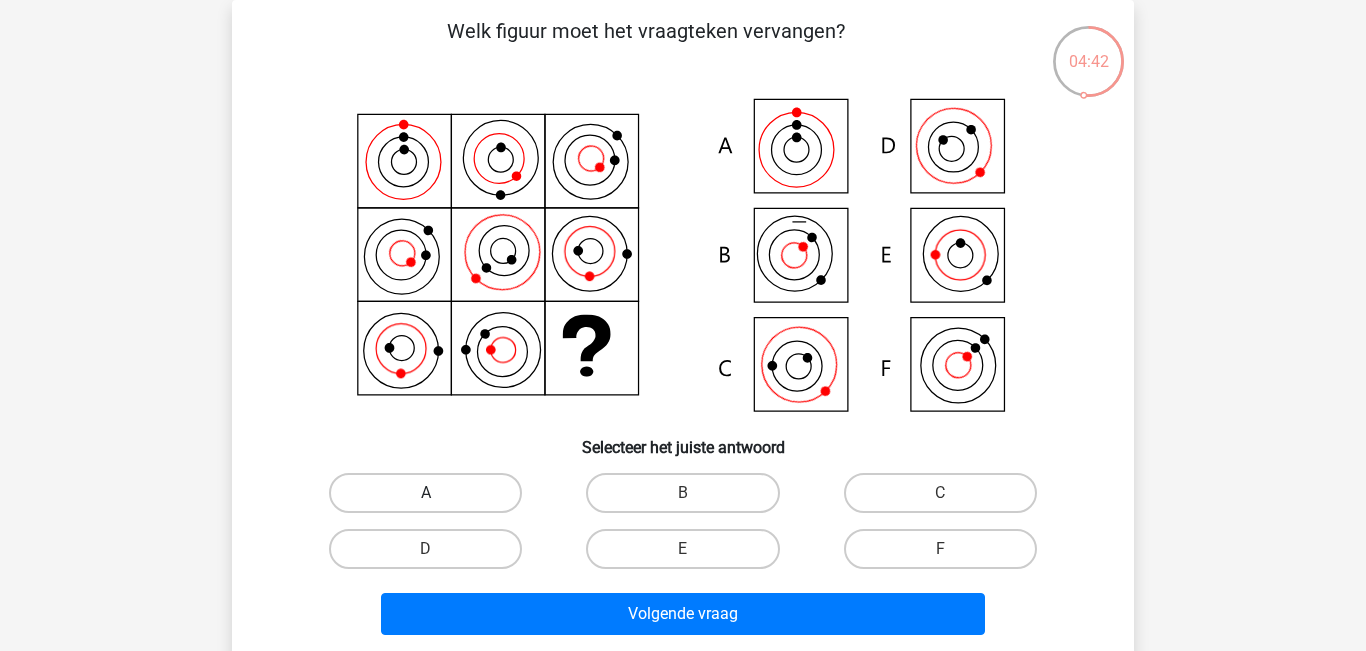 click on "A" at bounding box center [425, 493] 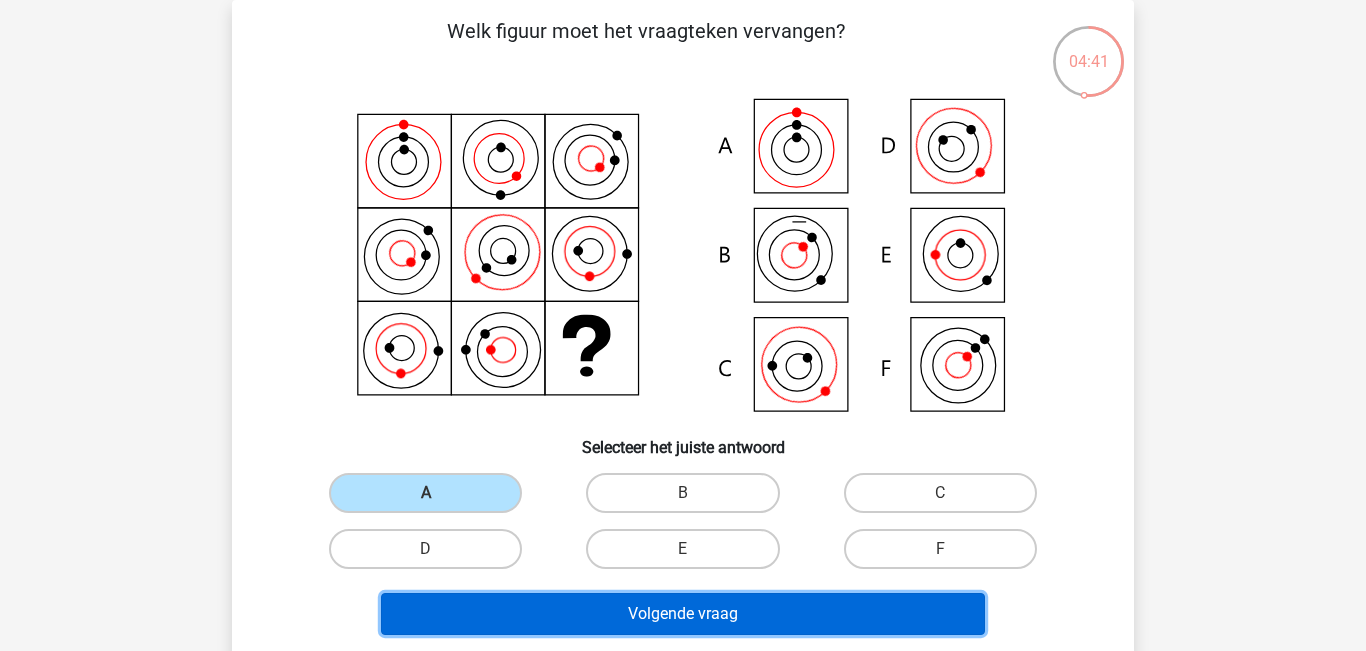 click on "Volgende vraag" at bounding box center (683, 614) 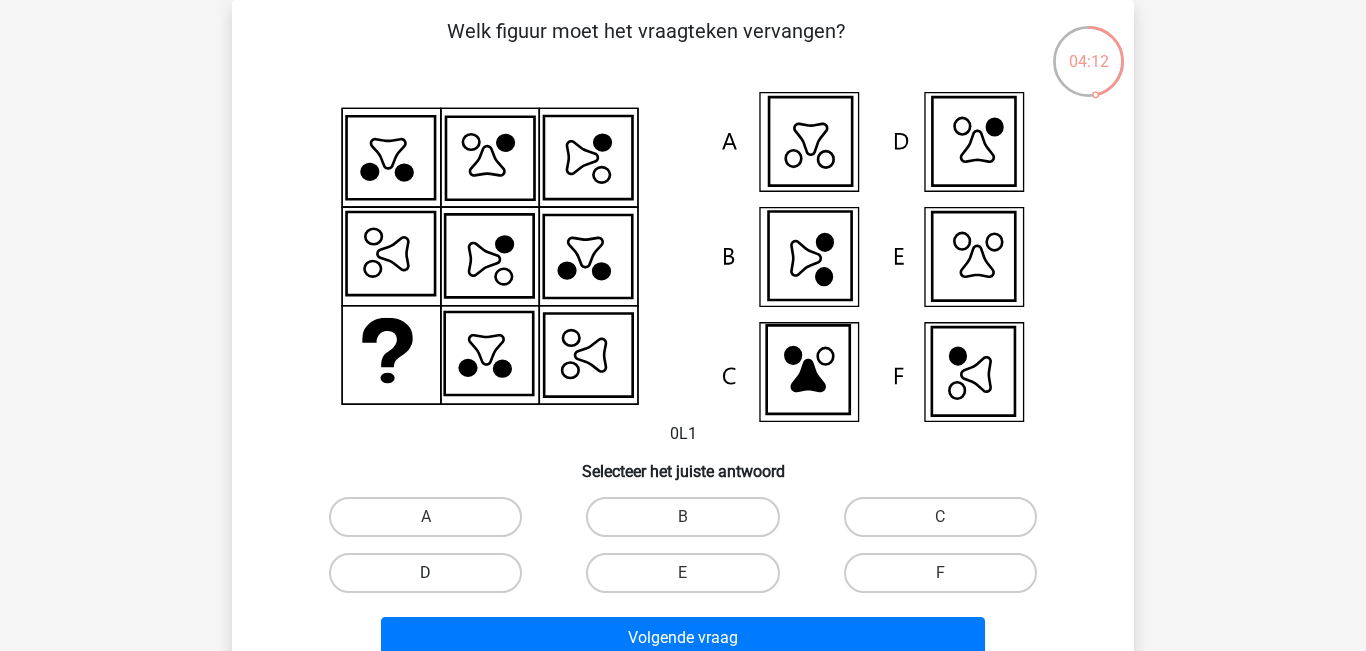 click on "D" at bounding box center [425, 573] 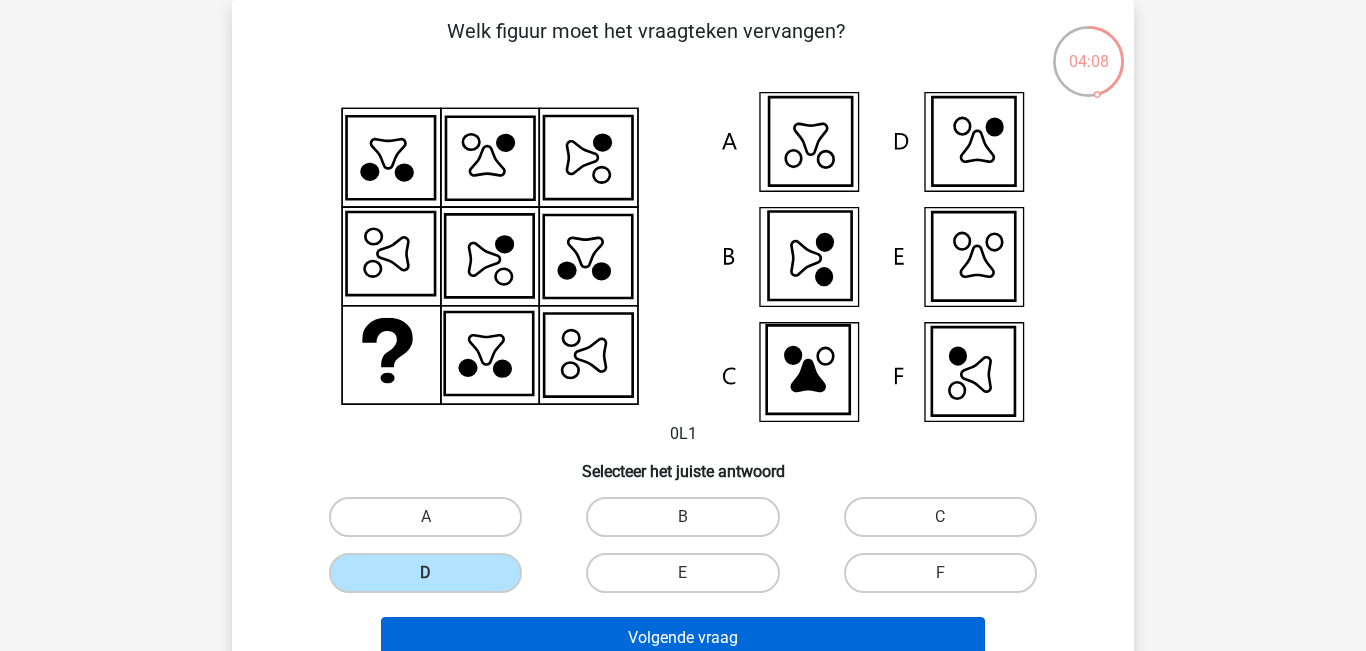 click on "Sophie
sophiehullenaar@gmail.com
Nederlands
English" at bounding box center [683, 583] 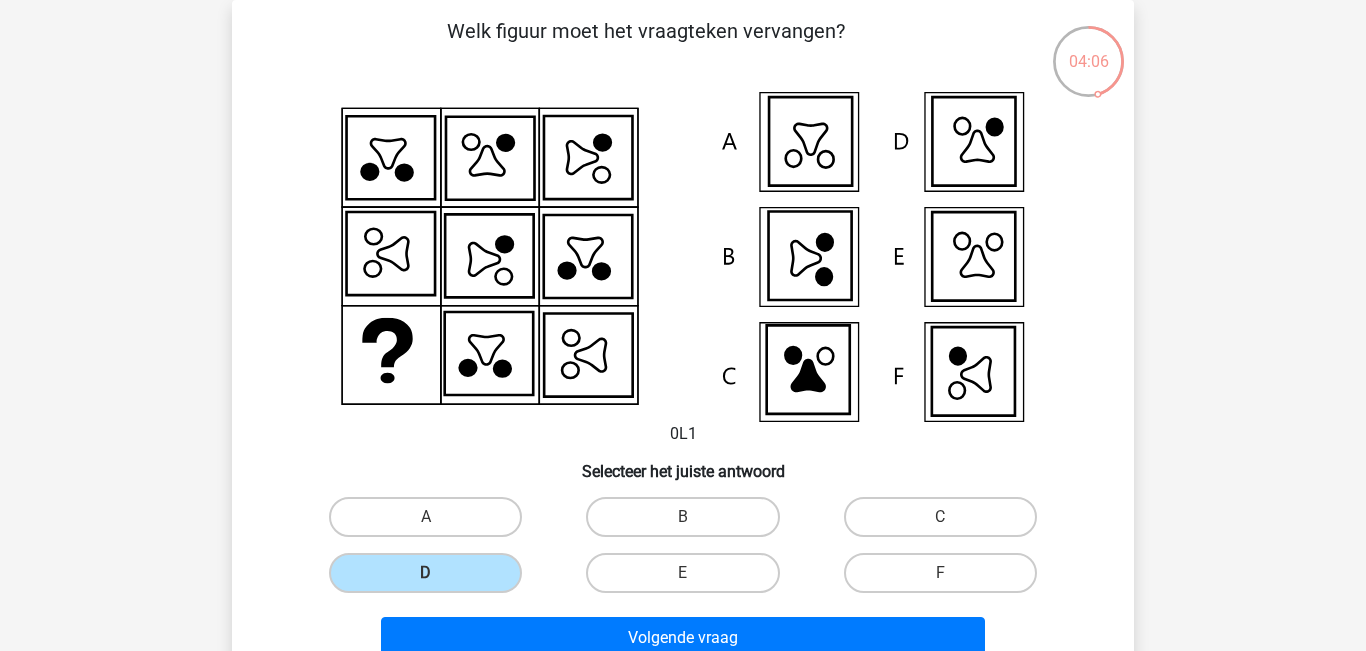 click on "Volgende vraag" at bounding box center [683, 634] 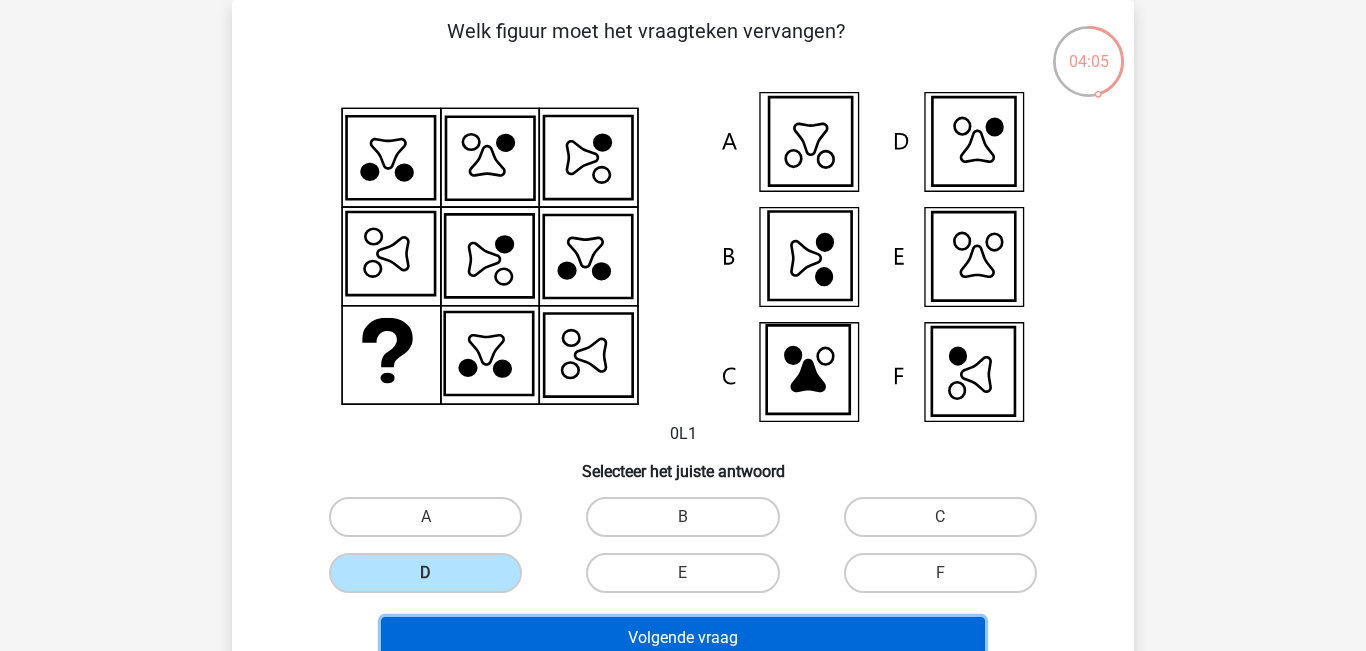 click on "Volgende vraag" at bounding box center [683, 638] 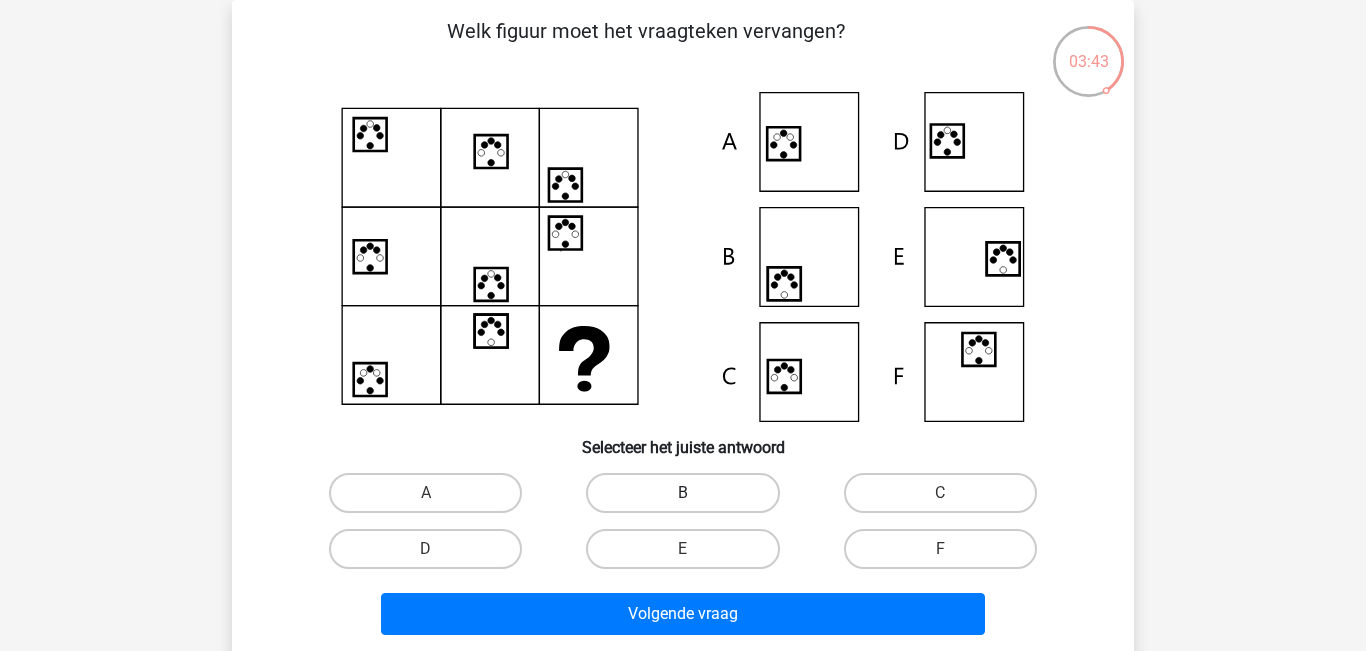 click on "B" at bounding box center (682, 493) 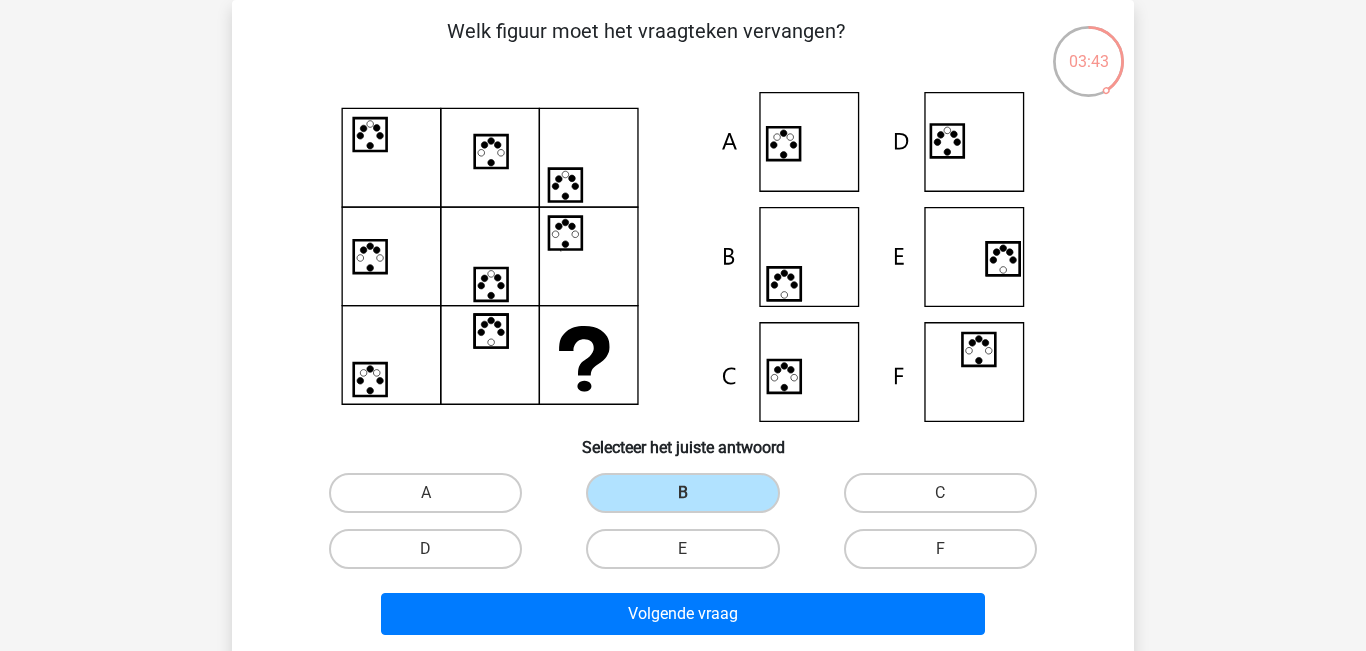 click on "Volgende vraag" at bounding box center [683, 610] 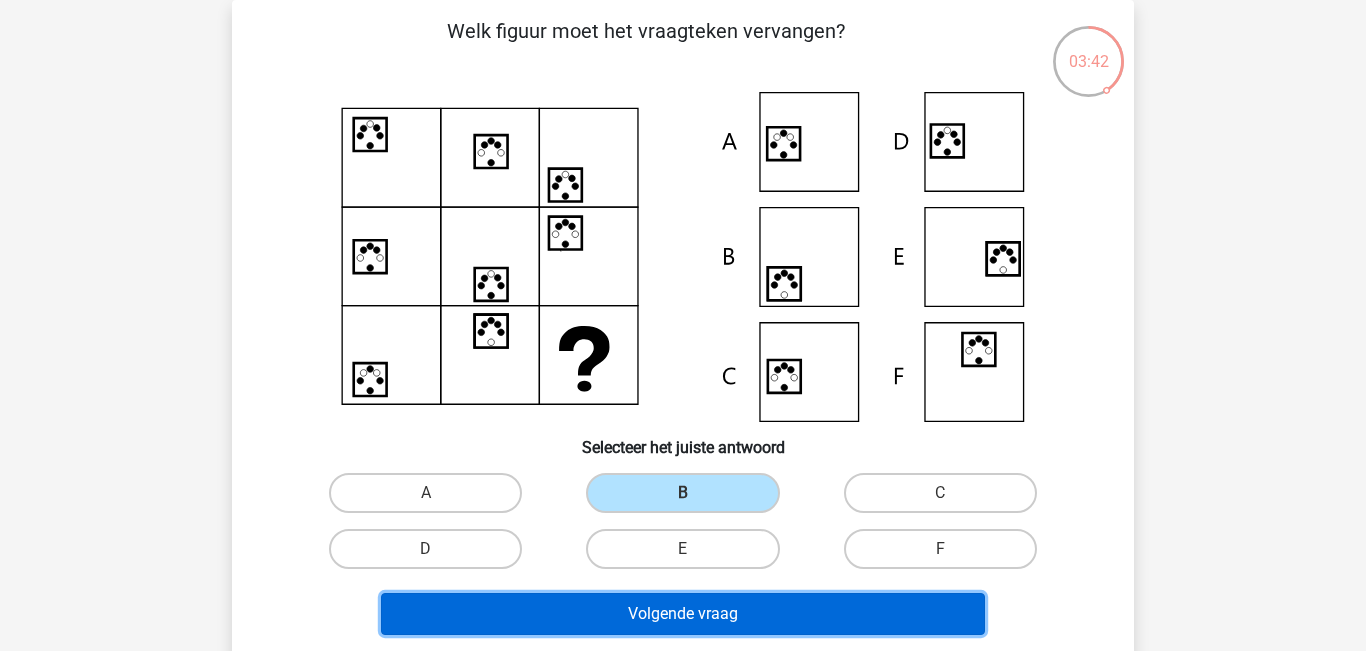 click on "Volgende vraag" at bounding box center [683, 614] 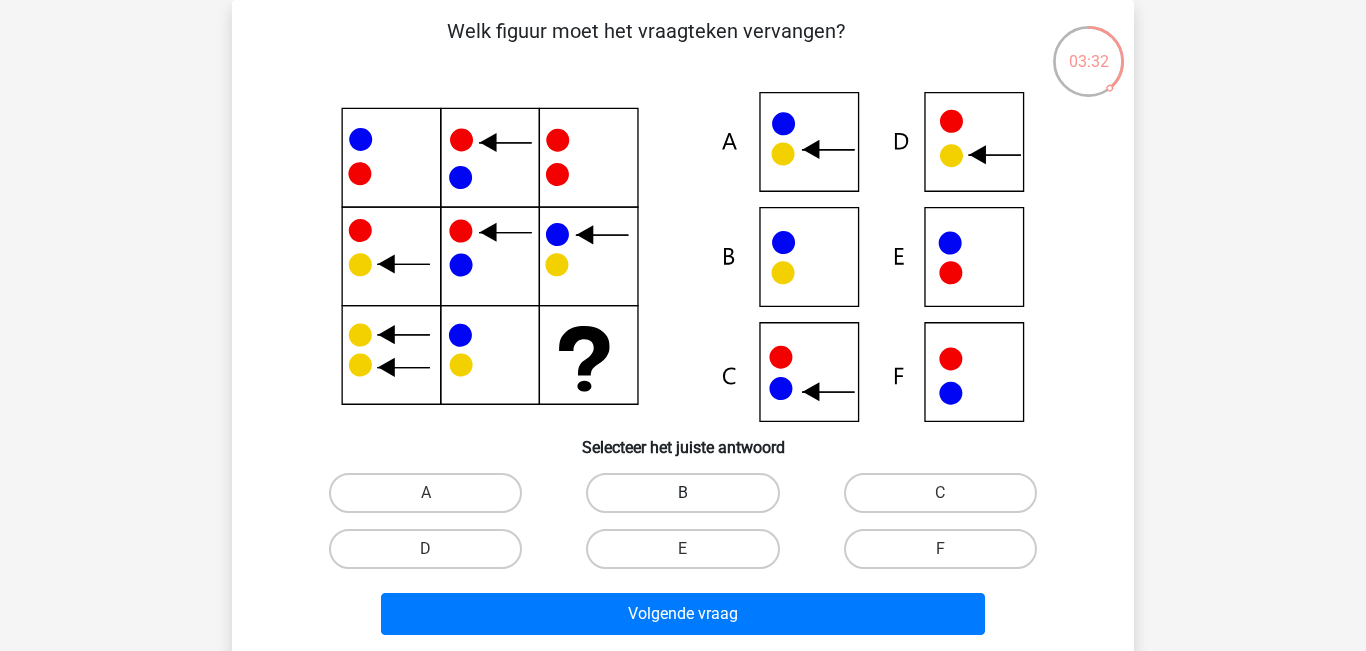 click on "B" at bounding box center (682, 493) 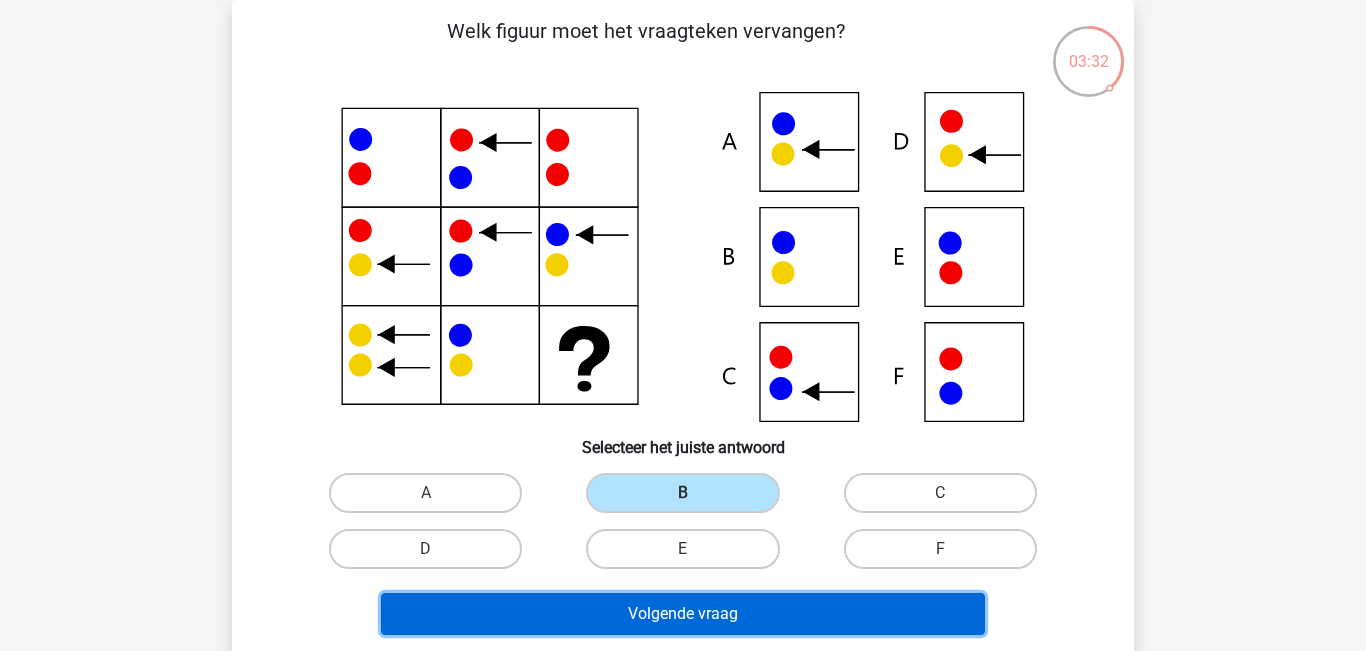 click on "Volgende vraag" at bounding box center (683, 614) 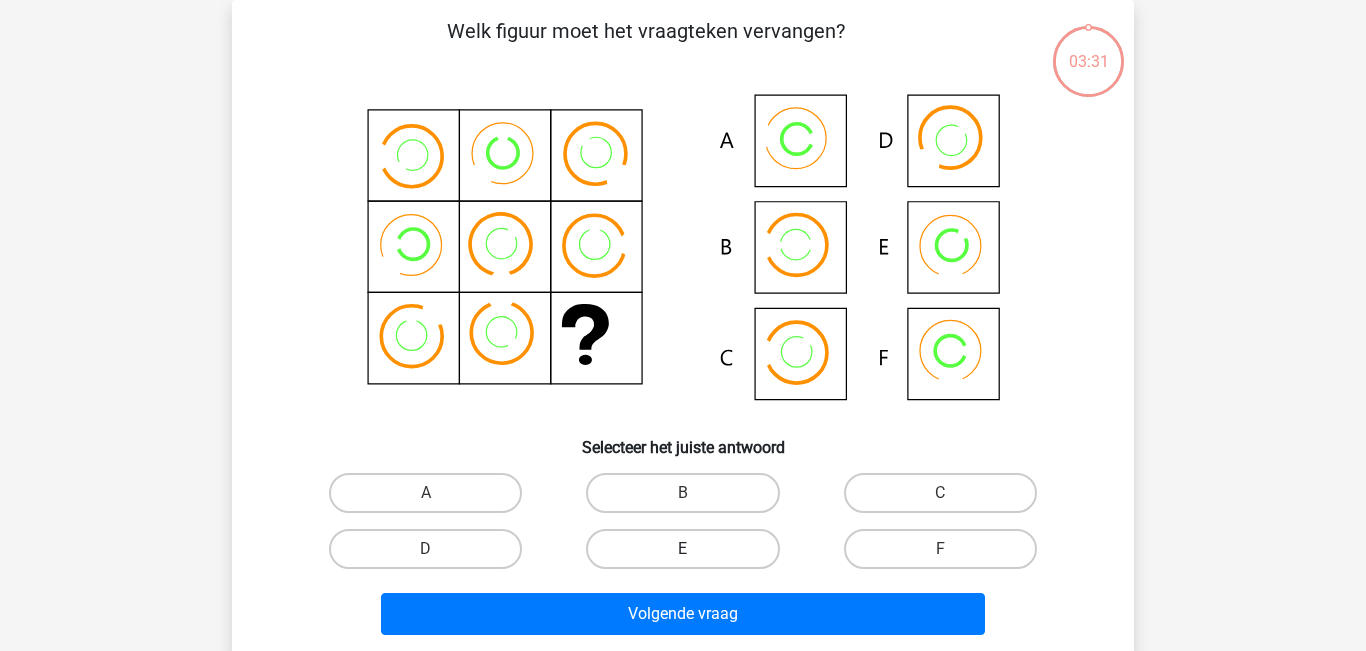 click on "E" at bounding box center (682, 549) 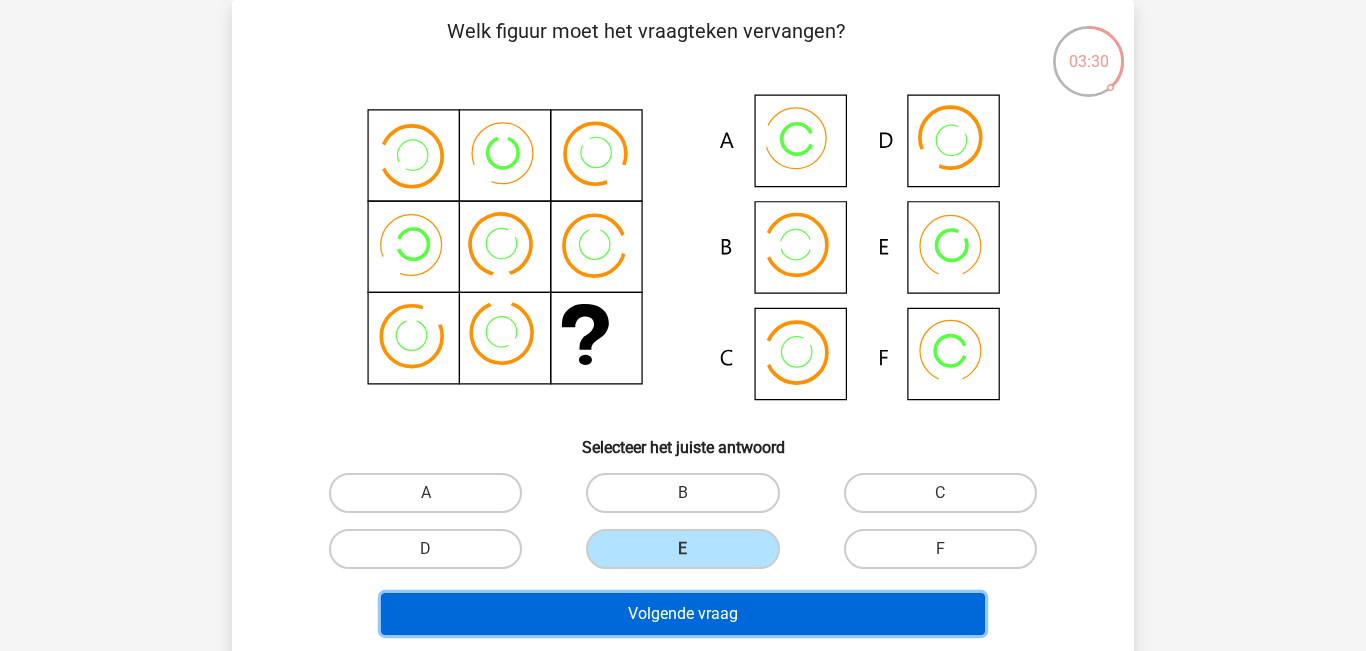 click on "Volgende vraag" at bounding box center (683, 614) 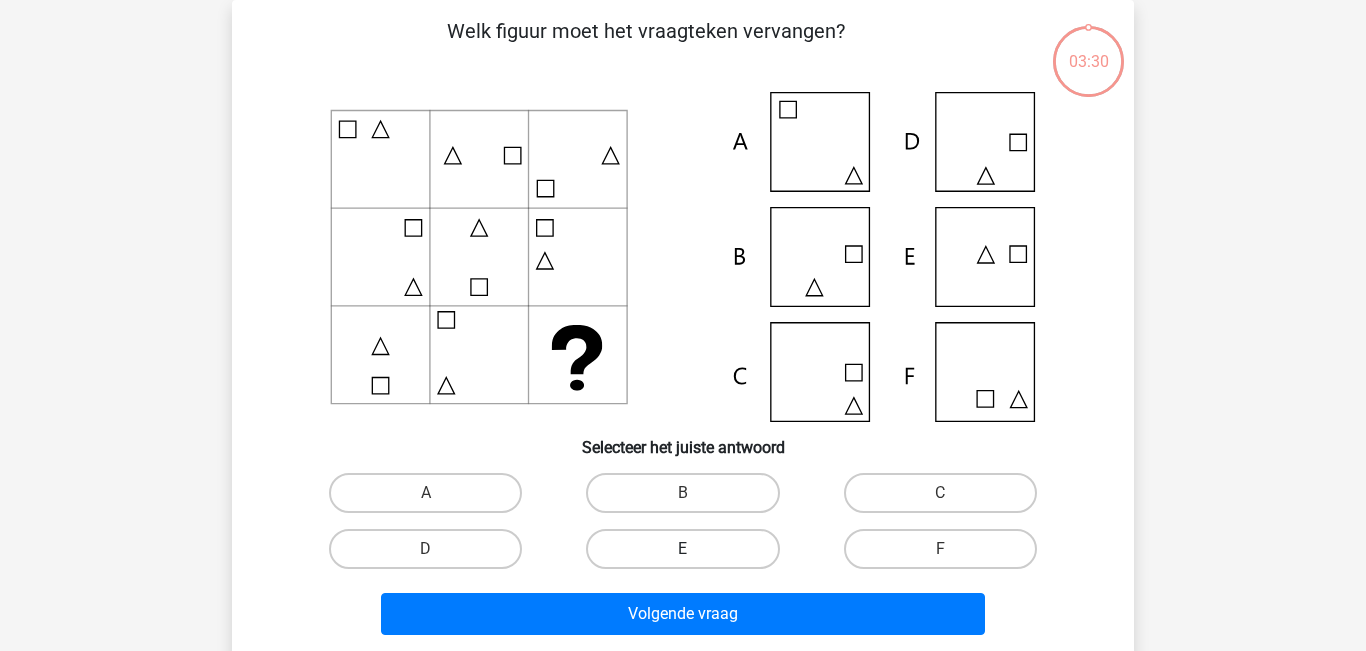 click on "E" at bounding box center [682, 549] 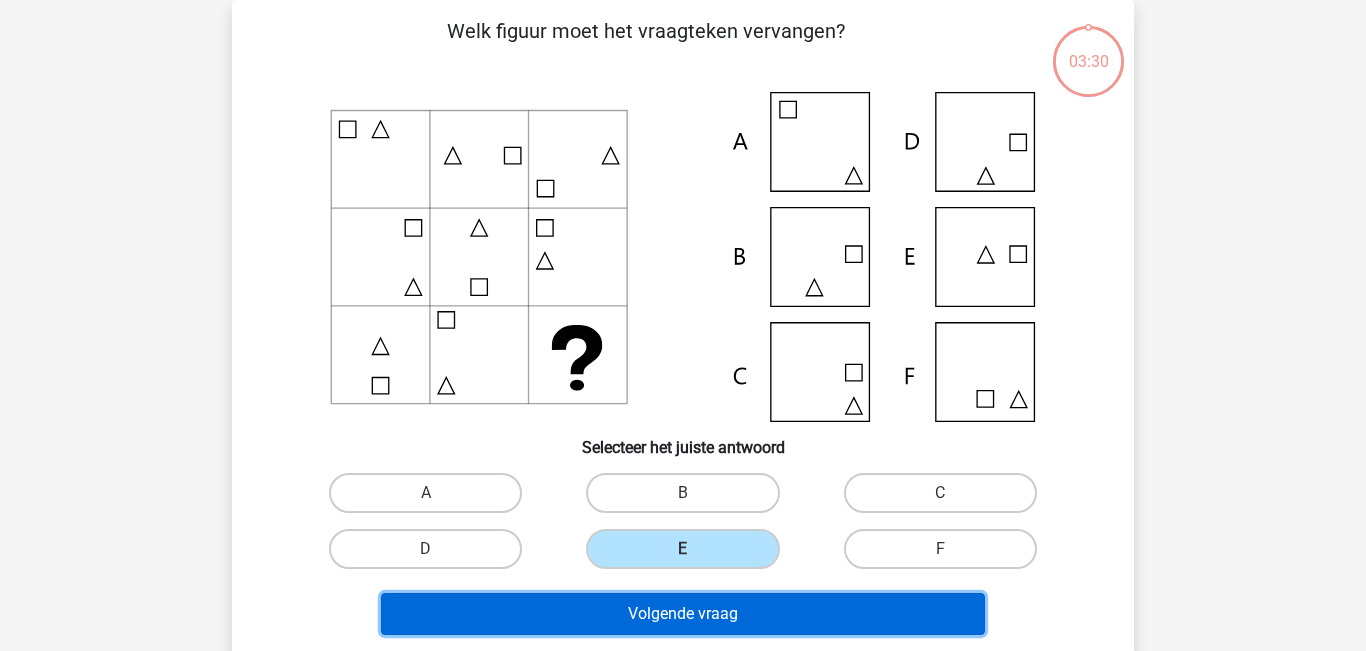 click on "Volgende vraag" at bounding box center [683, 614] 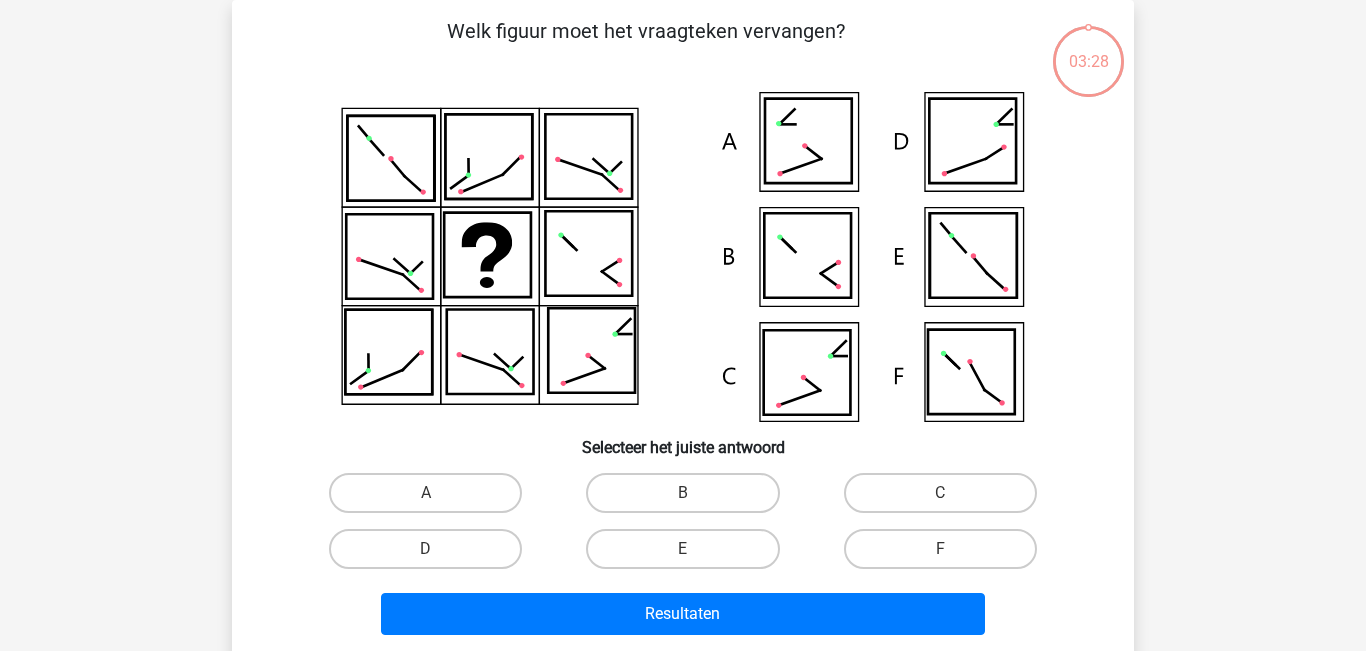 click on "E" at bounding box center [689, 555] 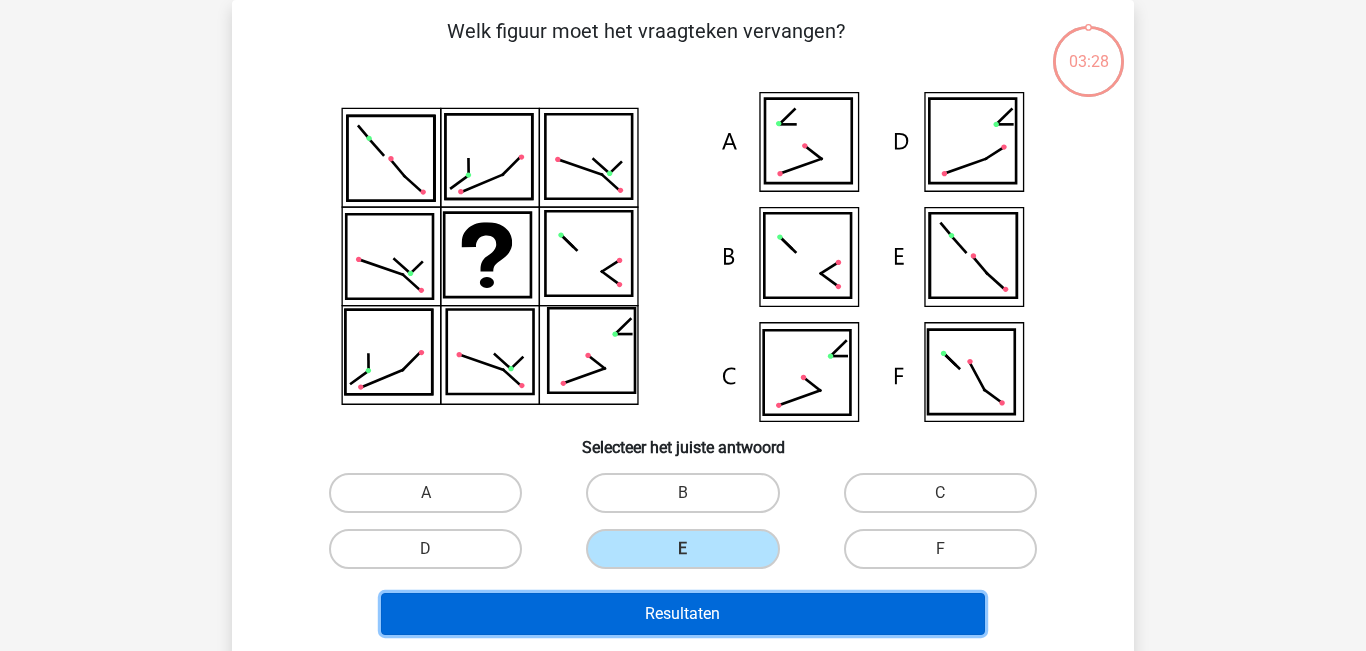 click on "Resultaten" at bounding box center [683, 614] 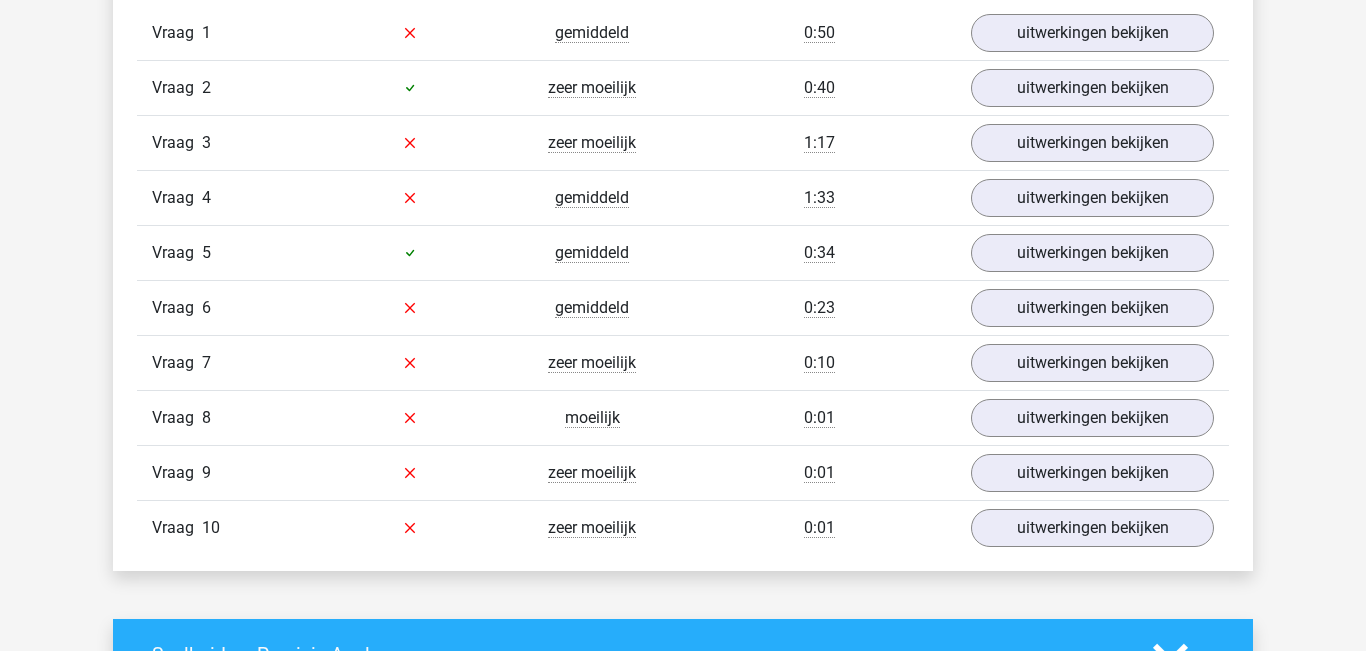 scroll, scrollTop: 1325, scrollLeft: 0, axis: vertical 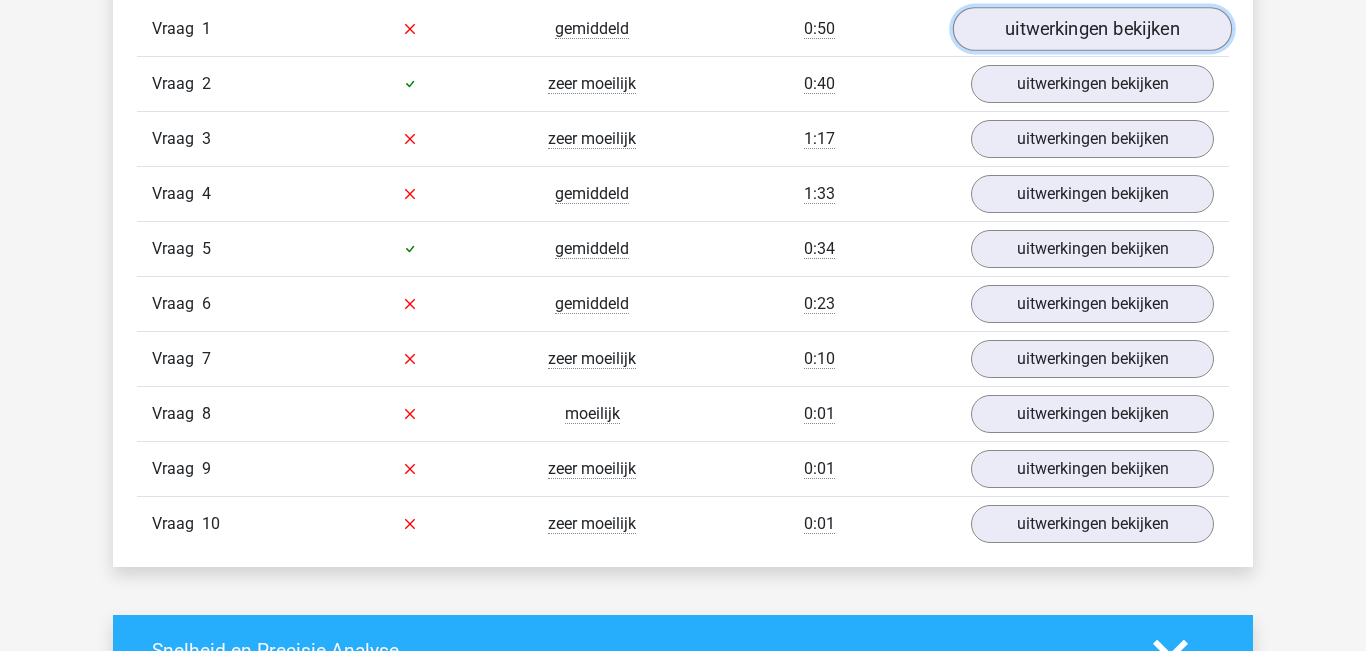 click on "uitwerkingen bekijken" at bounding box center (1092, 29) 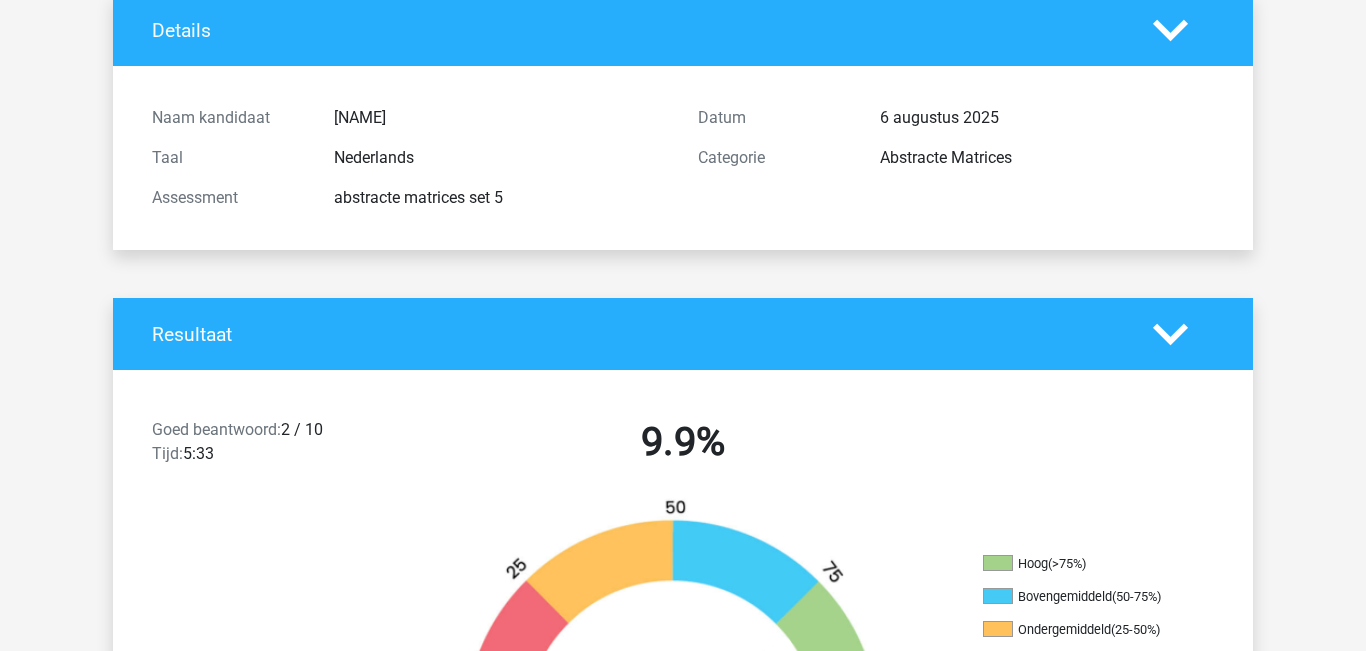 scroll, scrollTop: 0, scrollLeft: 0, axis: both 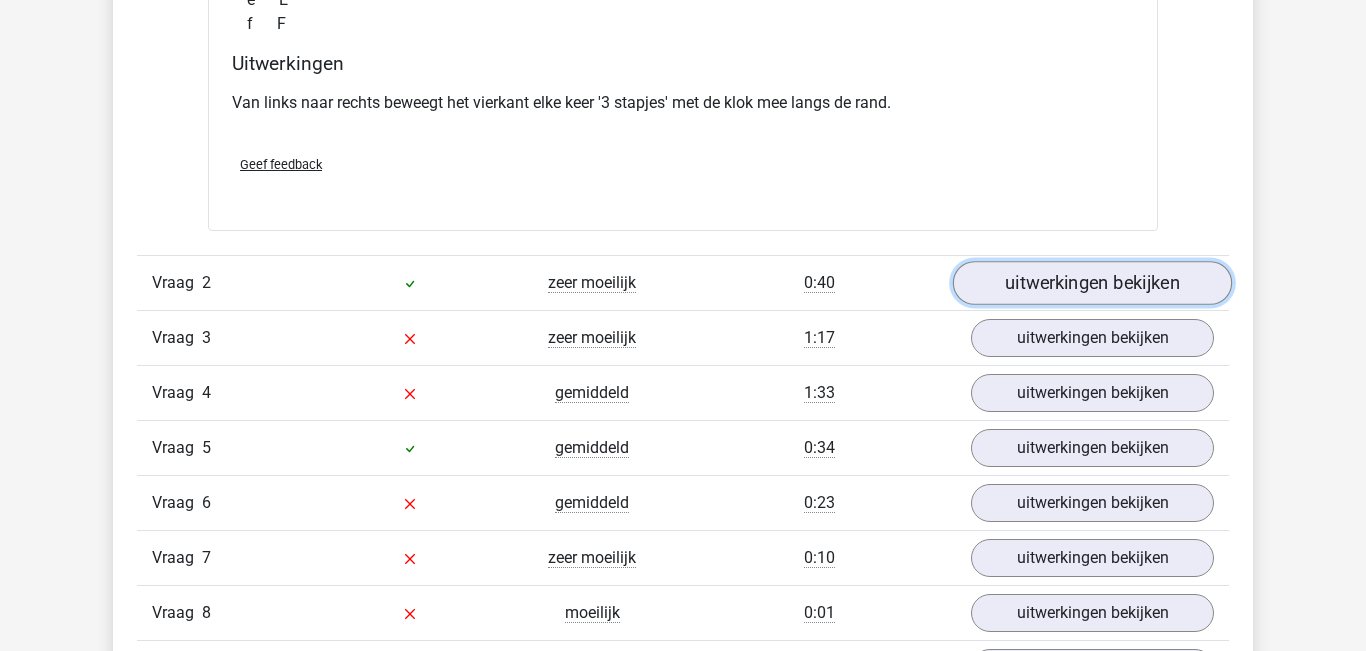 click on "uitwerkingen bekijken" at bounding box center [1092, 283] 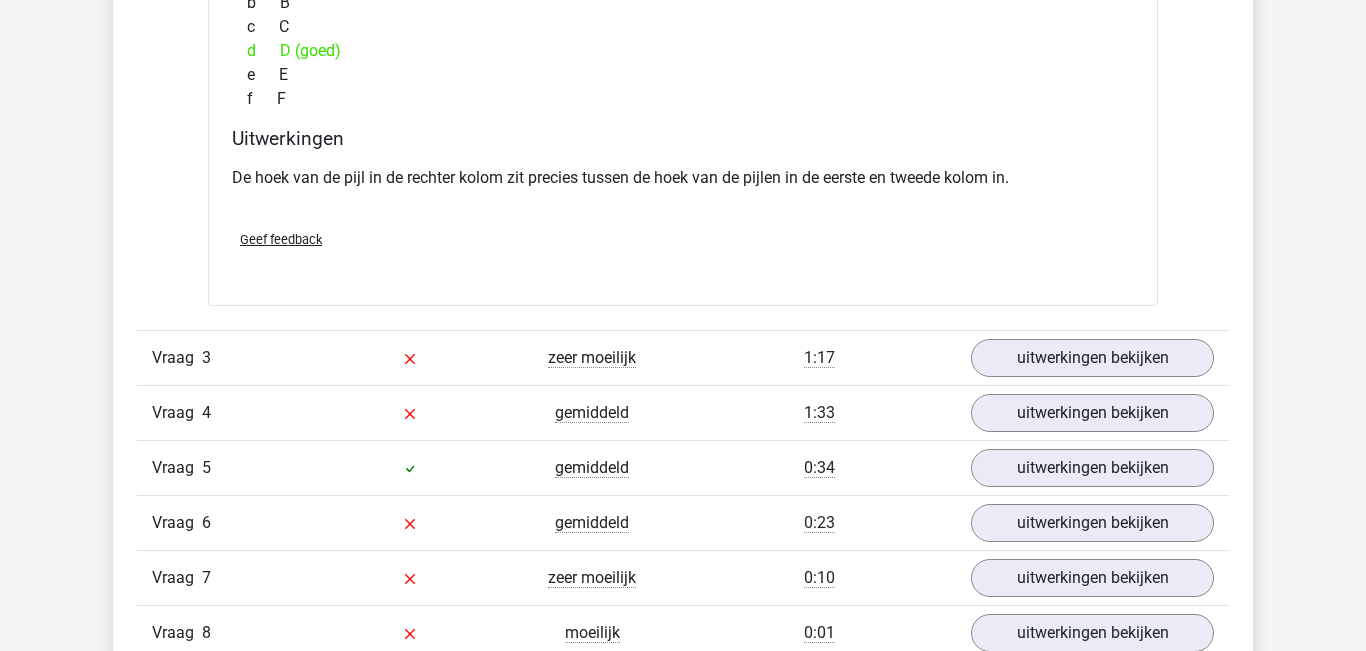 scroll, scrollTop: 2671, scrollLeft: 0, axis: vertical 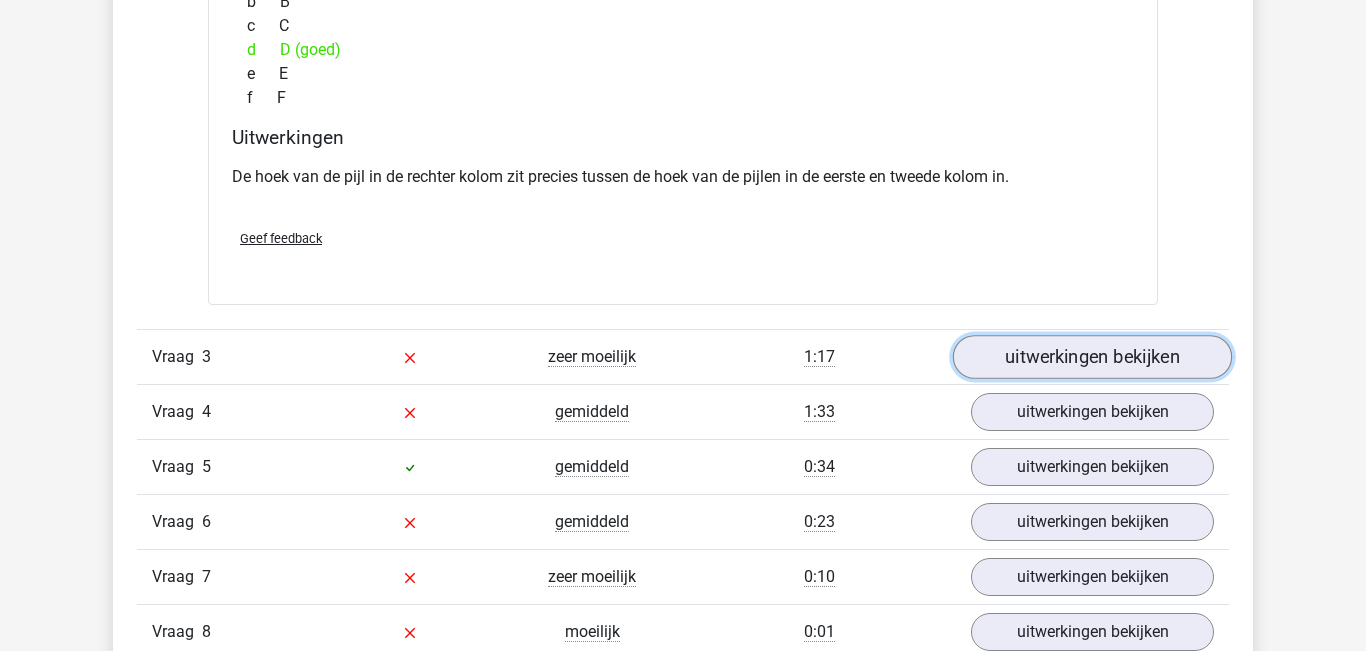 click on "uitwerkingen bekijken" at bounding box center [1092, 357] 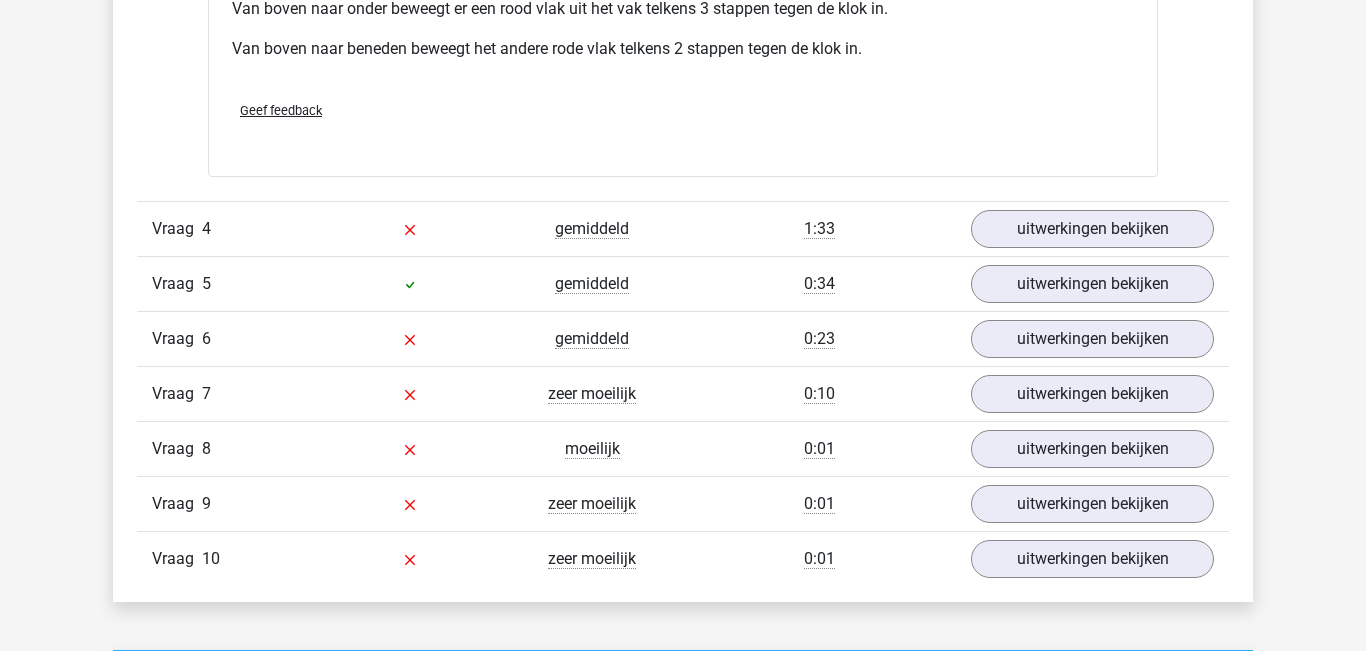 scroll, scrollTop: 3744, scrollLeft: 0, axis: vertical 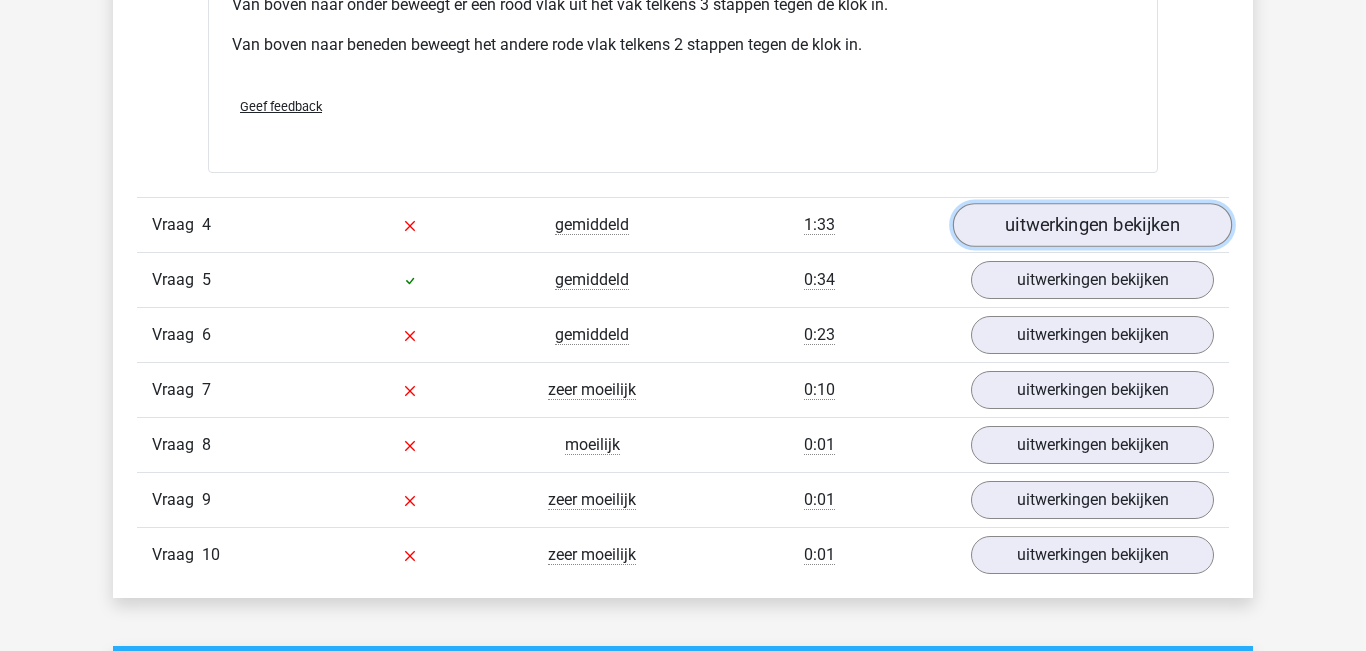 click on "uitwerkingen bekijken" at bounding box center (1092, 225) 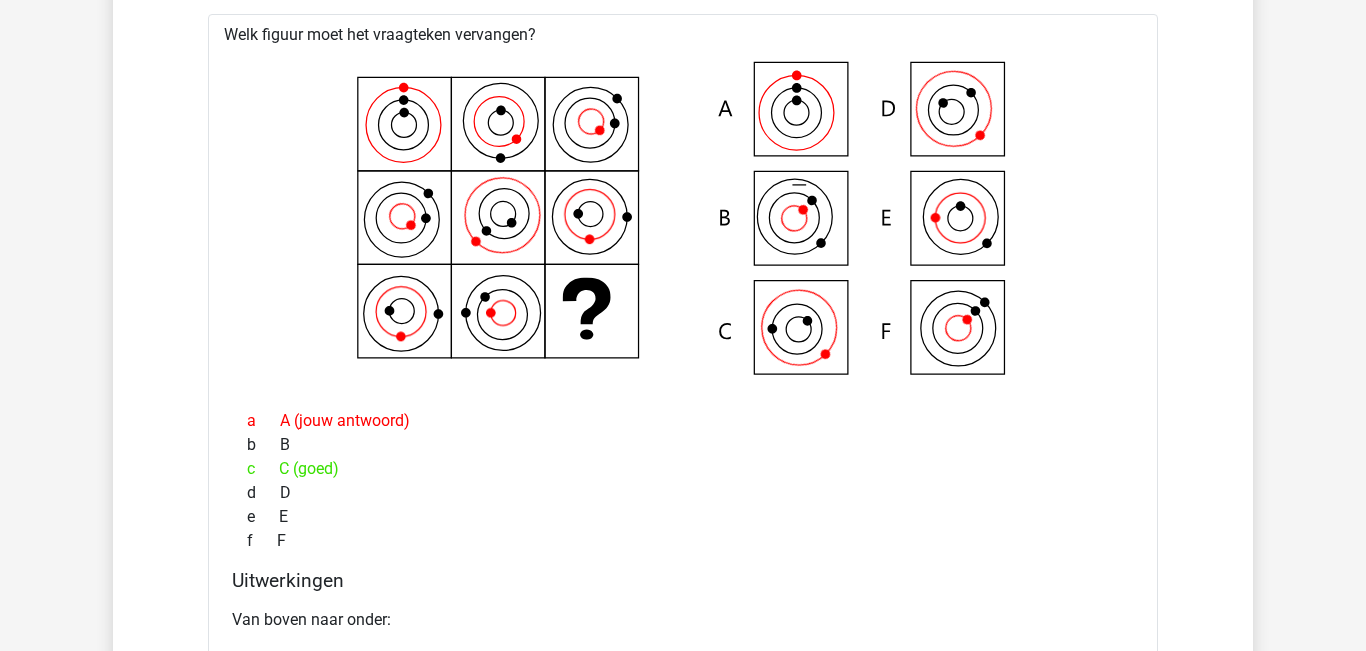 scroll, scrollTop: 4007, scrollLeft: 0, axis: vertical 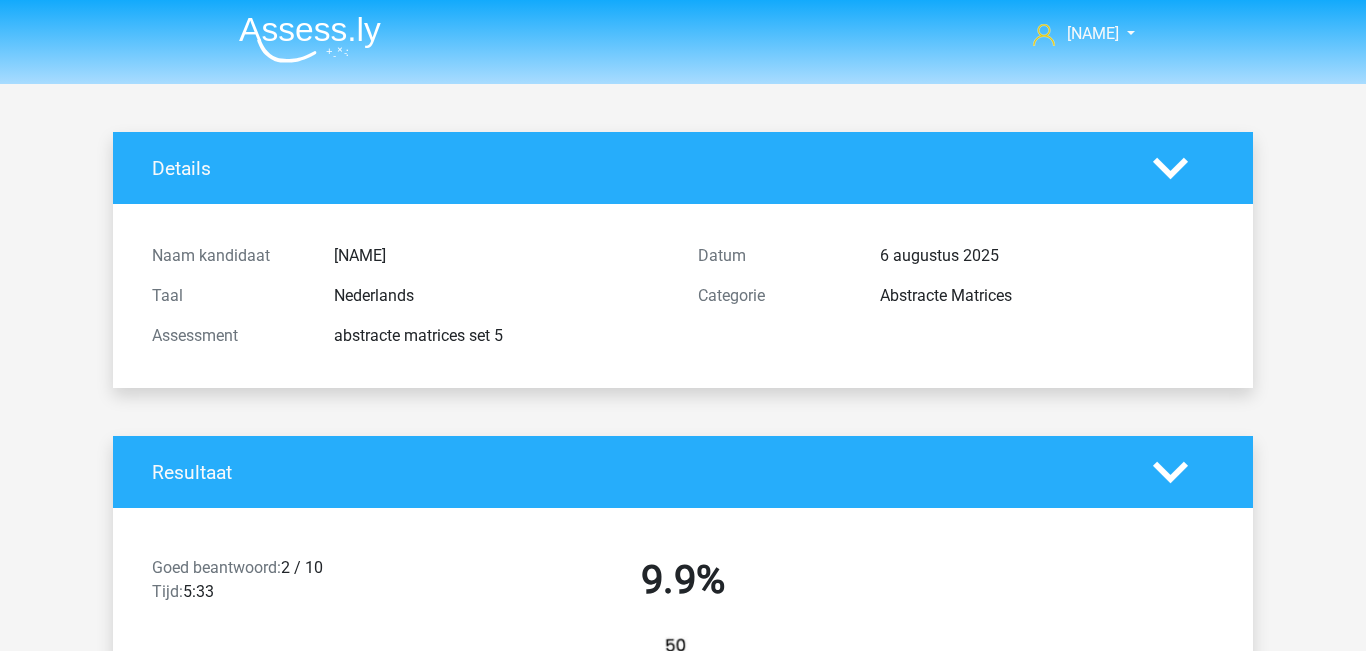 click at bounding box center [310, 39] 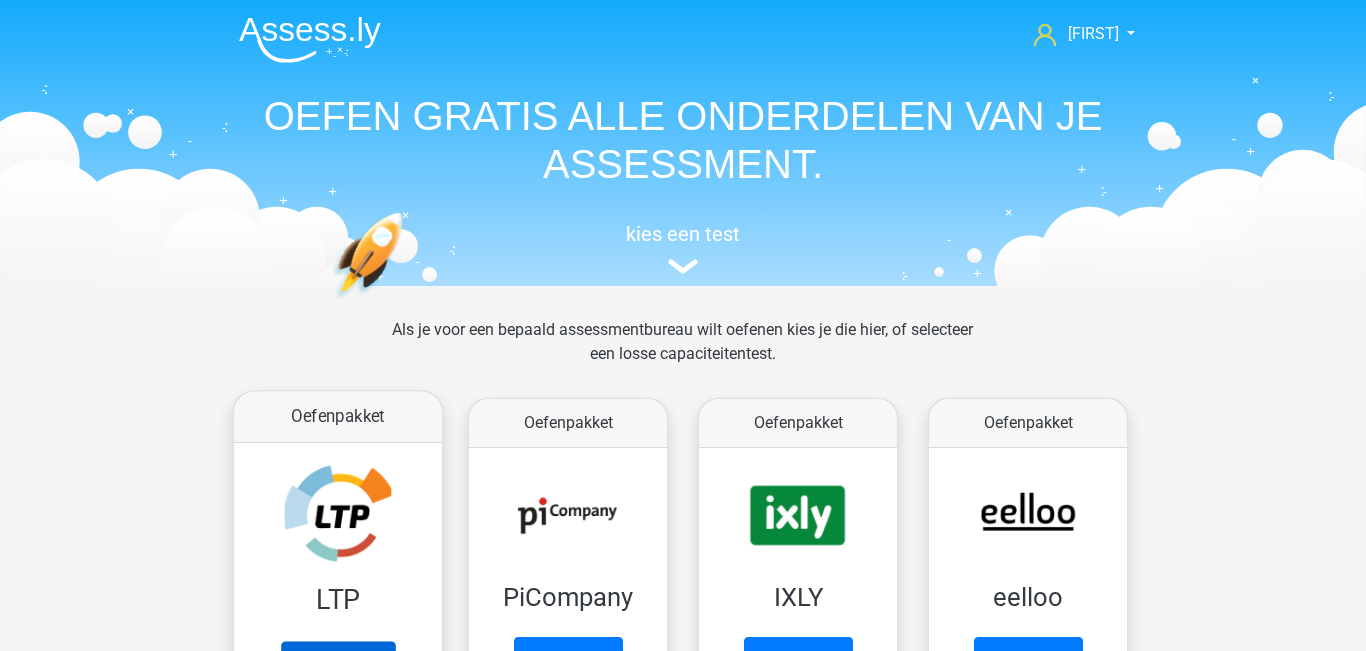 scroll, scrollTop: 165, scrollLeft: 0, axis: vertical 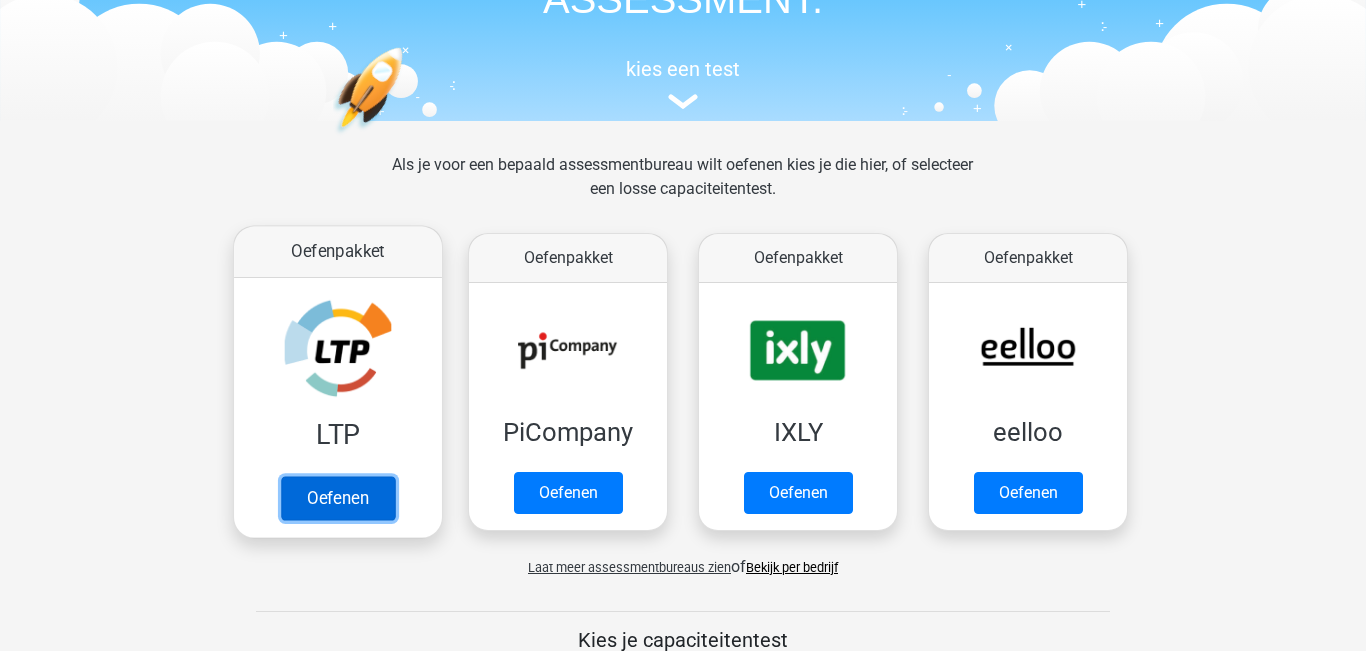 click on "Oefenen" at bounding box center [338, 498] 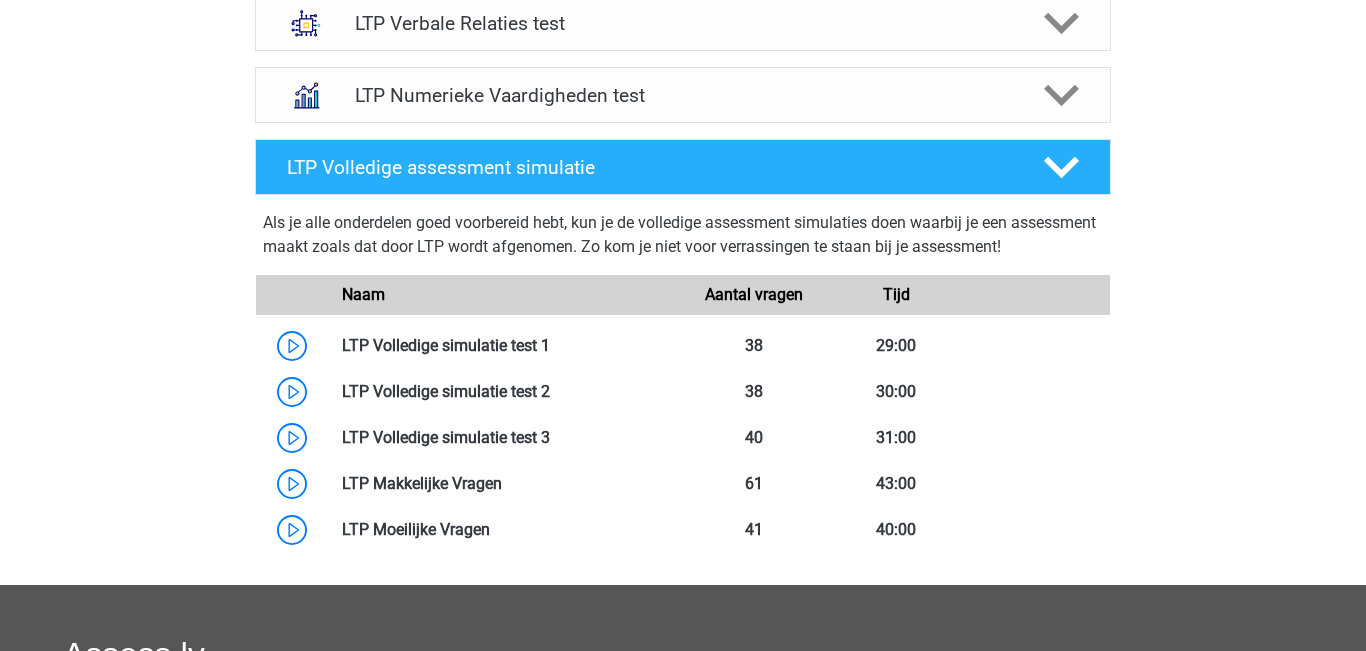 scroll, scrollTop: 1003, scrollLeft: 0, axis: vertical 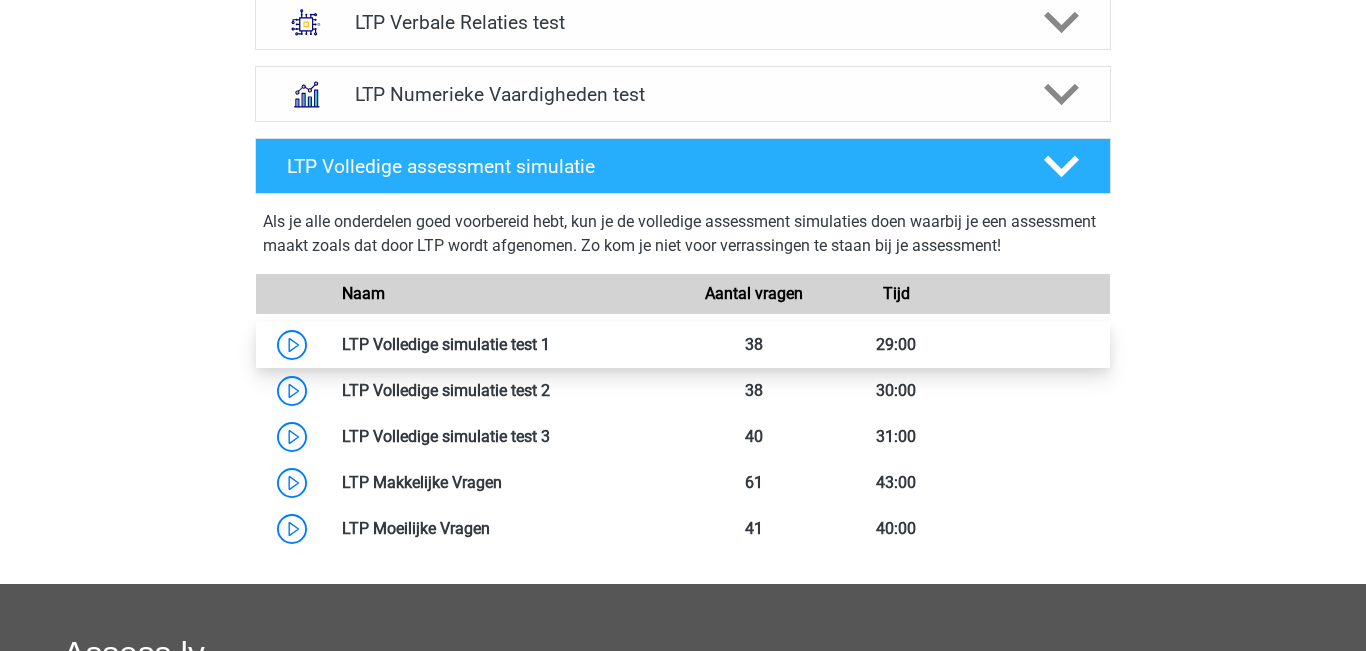 click at bounding box center [550, 344] 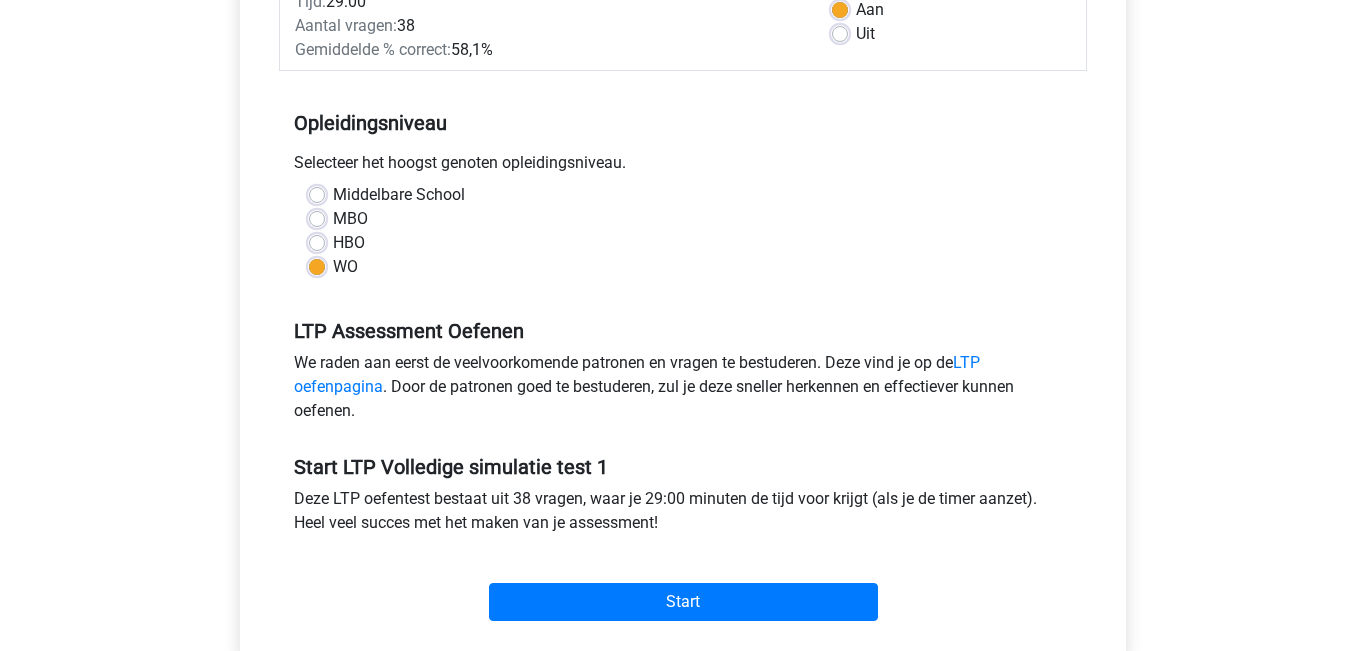 scroll, scrollTop: 337, scrollLeft: 0, axis: vertical 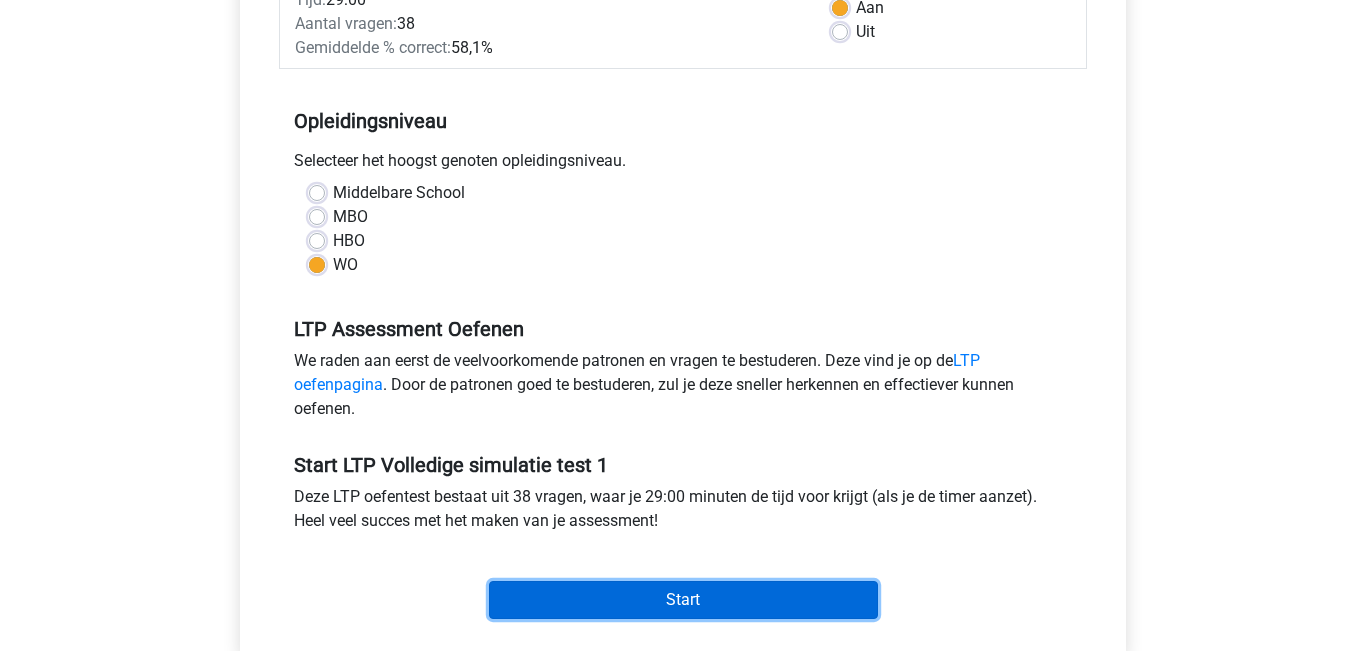 click on "Start" at bounding box center (683, 600) 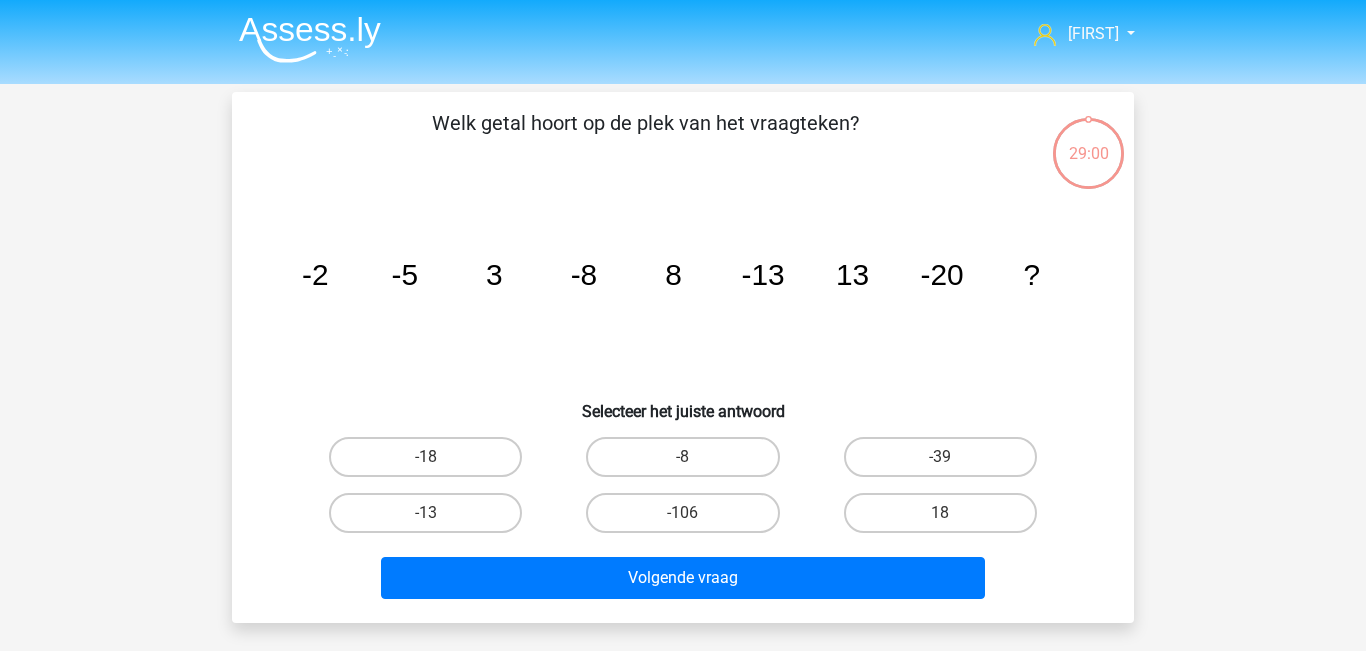 scroll, scrollTop: 0, scrollLeft: 0, axis: both 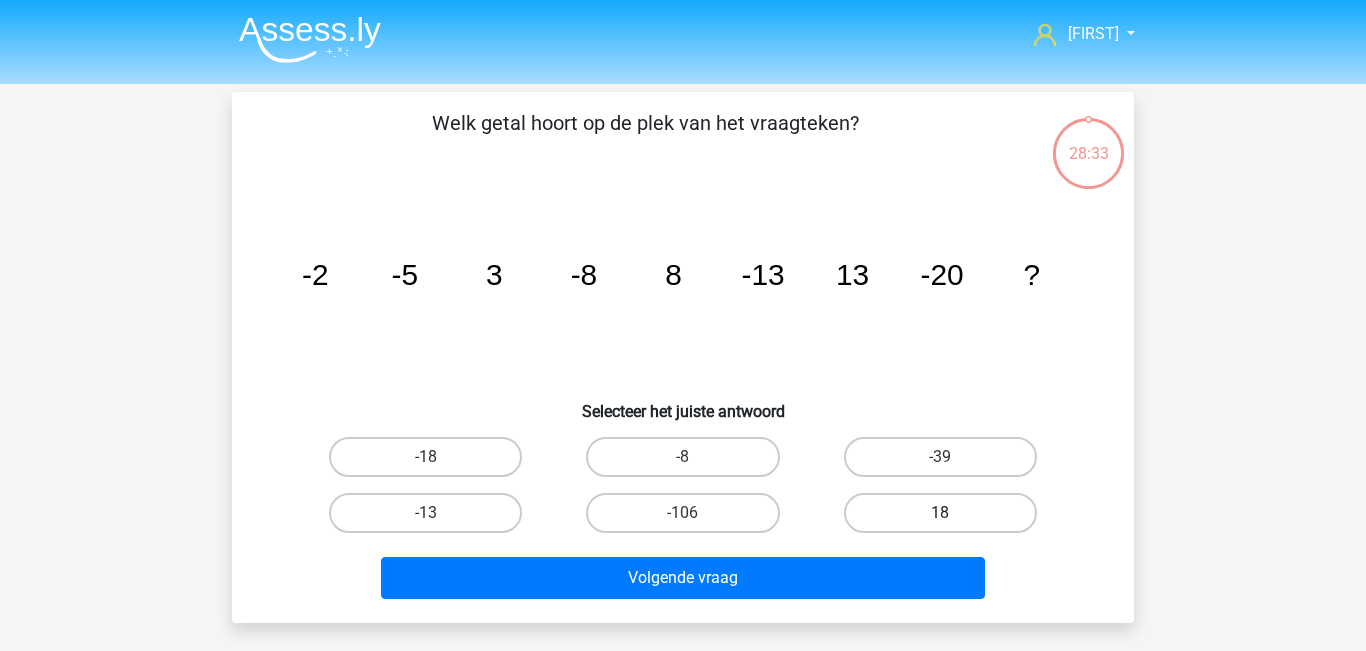 click on "18" at bounding box center (940, 513) 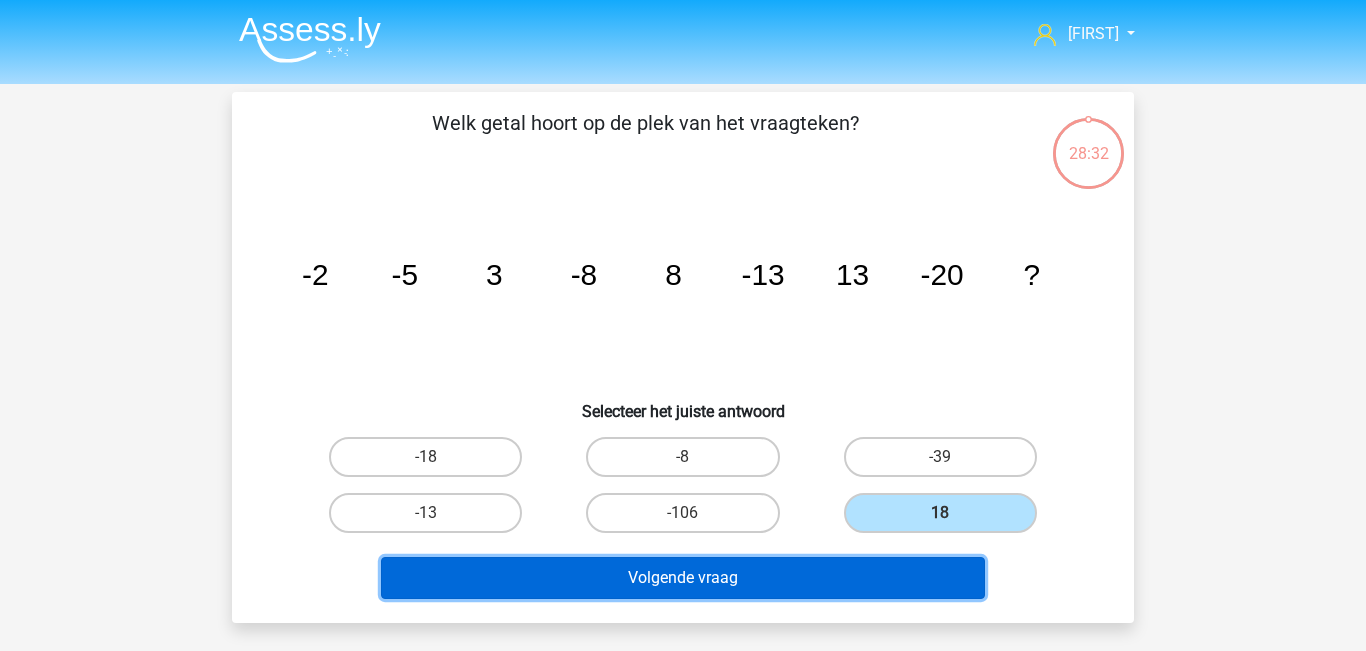 click on "Volgende vraag" at bounding box center [683, 578] 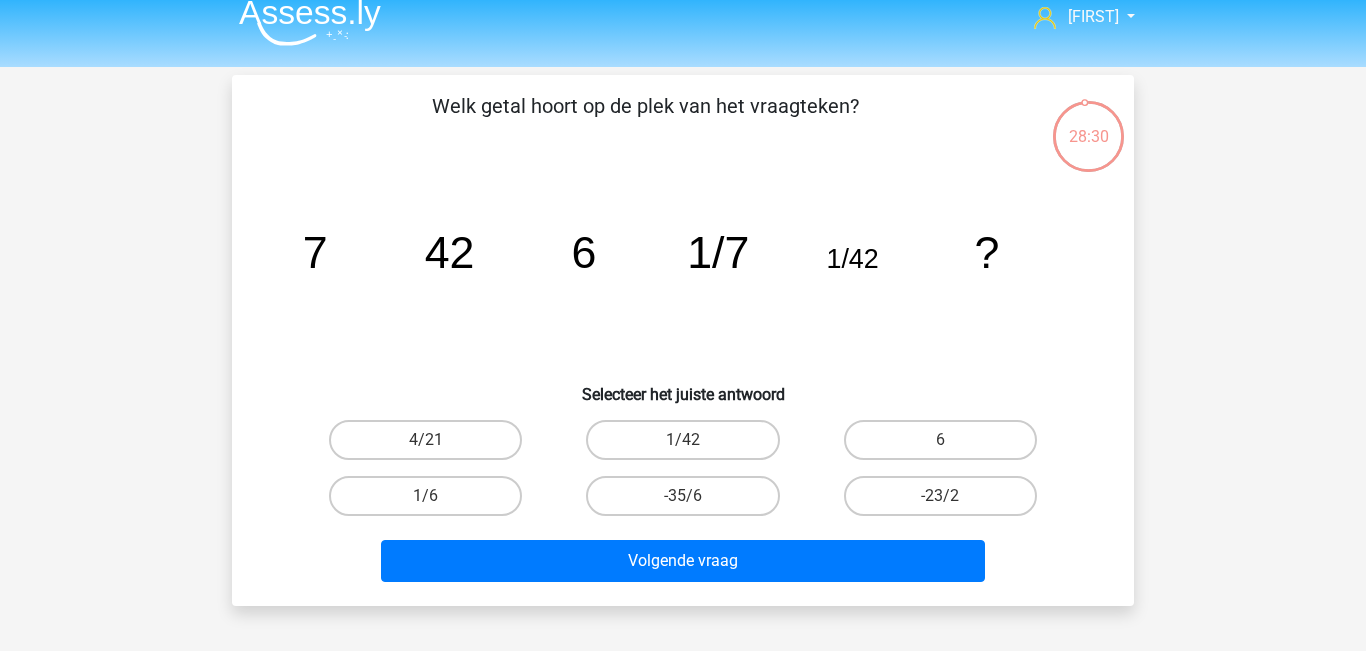 scroll, scrollTop: 16, scrollLeft: 0, axis: vertical 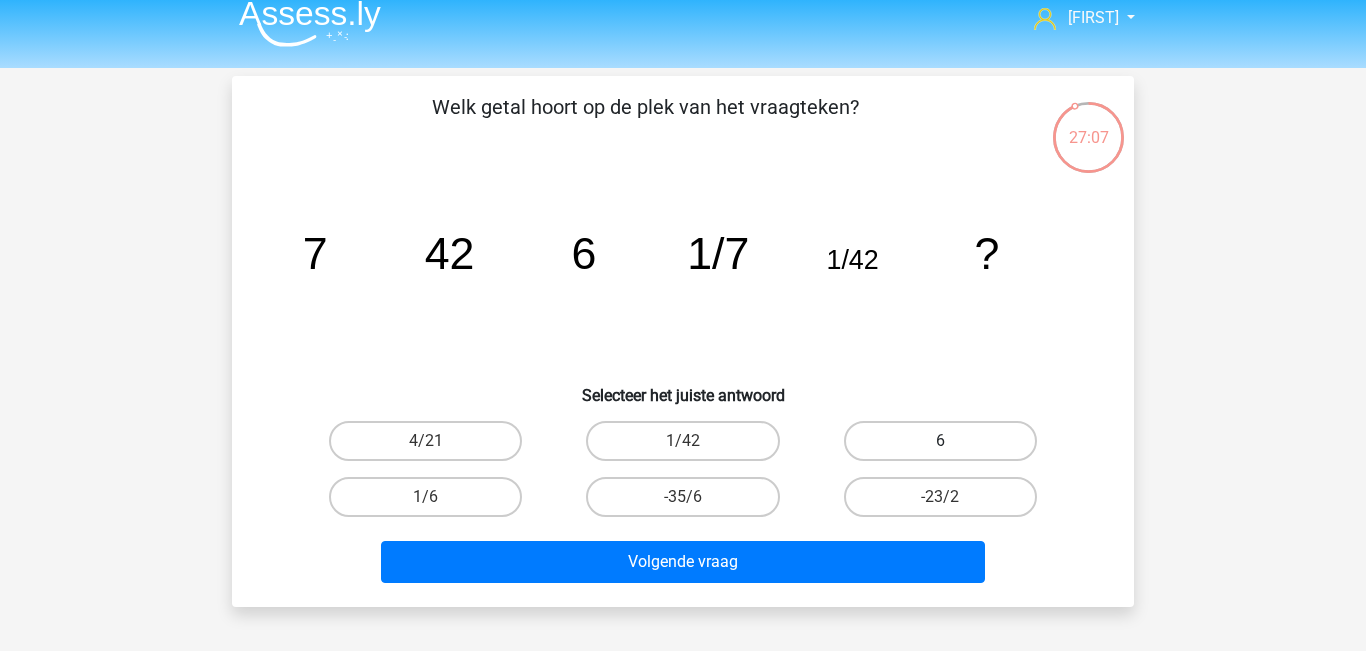 click on "6" at bounding box center [940, 441] 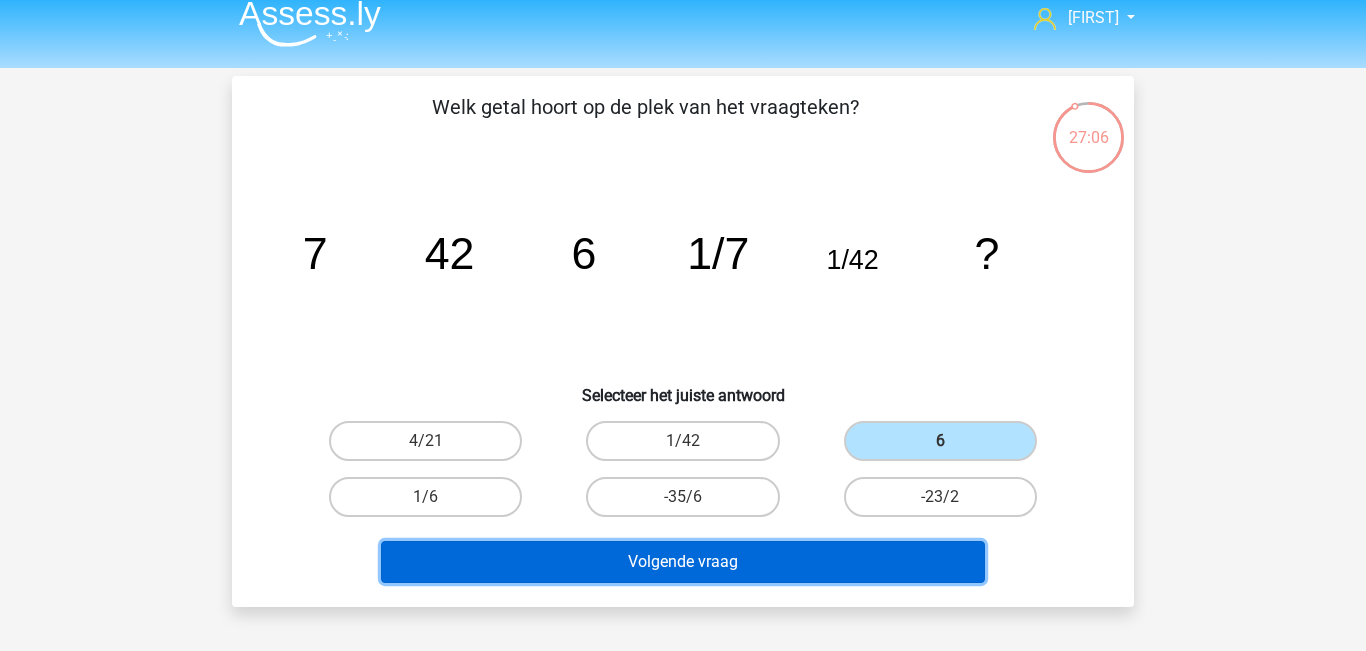 click on "Volgende vraag" at bounding box center [683, 562] 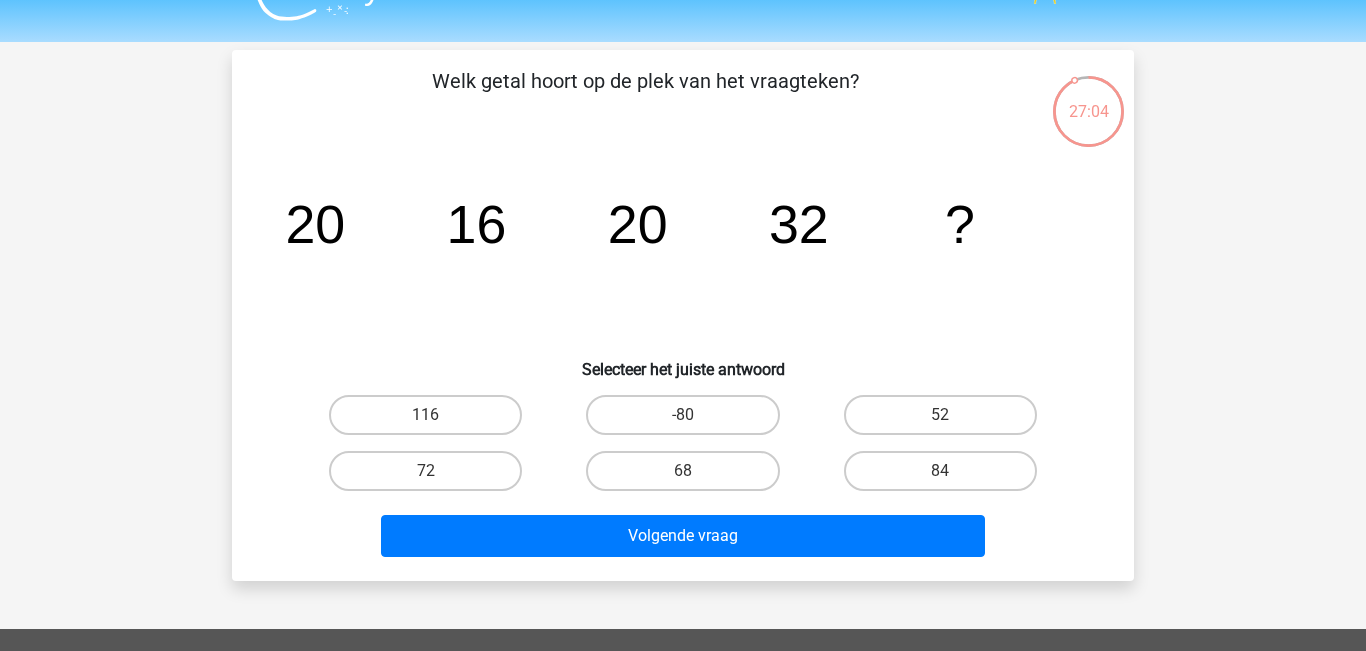 scroll, scrollTop: 35, scrollLeft: 0, axis: vertical 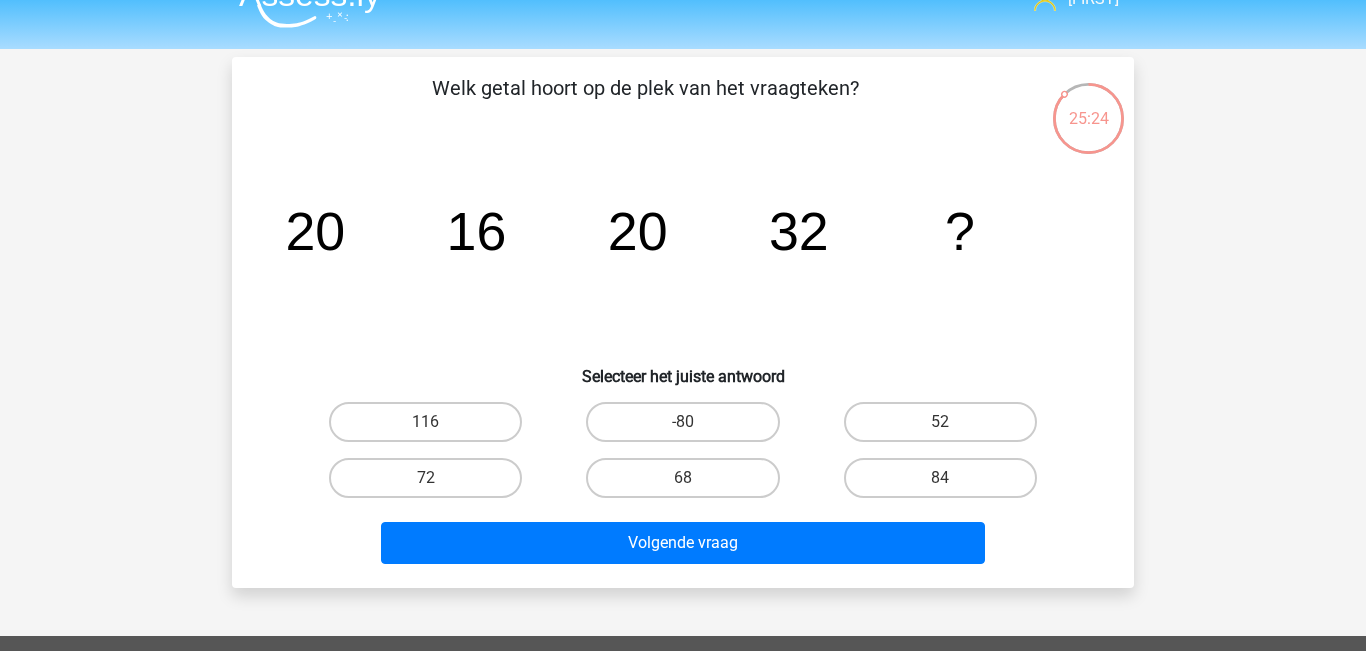click on "52" at bounding box center (946, 428) 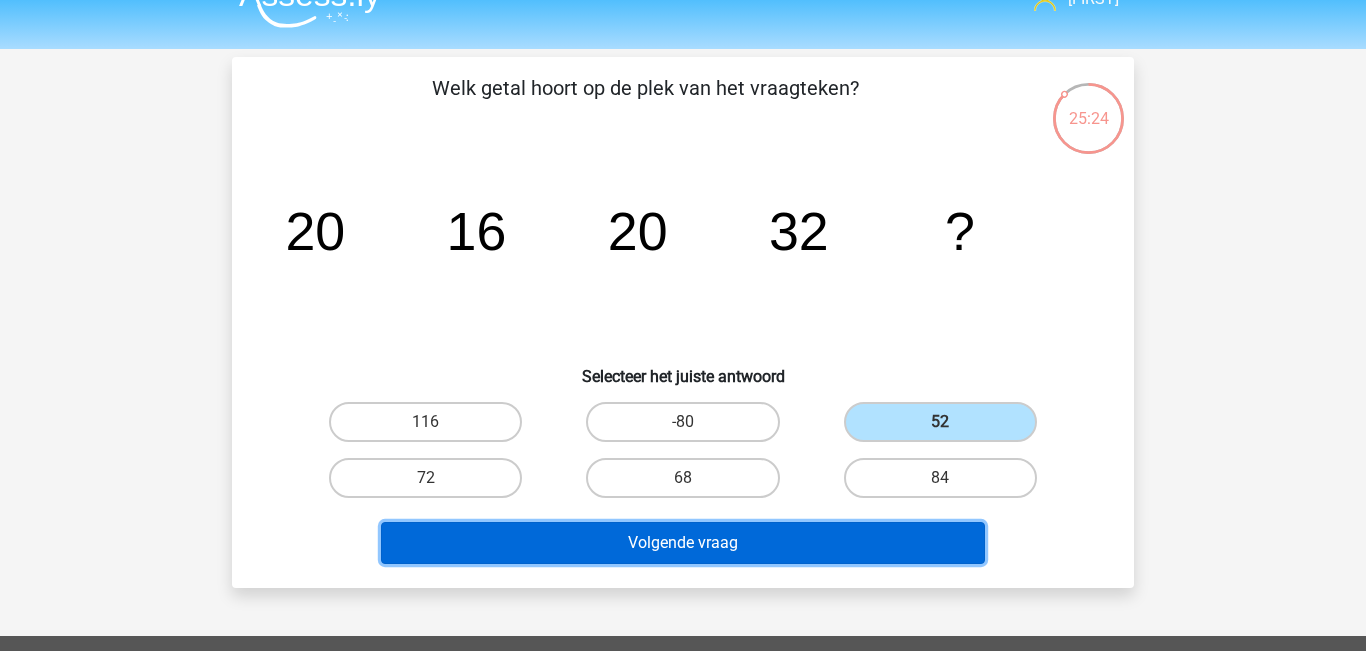 click on "Volgende vraag" at bounding box center [683, 543] 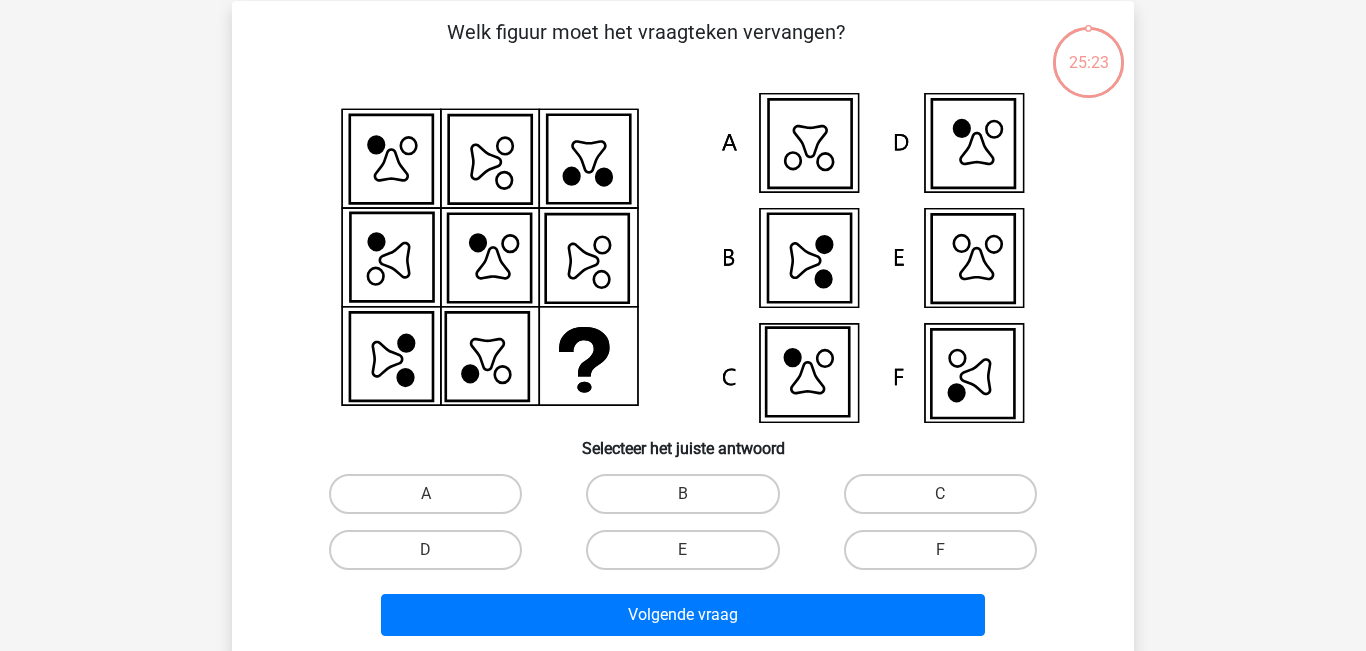scroll, scrollTop: 92, scrollLeft: 0, axis: vertical 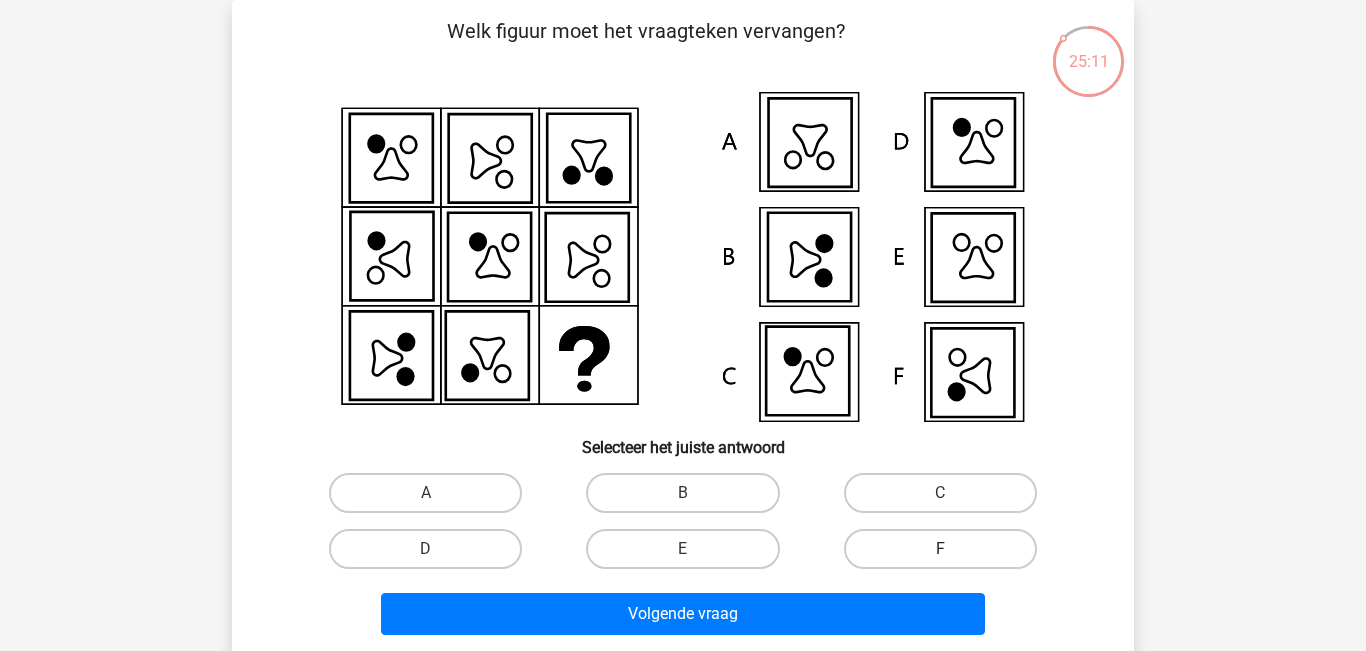 click on "F" at bounding box center [940, 549] 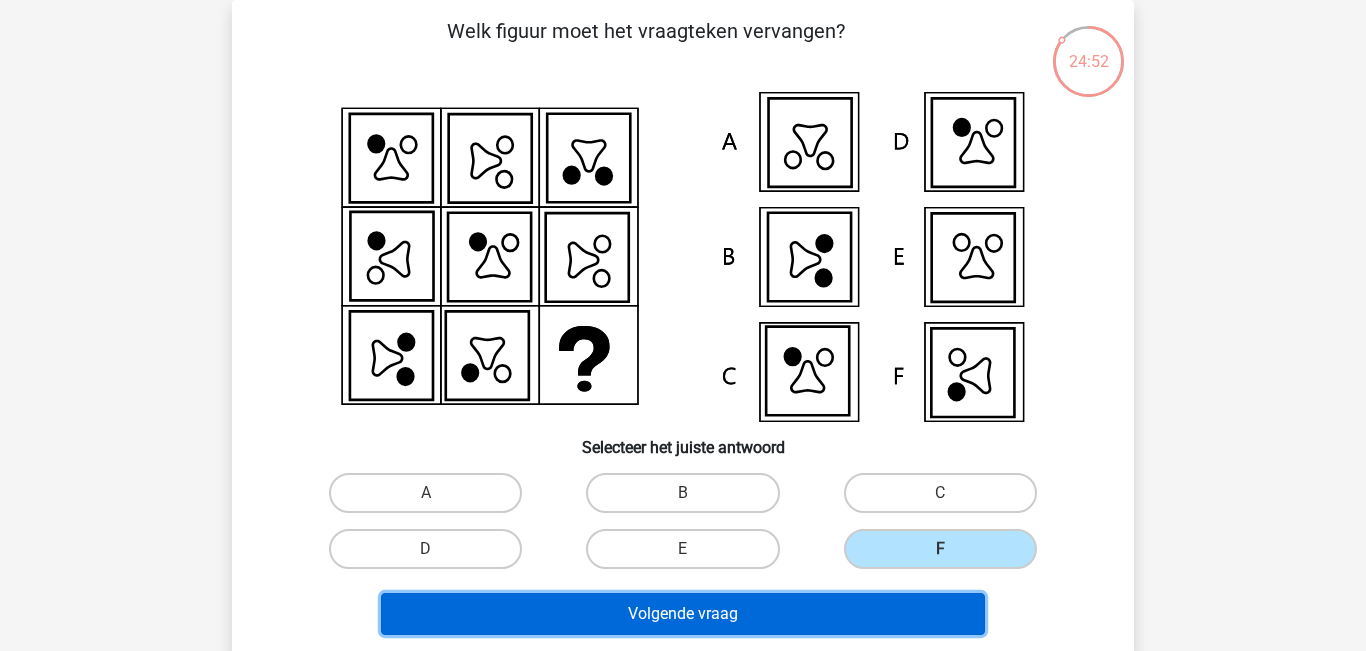 click on "Volgende vraag" at bounding box center (683, 614) 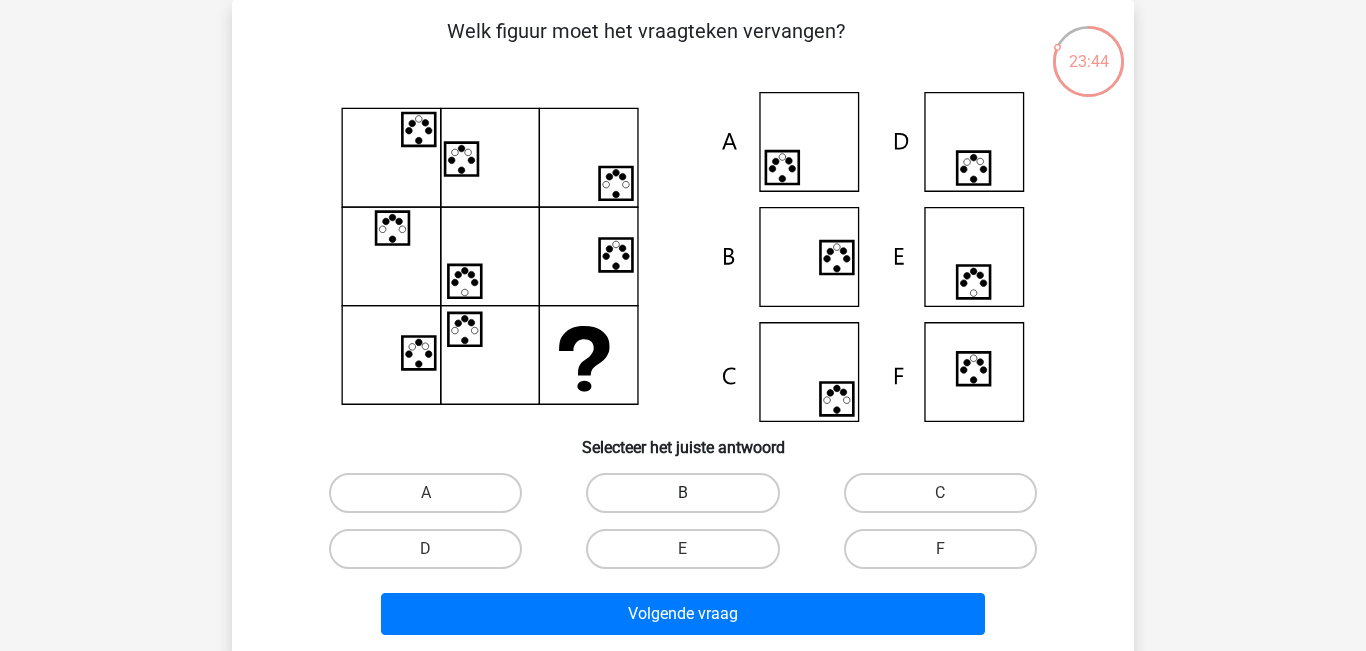 click on "B" at bounding box center [682, 493] 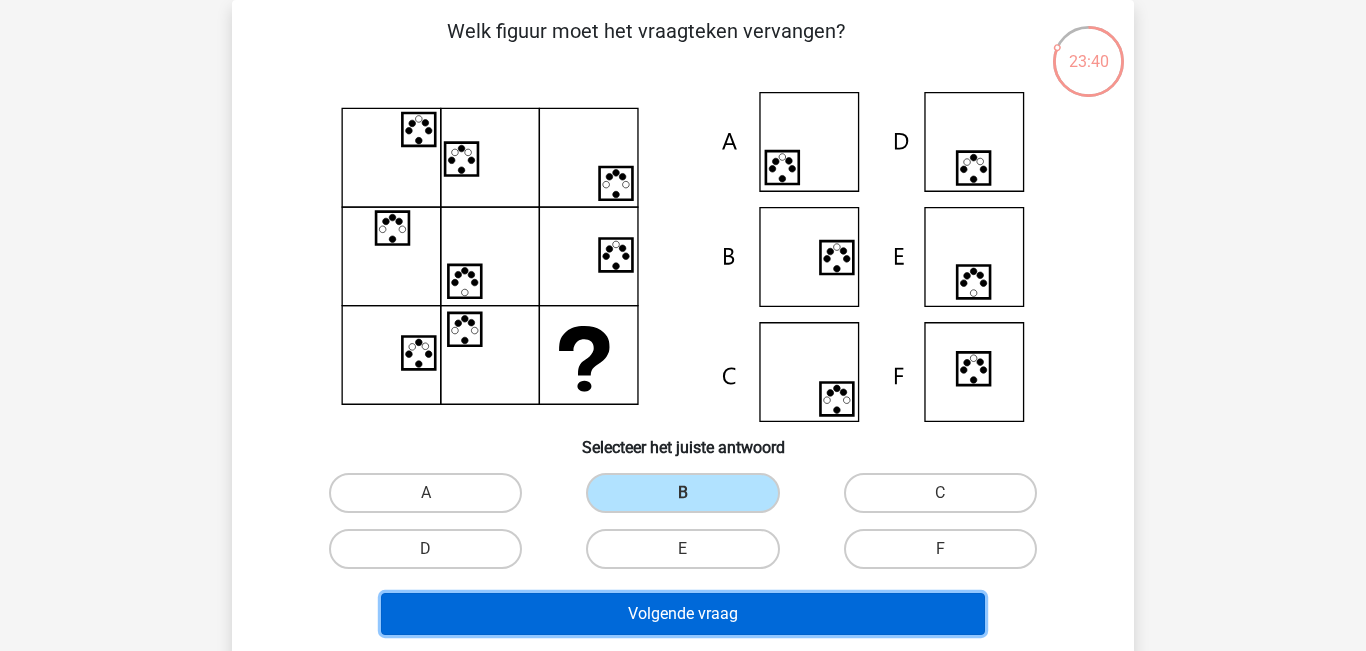 click on "Volgende vraag" at bounding box center (683, 614) 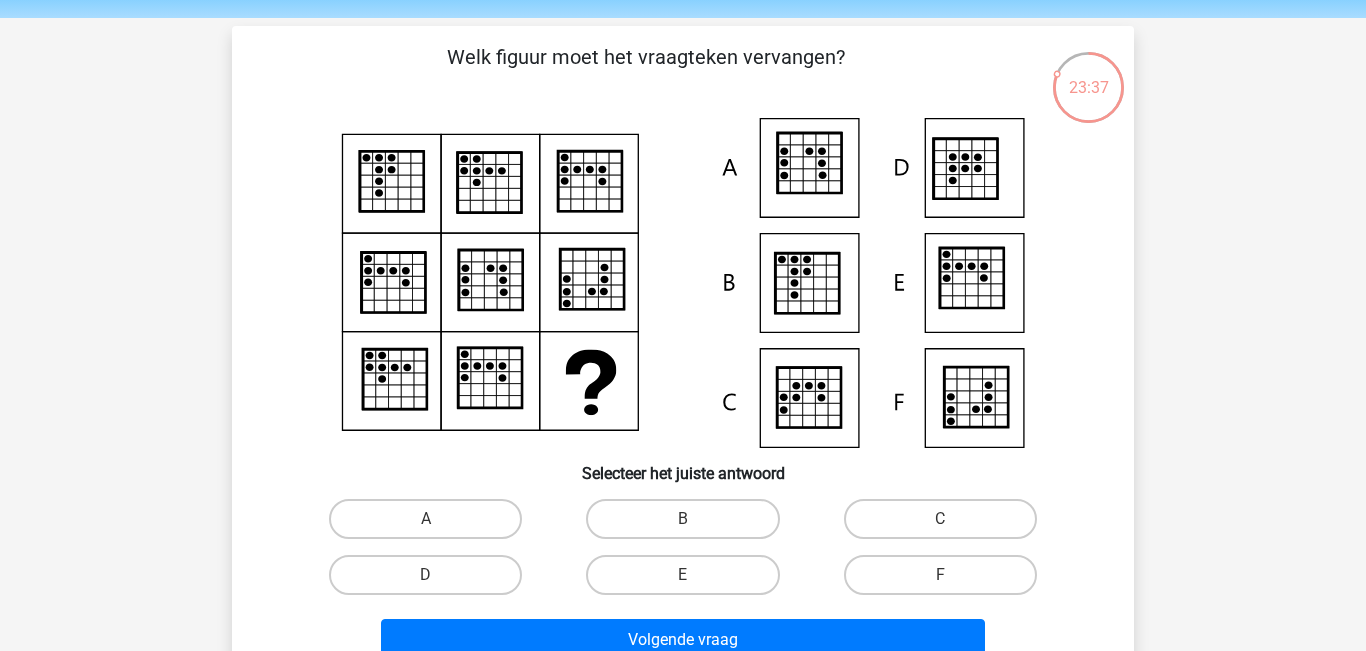scroll, scrollTop: 67, scrollLeft: 0, axis: vertical 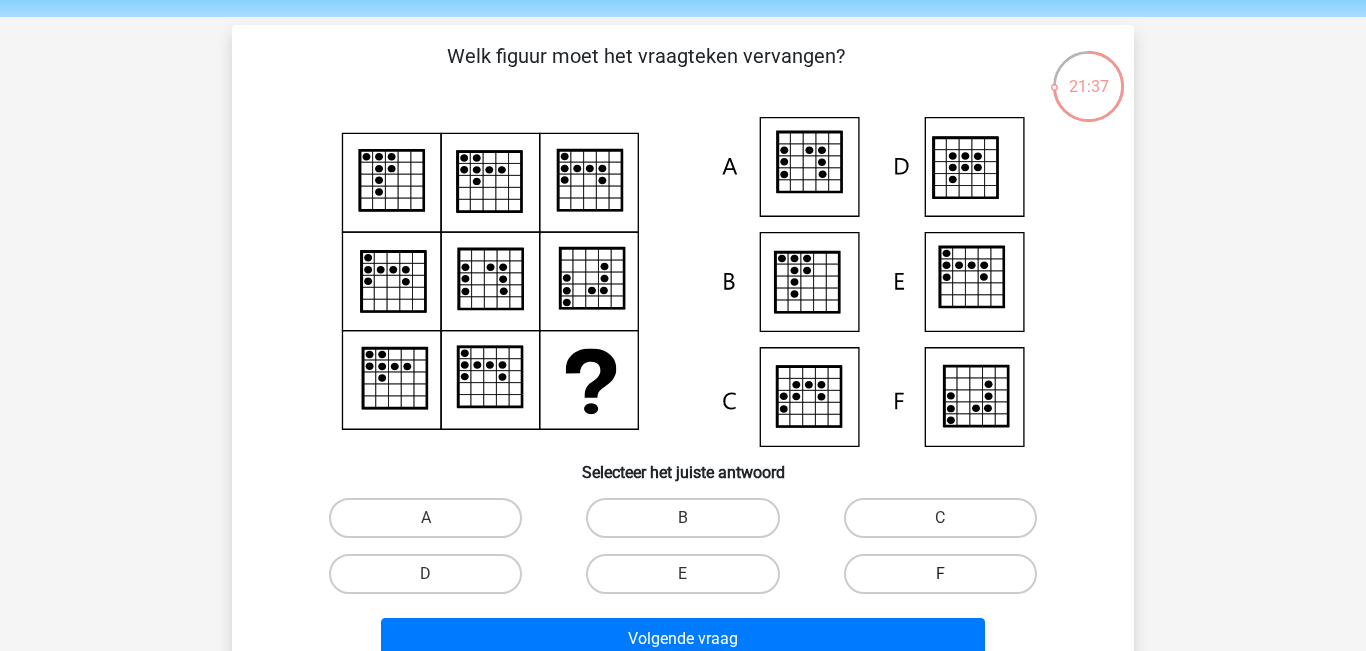 click on "F" at bounding box center (940, 574) 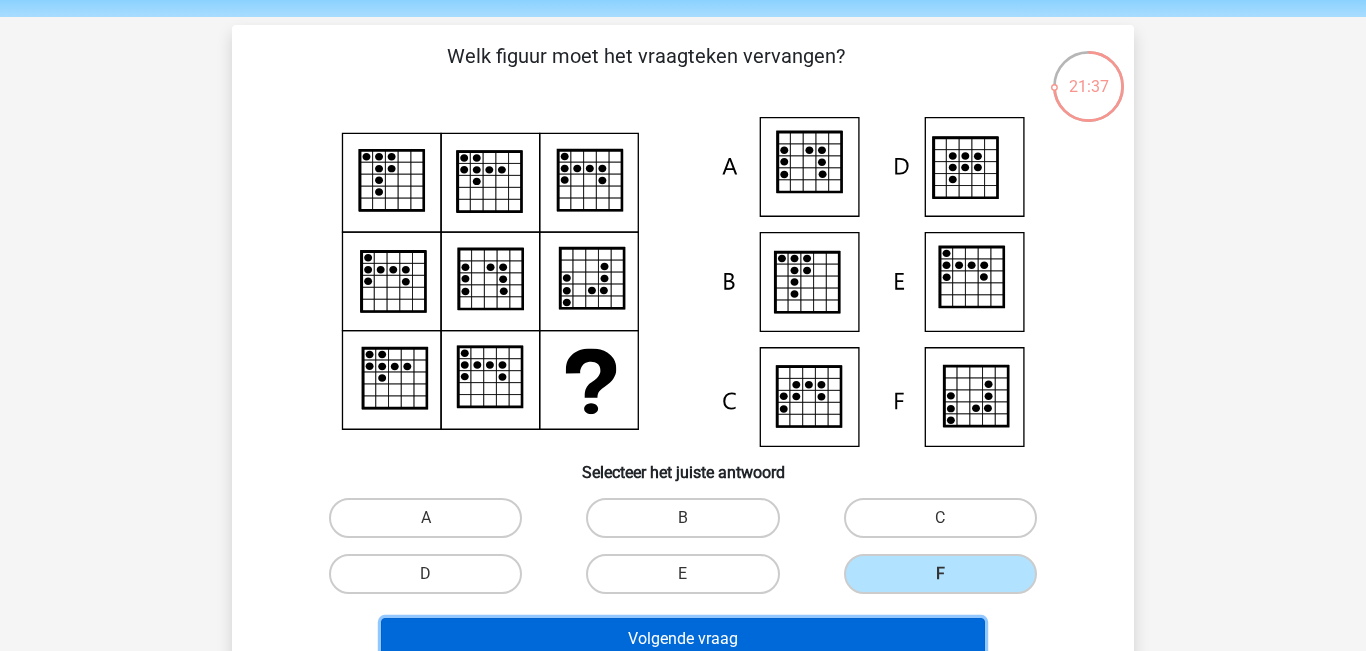 click on "Volgende vraag" at bounding box center [683, 639] 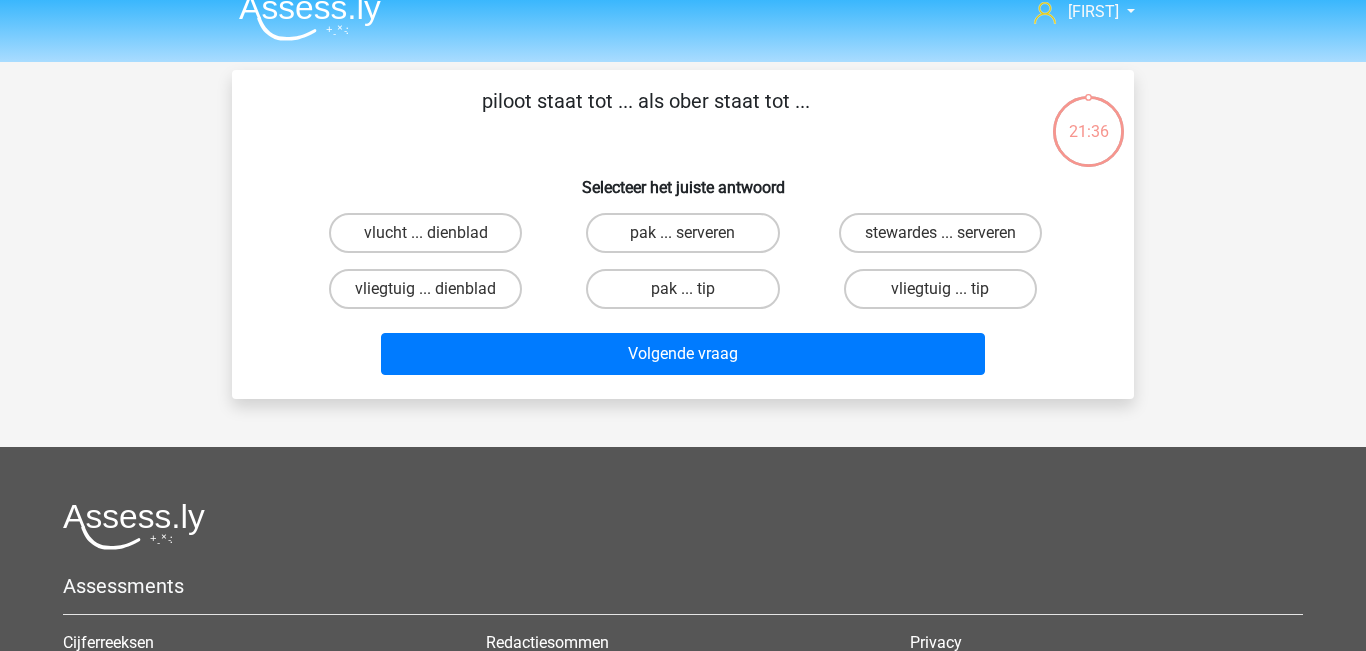 scroll, scrollTop: 0, scrollLeft: 0, axis: both 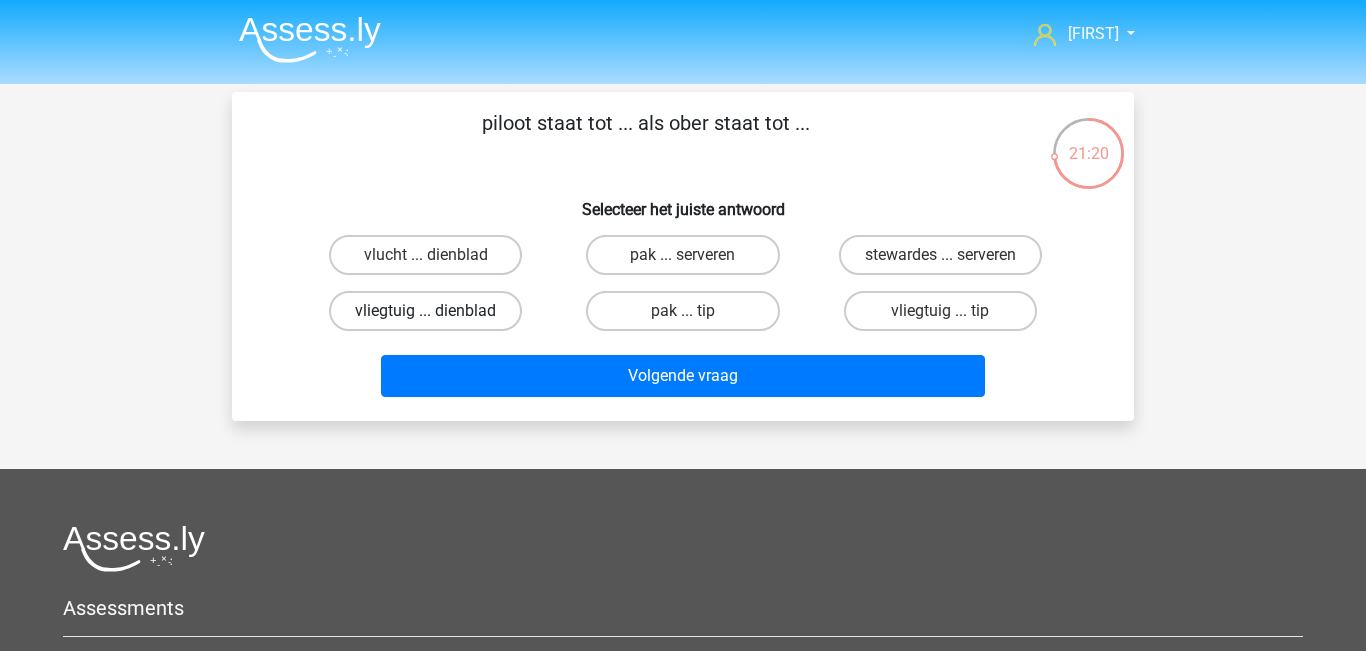 click on "vliegtuig ... dienblad" at bounding box center [425, 311] 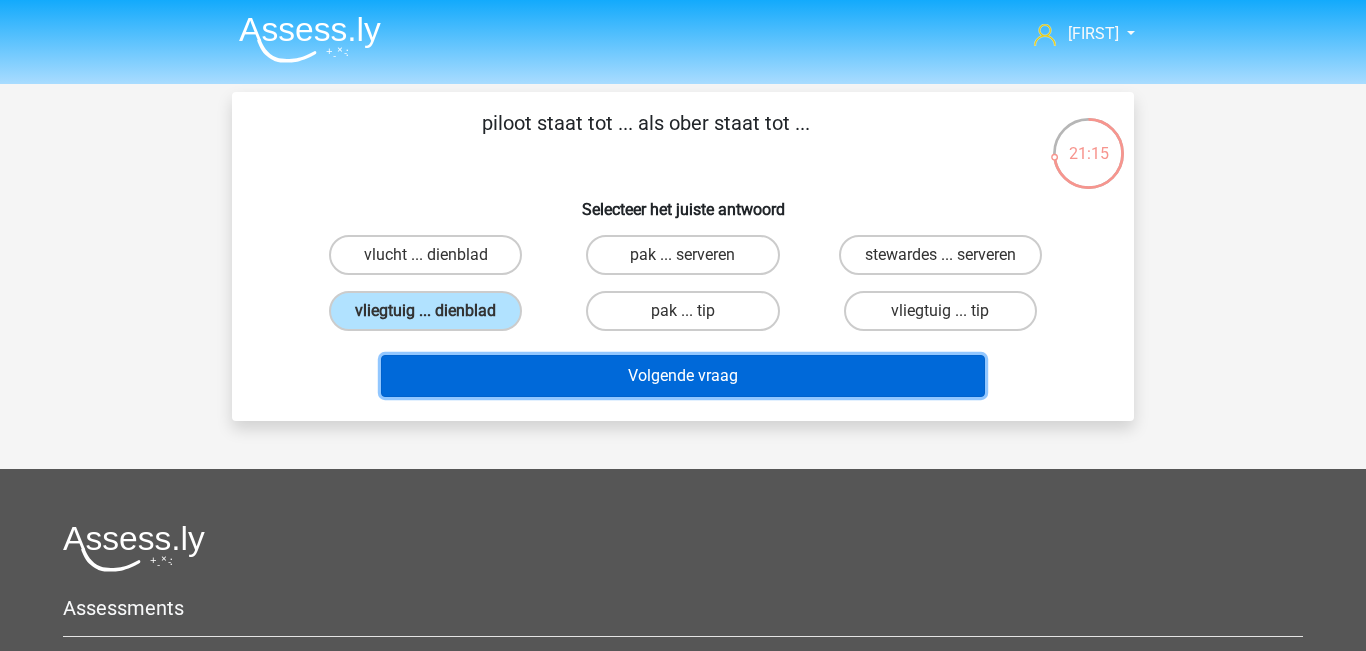 click on "Volgende vraag" at bounding box center [683, 376] 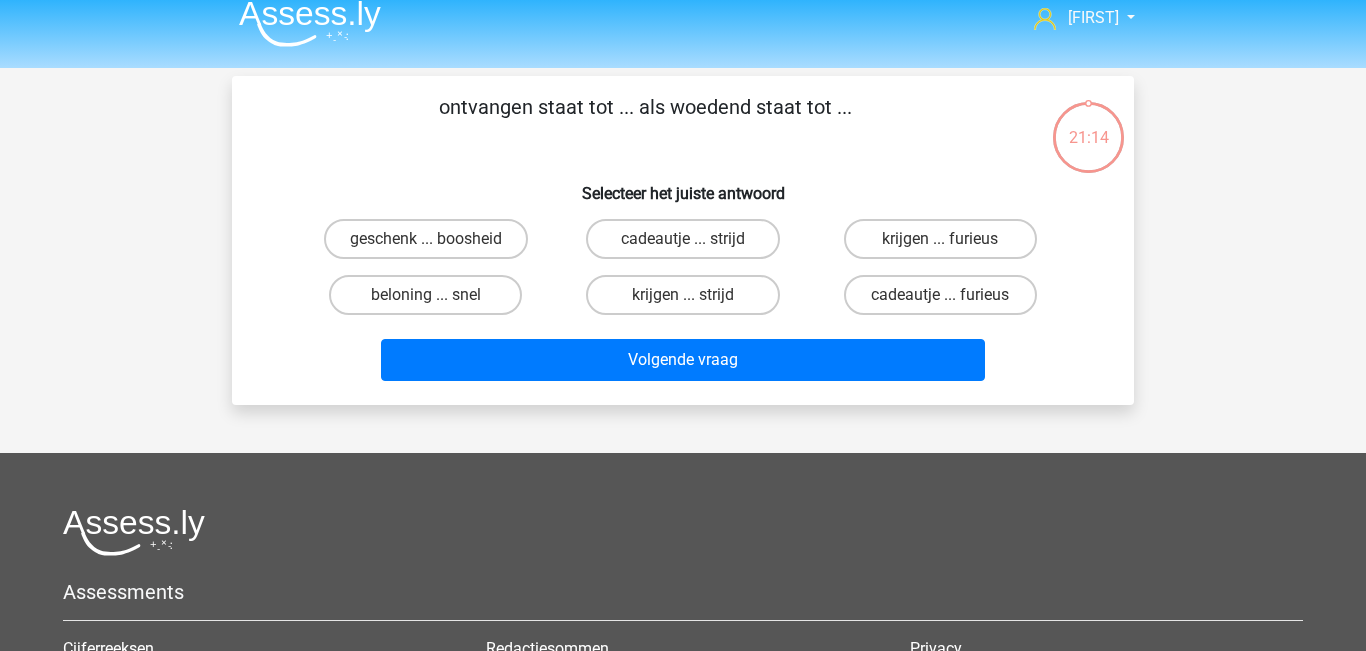 scroll, scrollTop: 15, scrollLeft: 0, axis: vertical 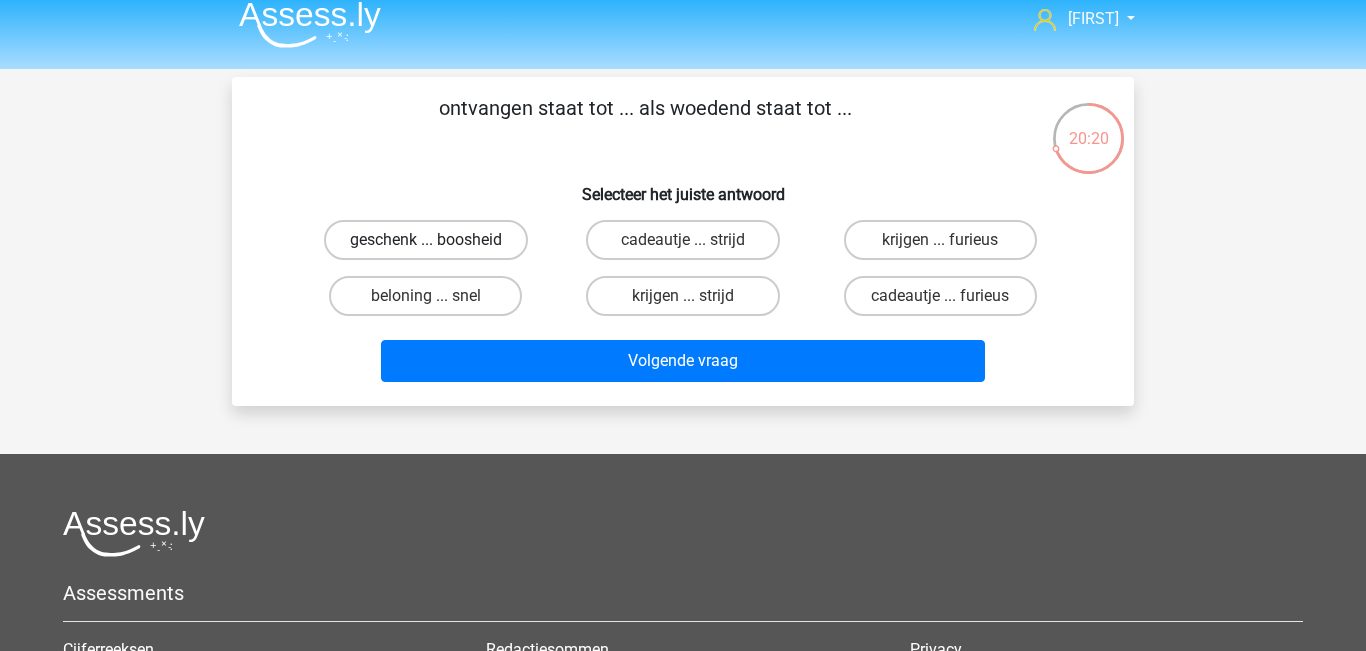 click on "geschenk ... boosheid" at bounding box center [426, 240] 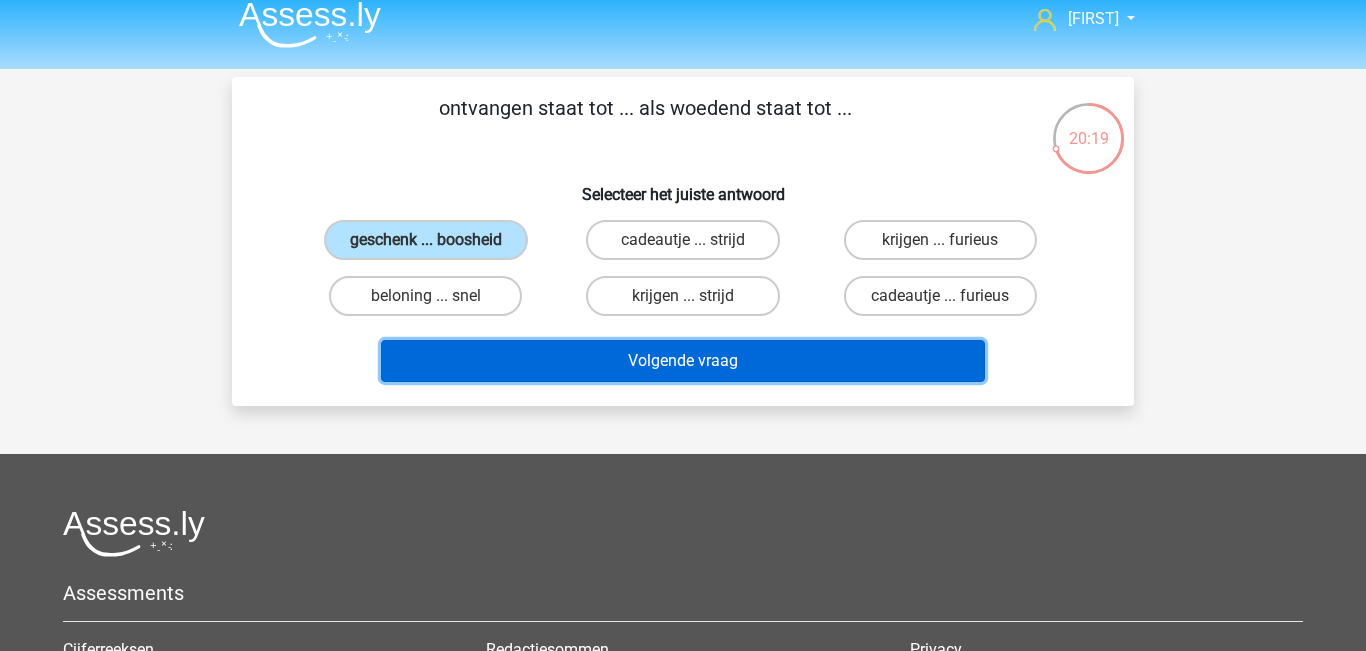 click on "Volgende vraag" at bounding box center [683, 361] 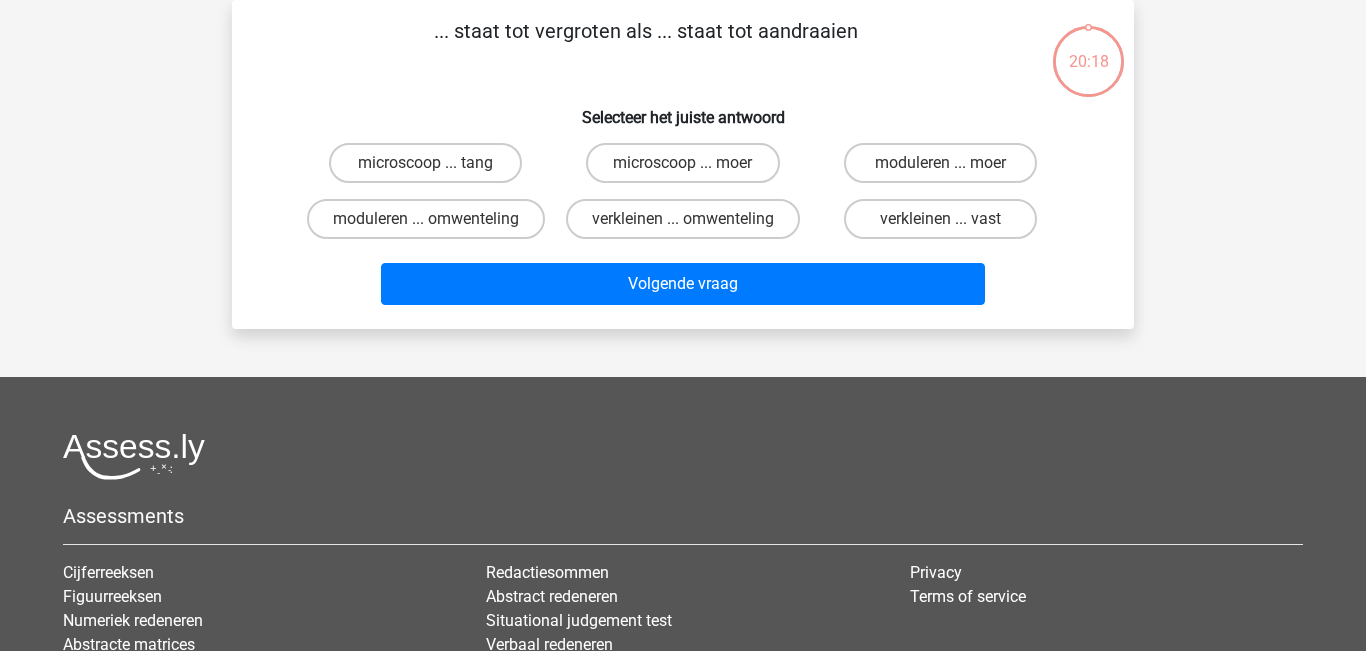 scroll, scrollTop: 0, scrollLeft: 0, axis: both 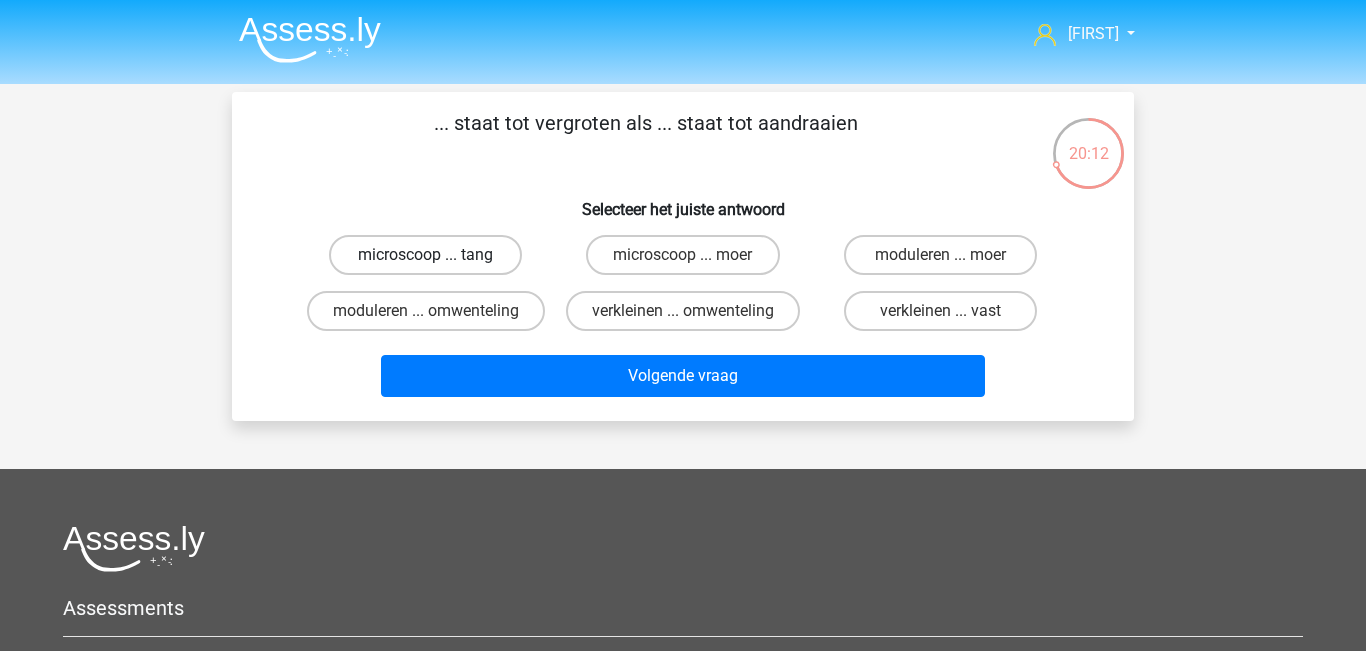 click on "microscoop ... tang" at bounding box center (425, 255) 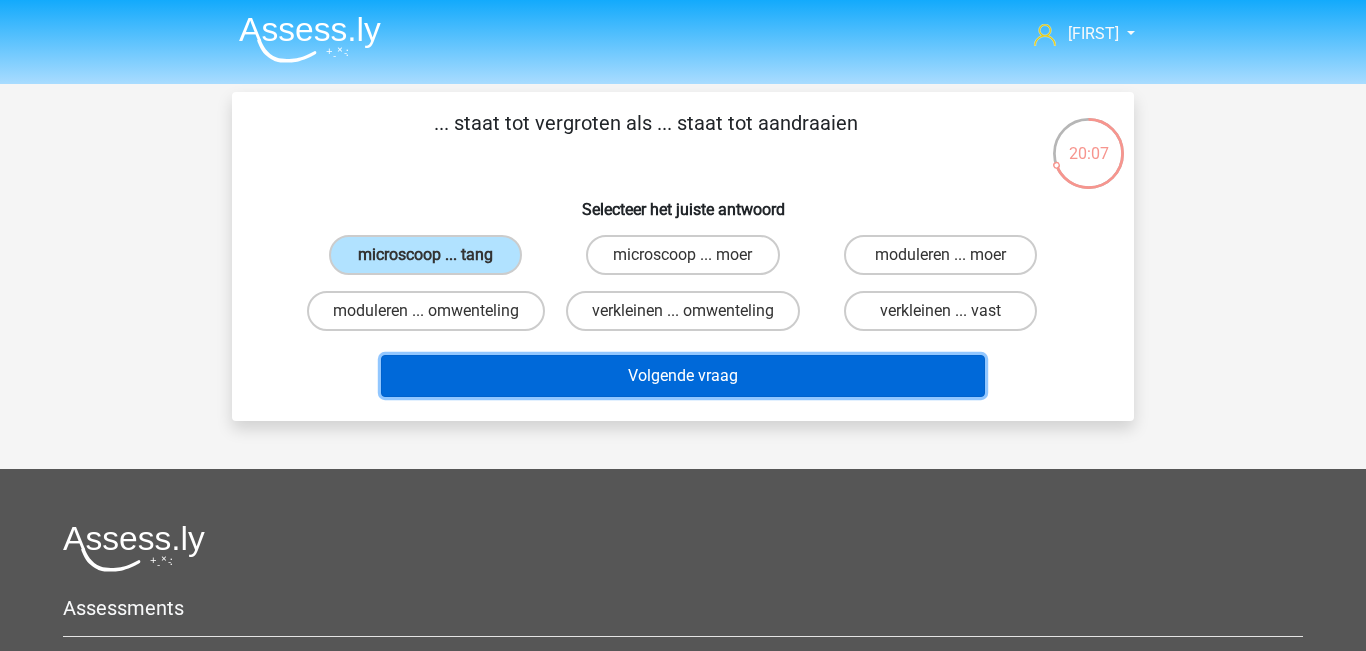 click on "Volgende vraag" at bounding box center (683, 376) 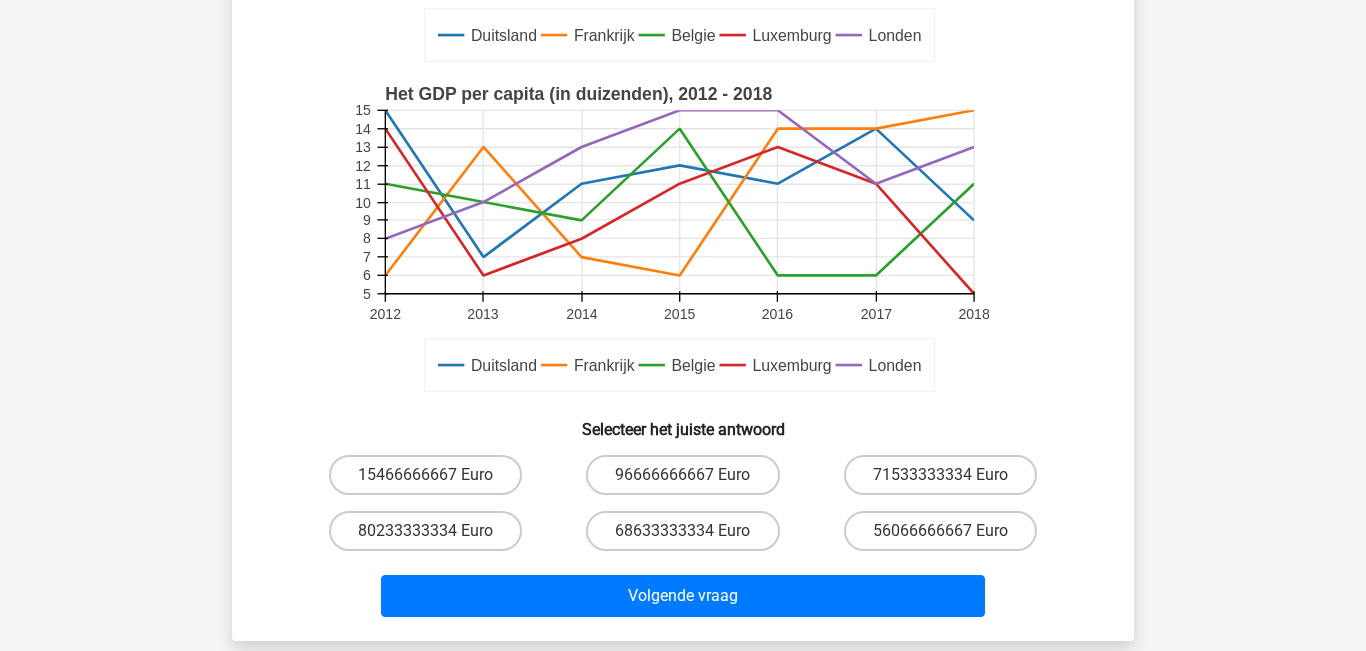 scroll, scrollTop: 447, scrollLeft: 0, axis: vertical 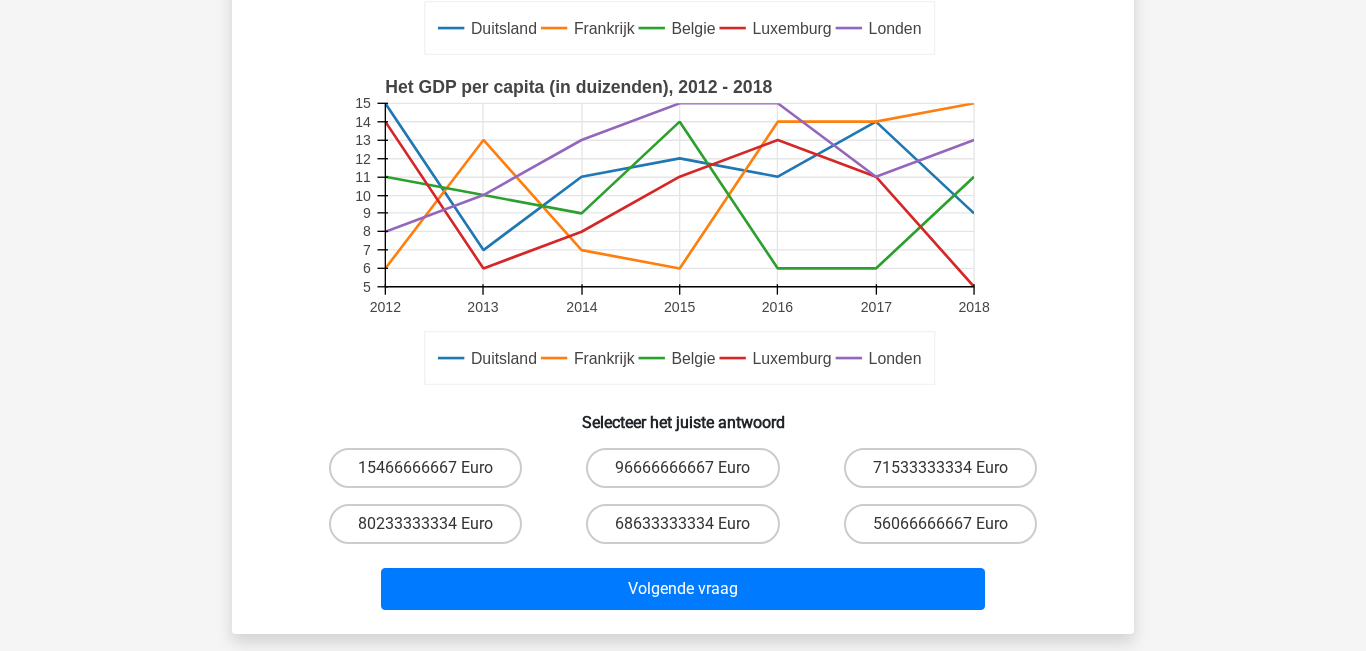click on "71533333334 Euro" at bounding box center (940, 468) 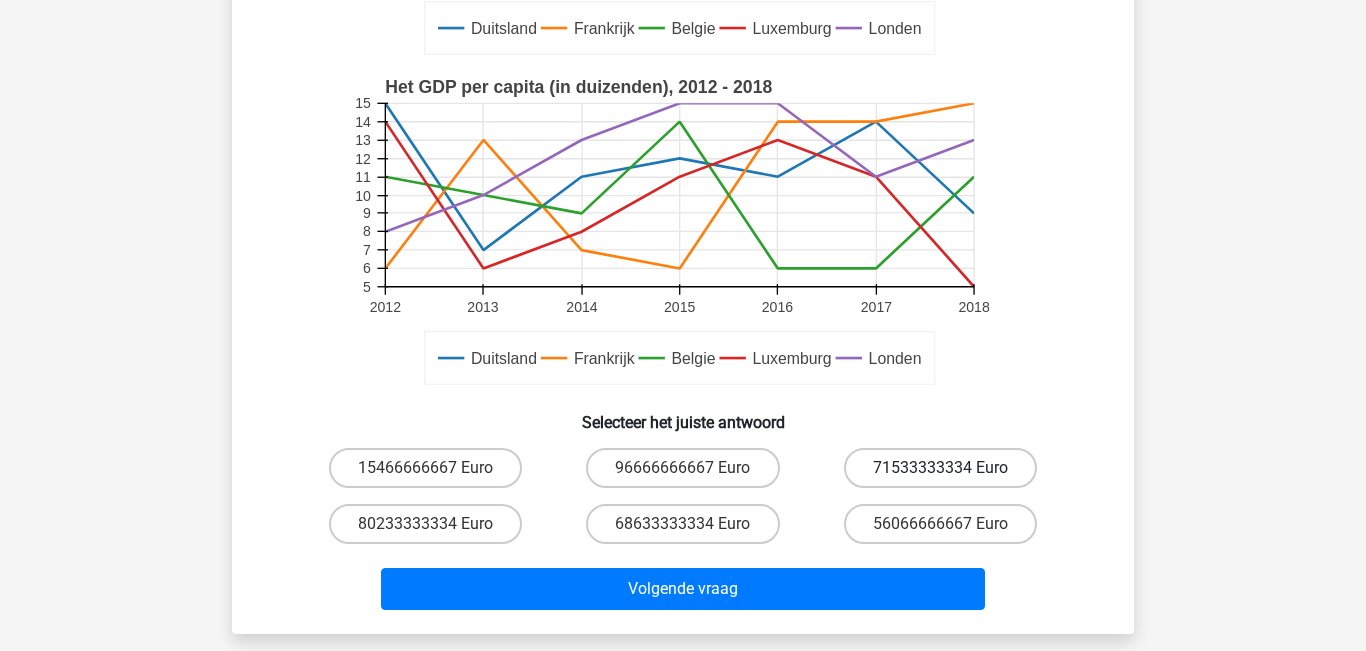 click on "71533333334 Euro" at bounding box center (940, 468) 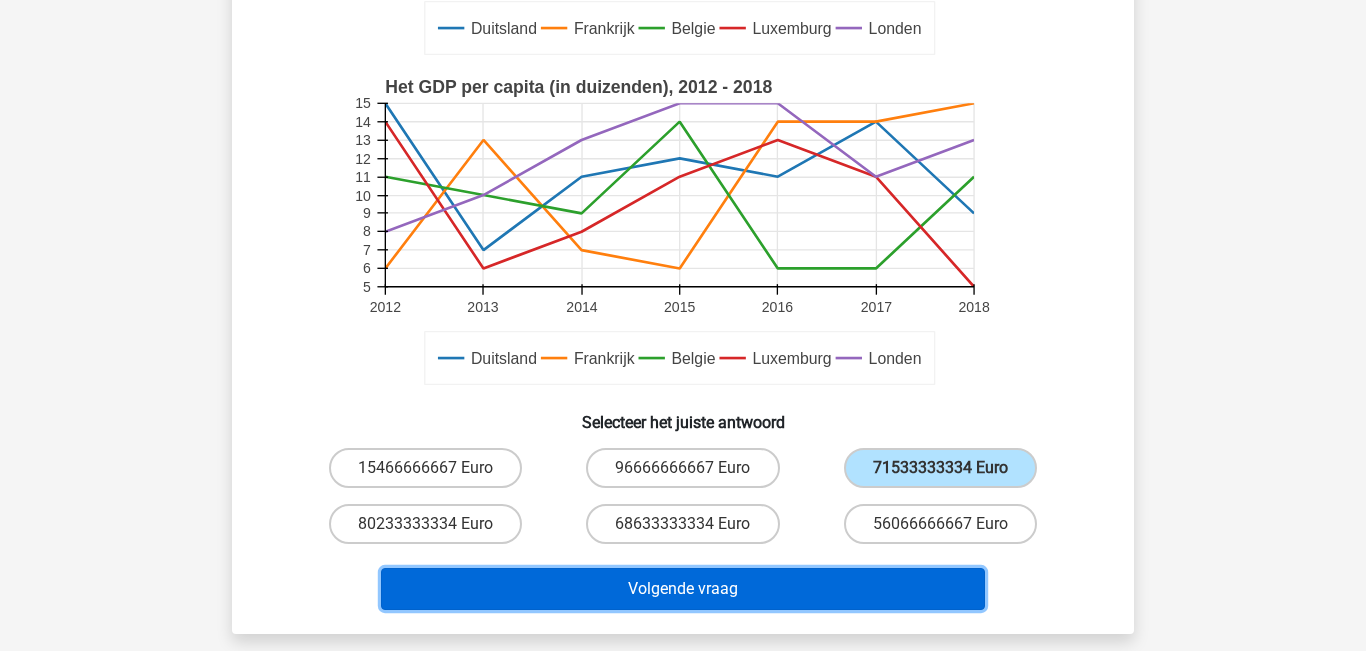 click on "Volgende vraag" at bounding box center (683, 589) 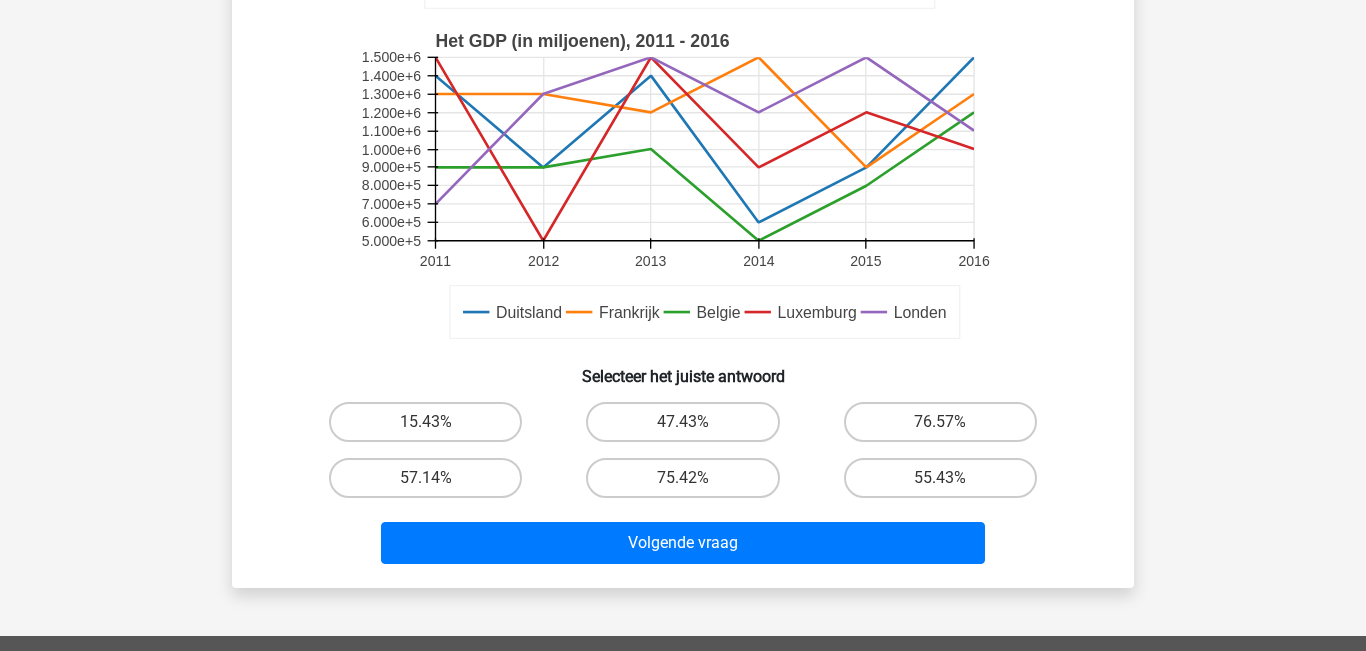 scroll, scrollTop: 496, scrollLeft: 0, axis: vertical 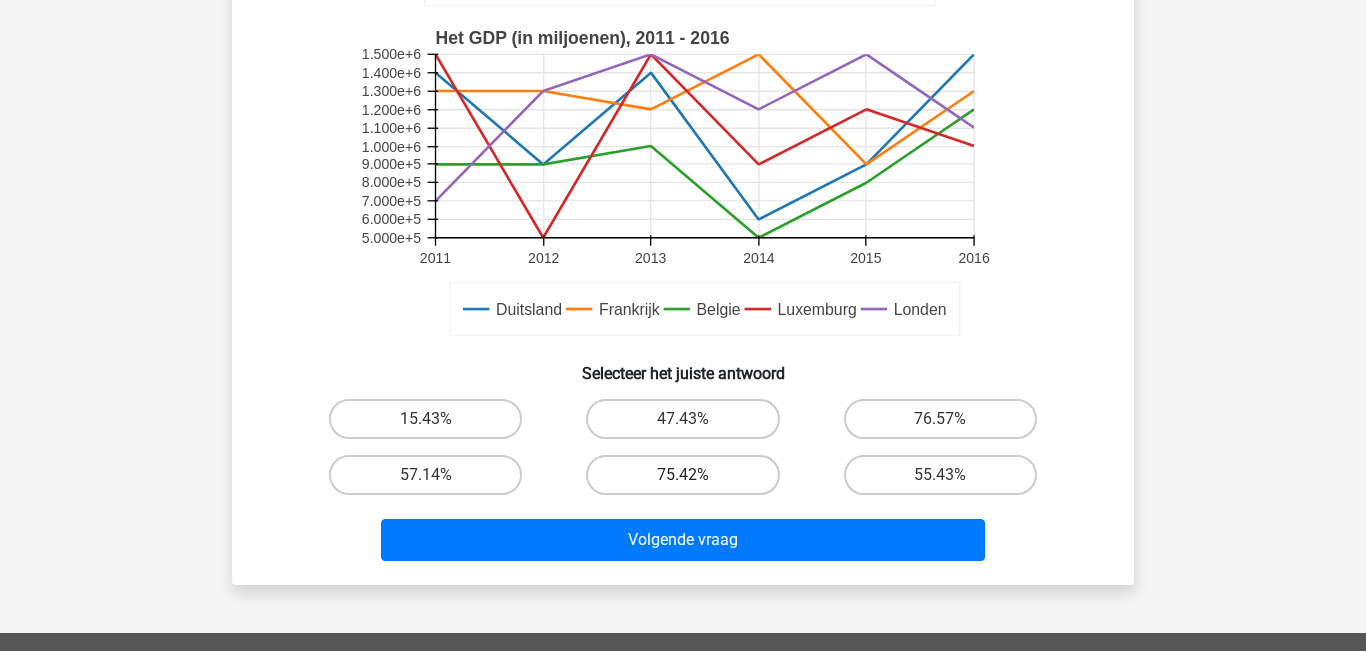 click on "75.42%" at bounding box center [682, 475] 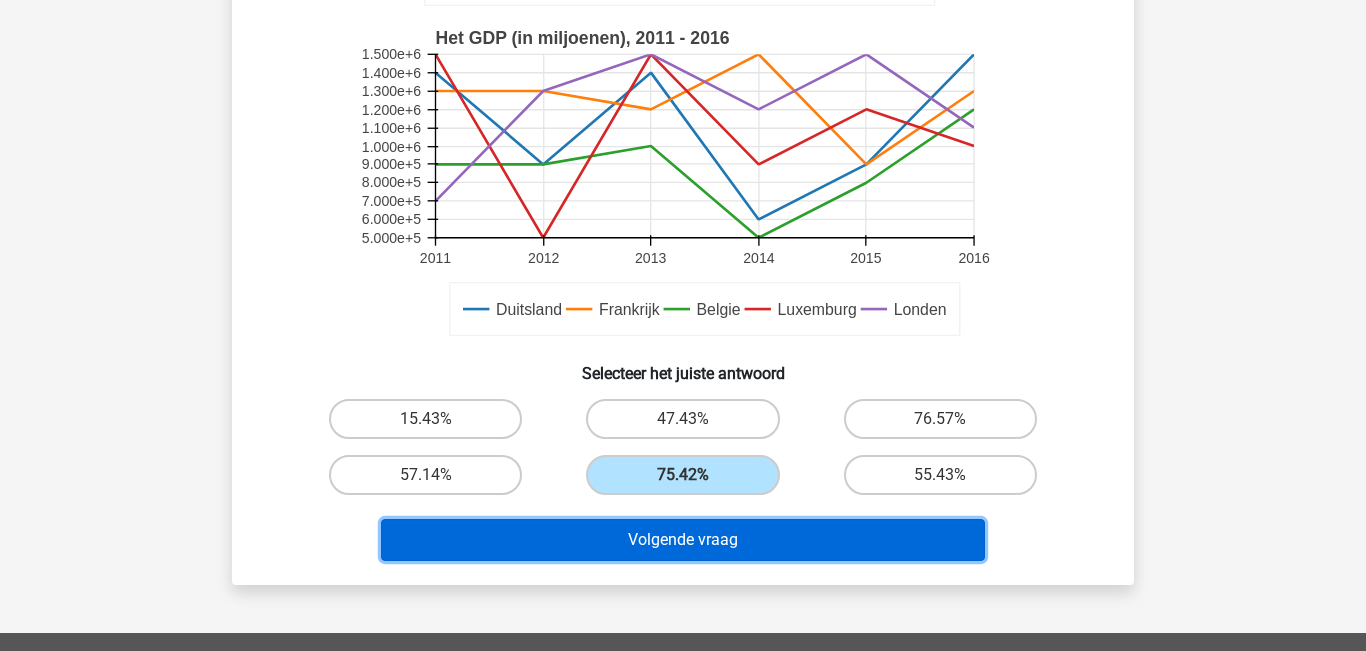 click on "Volgende vraag" at bounding box center (683, 540) 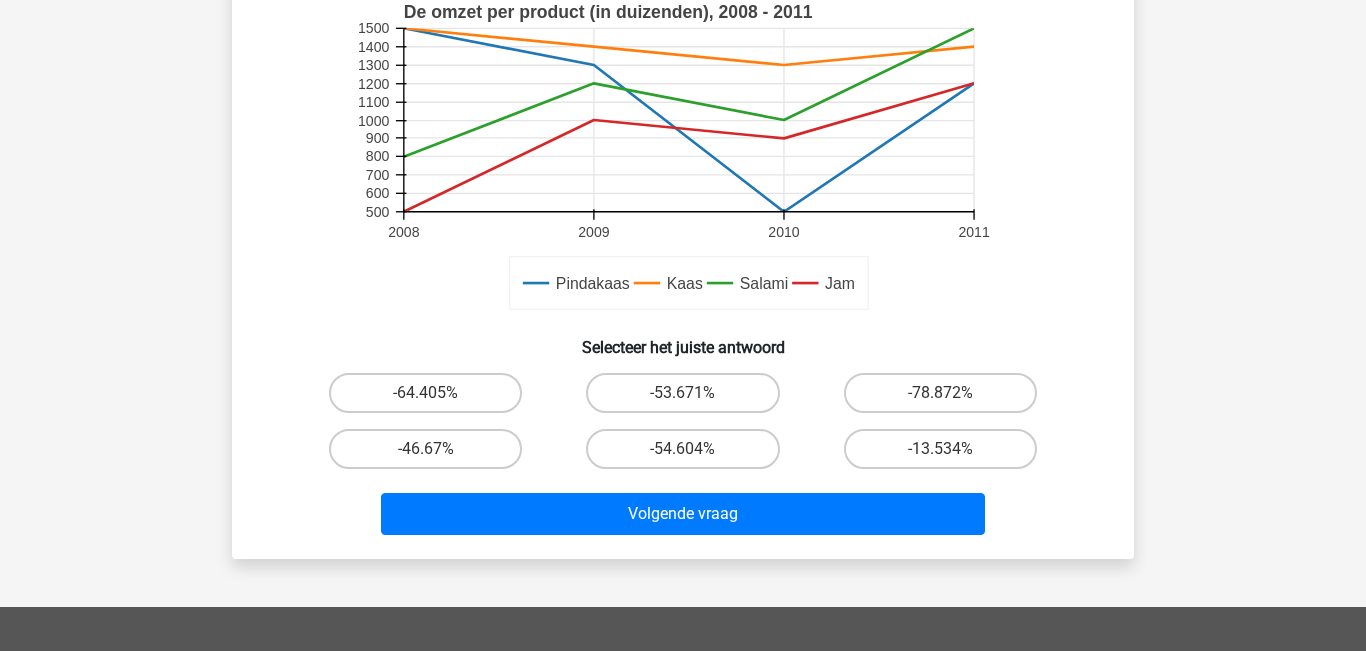 scroll, scrollTop: 523, scrollLeft: 0, axis: vertical 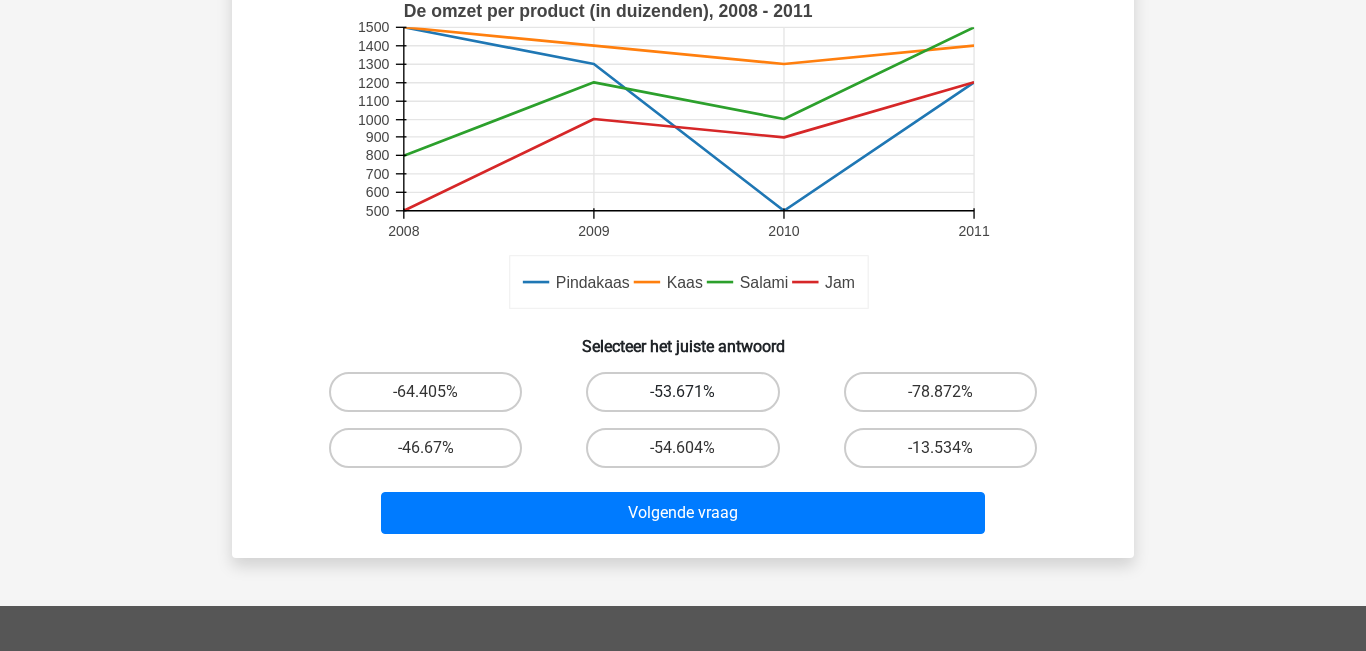 click on "-53.671%" at bounding box center (682, 392) 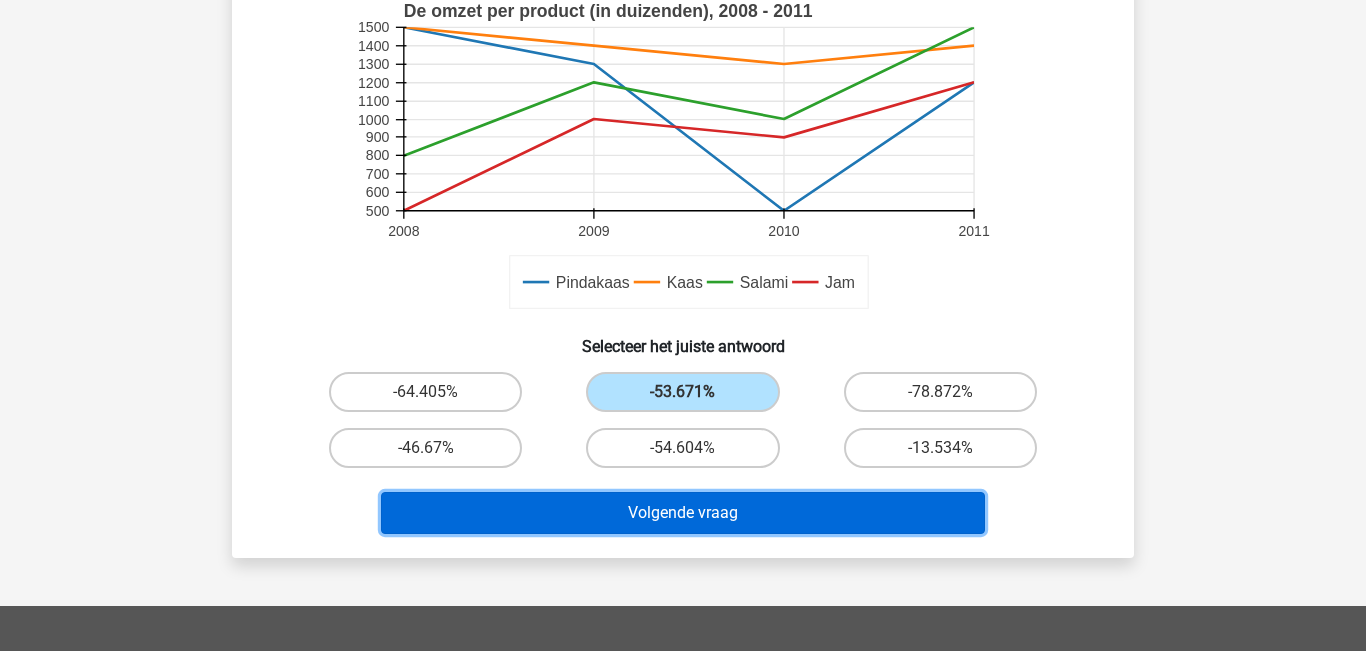 click on "Volgende vraag" at bounding box center (683, 513) 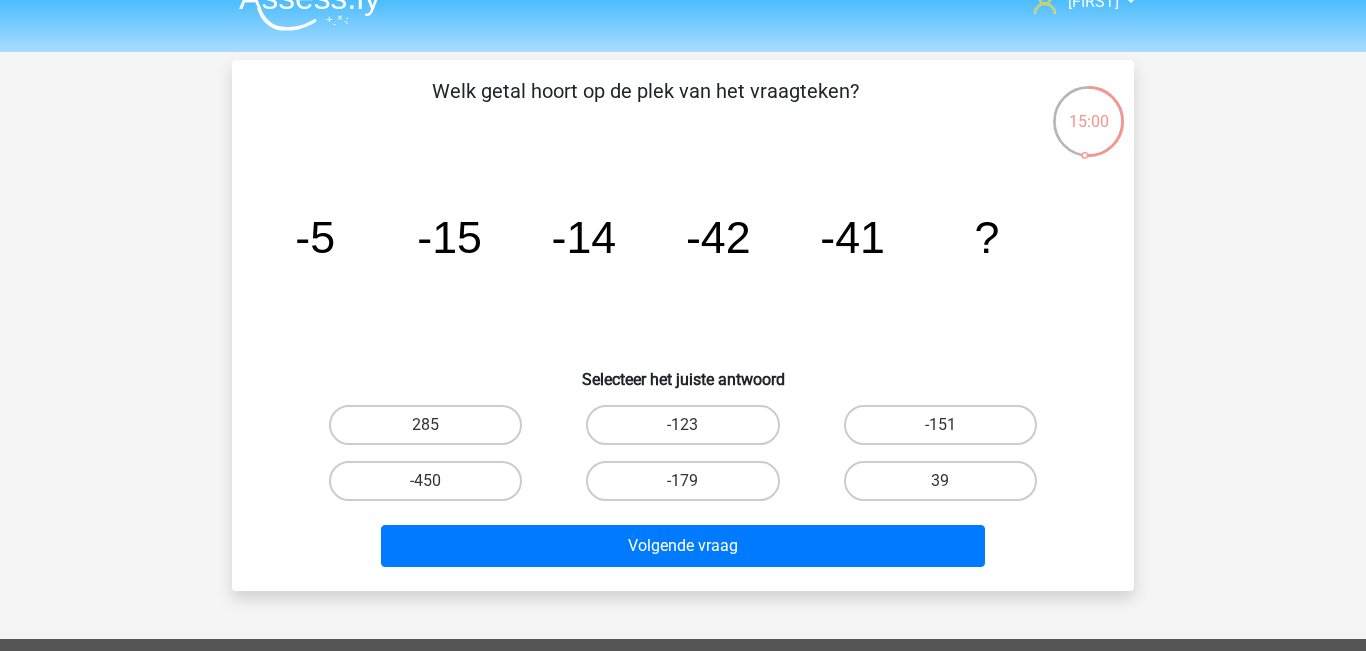 scroll, scrollTop: 18, scrollLeft: 0, axis: vertical 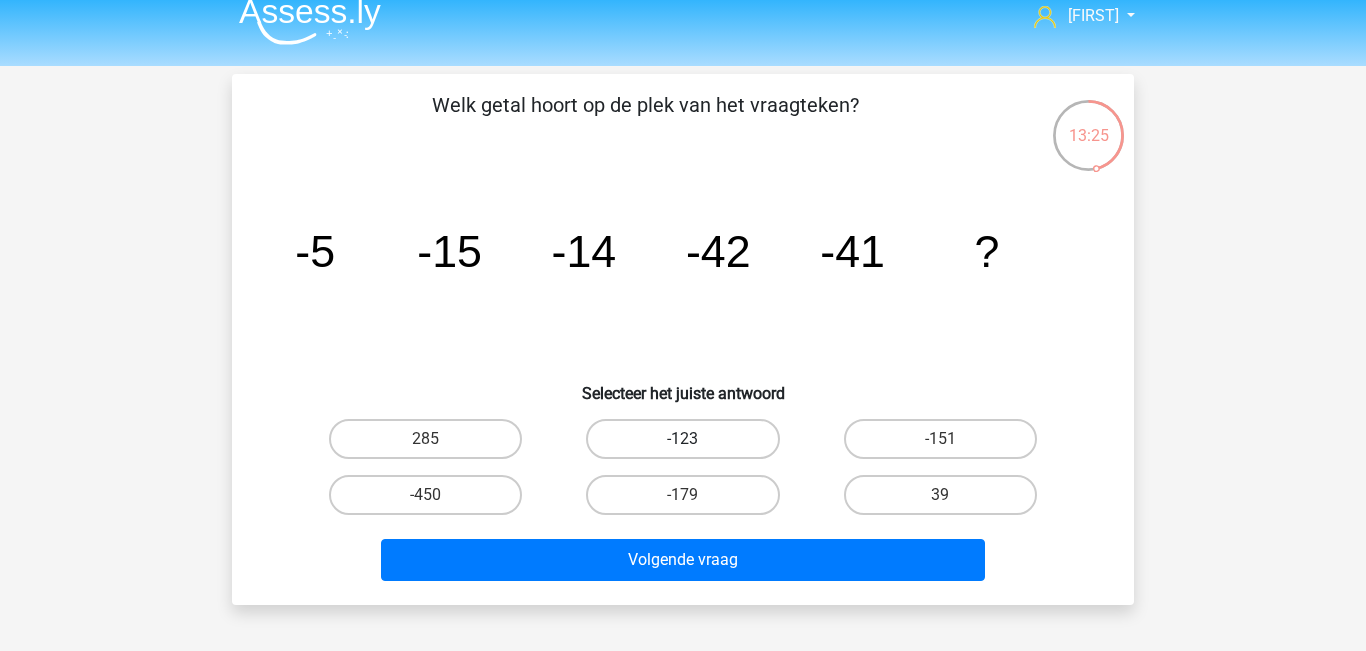 click on "-123" at bounding box center (682, 439) 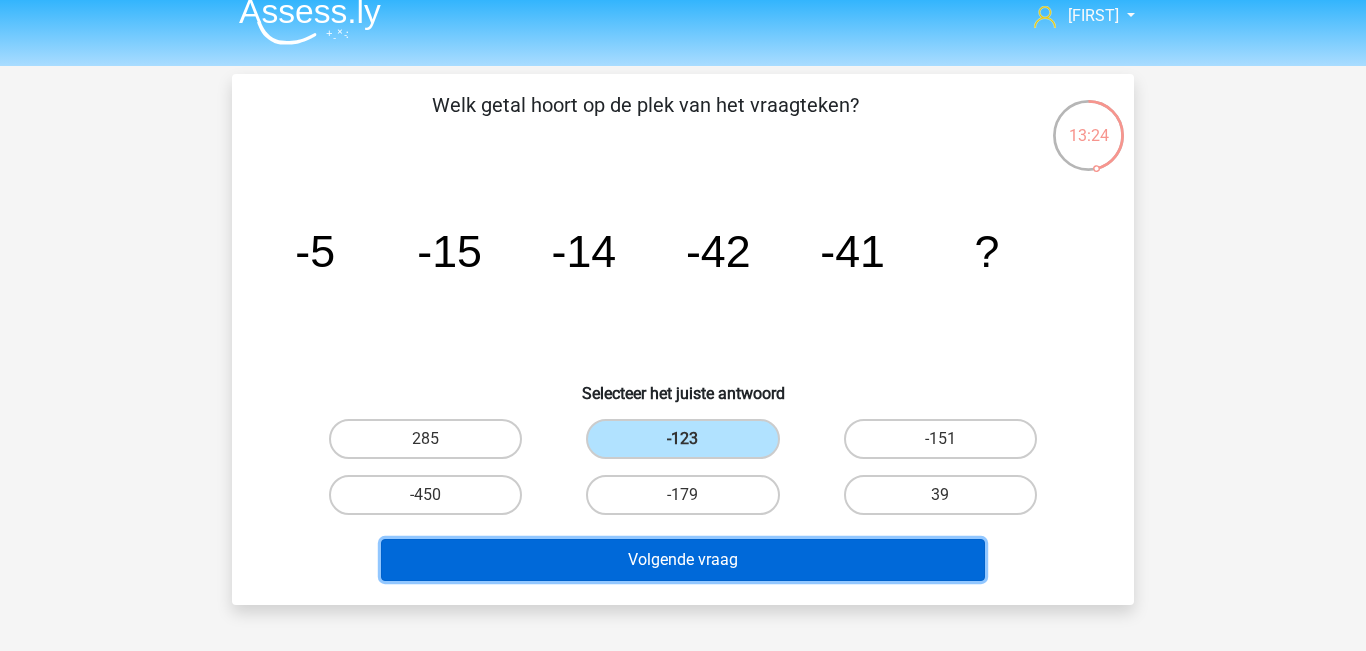 click on "Volgende vraag" at bounding box center [683, 560] 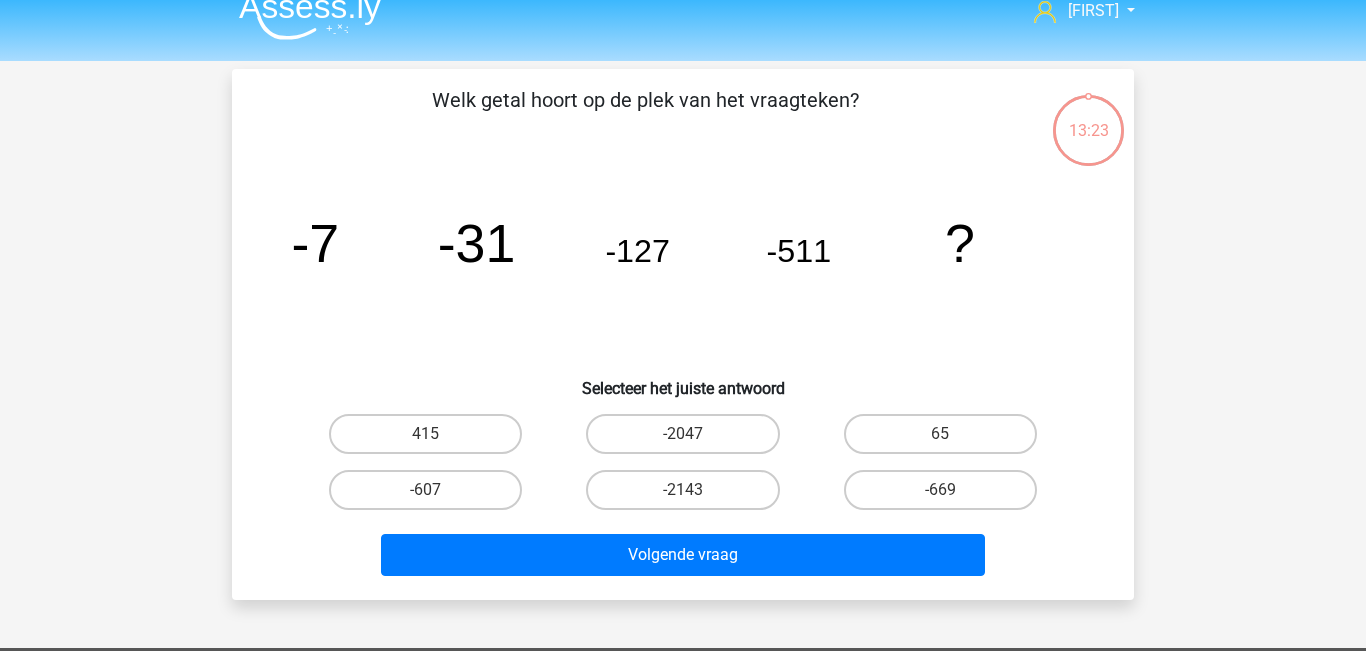 scroll, scrollTop: 21, scrollLeft: 0, axis: vertical 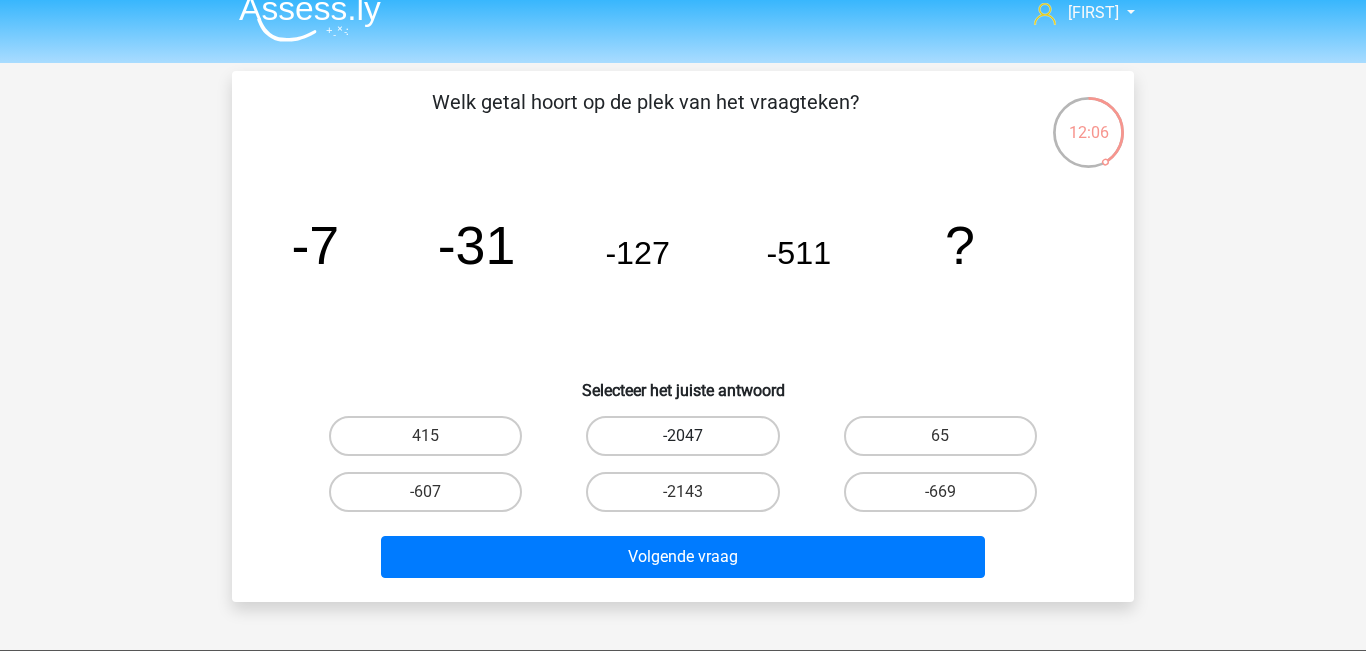 click on "-2047" at bounding box center [682, 436] 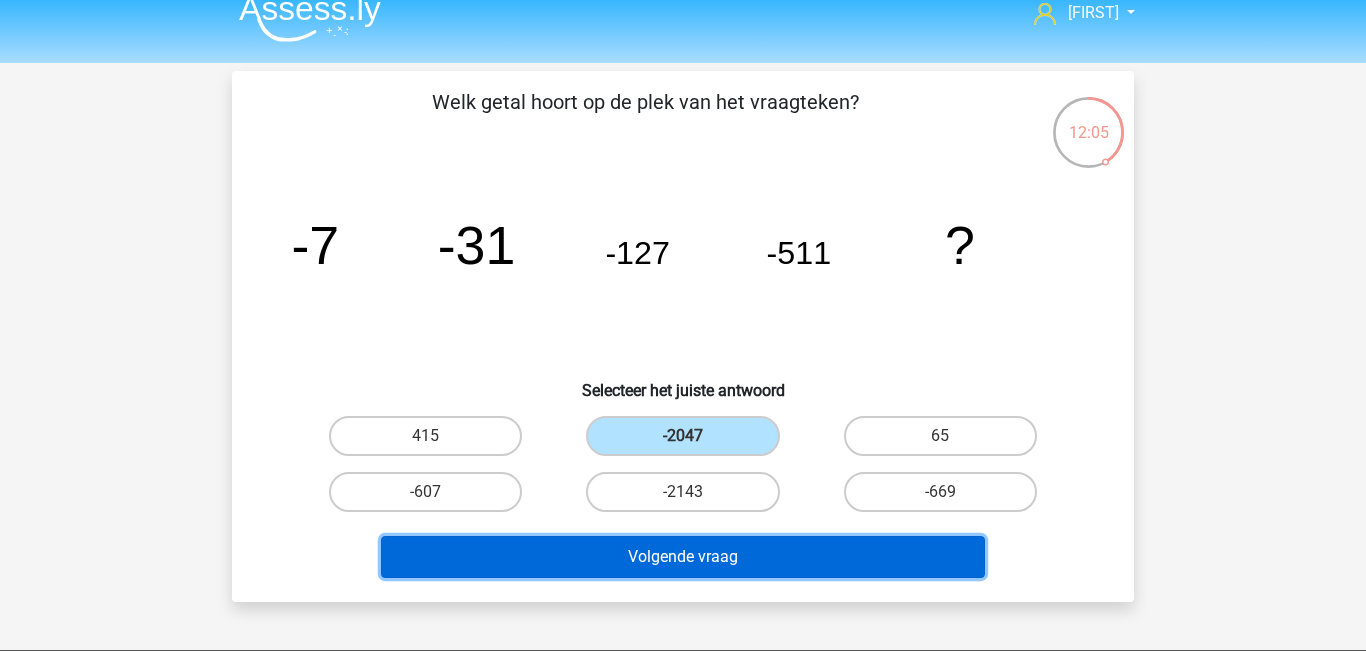 click on "Volgende vraag" at bounding box center (683, 557) 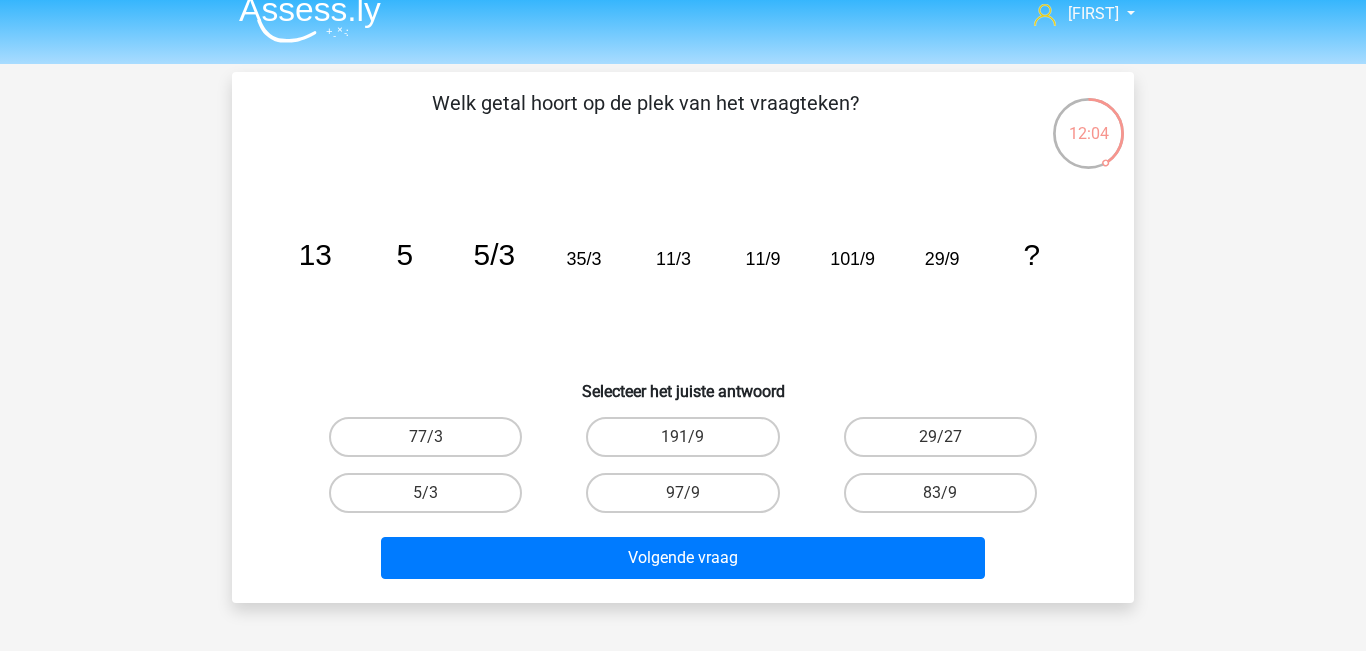 scroll, scrollTop: 19, scrollLeft: 0, axis: vertical 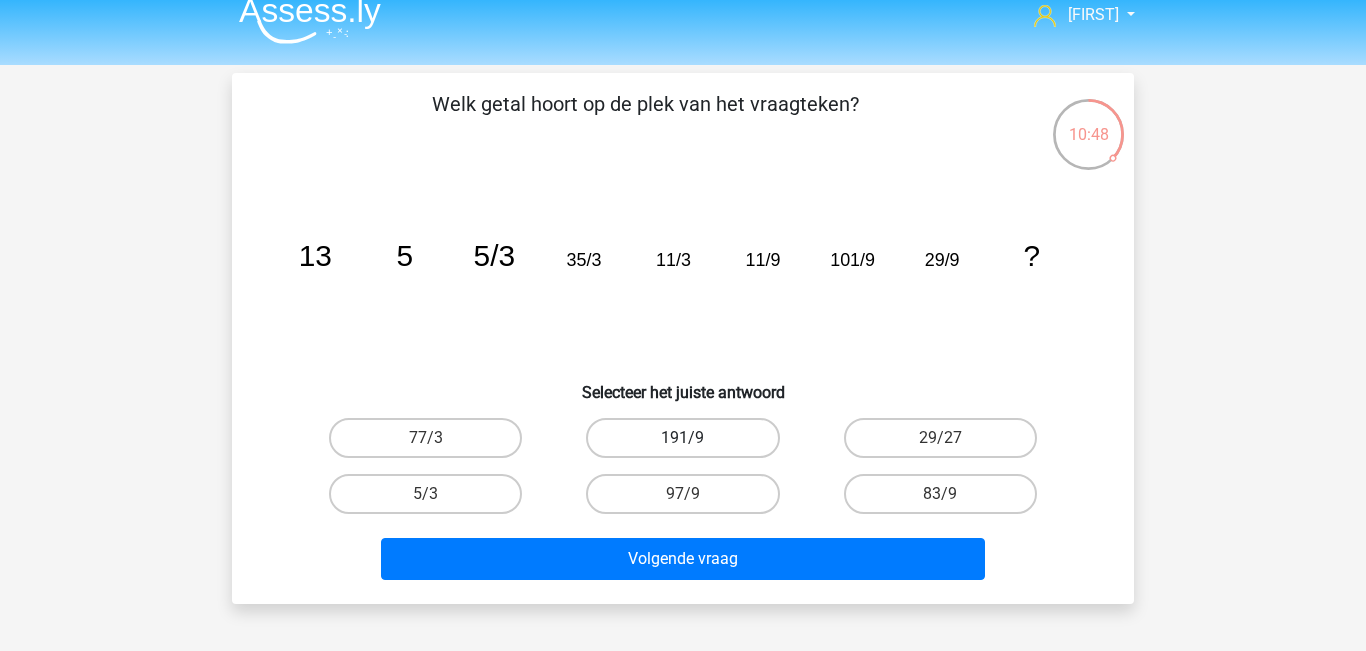 click on "191/9" at bounding box center (682, 438) 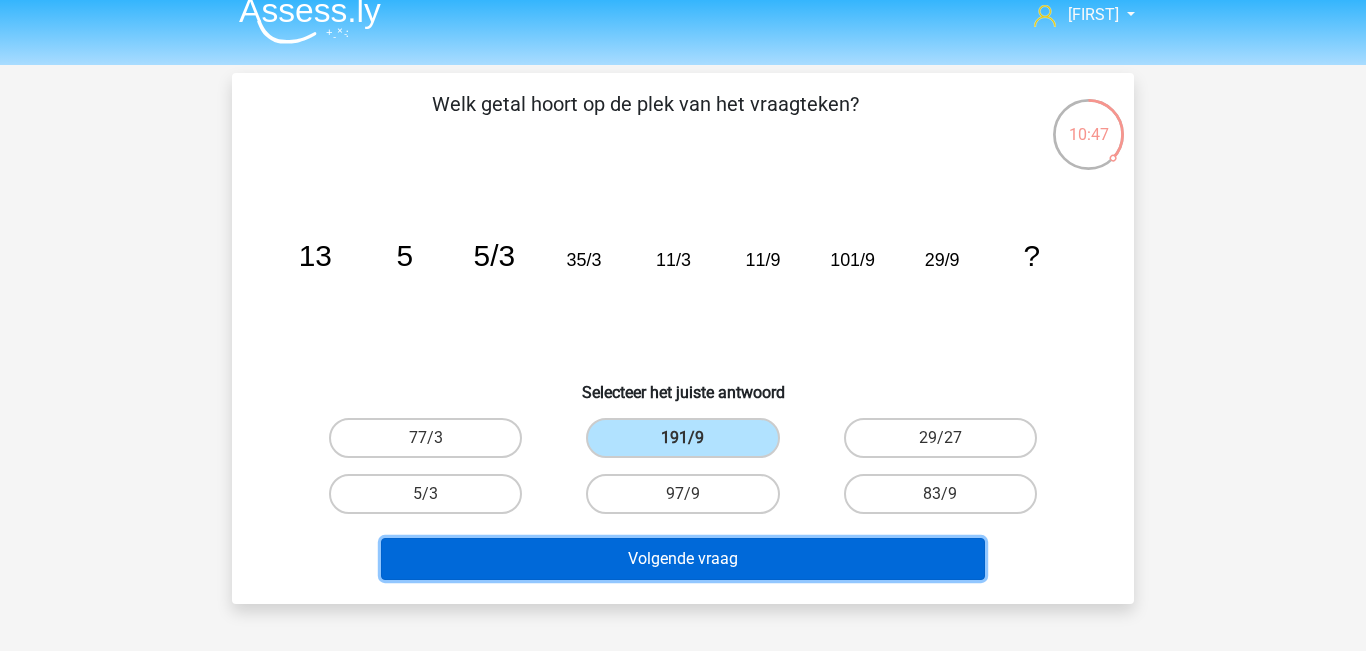 click on "Volgende vraag" at bounding box center (683, 559) 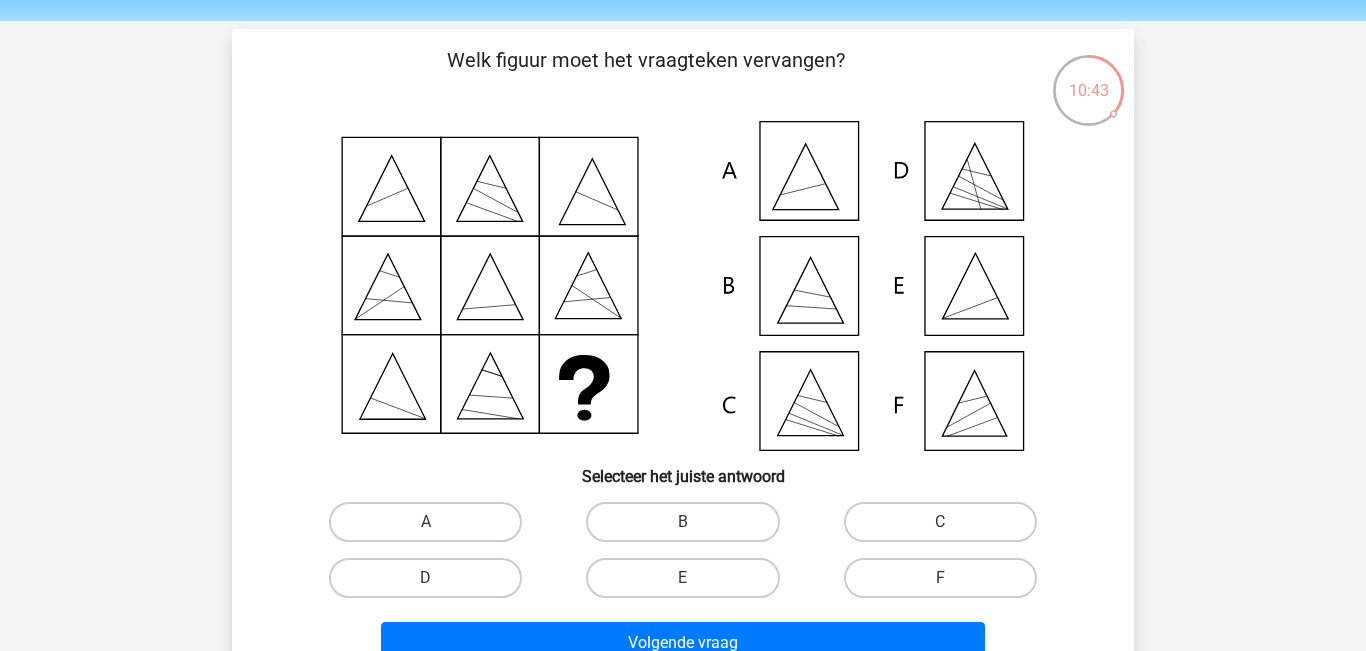 scroll, scrollTop: 64, scrollLeft: 0, axis: vertical 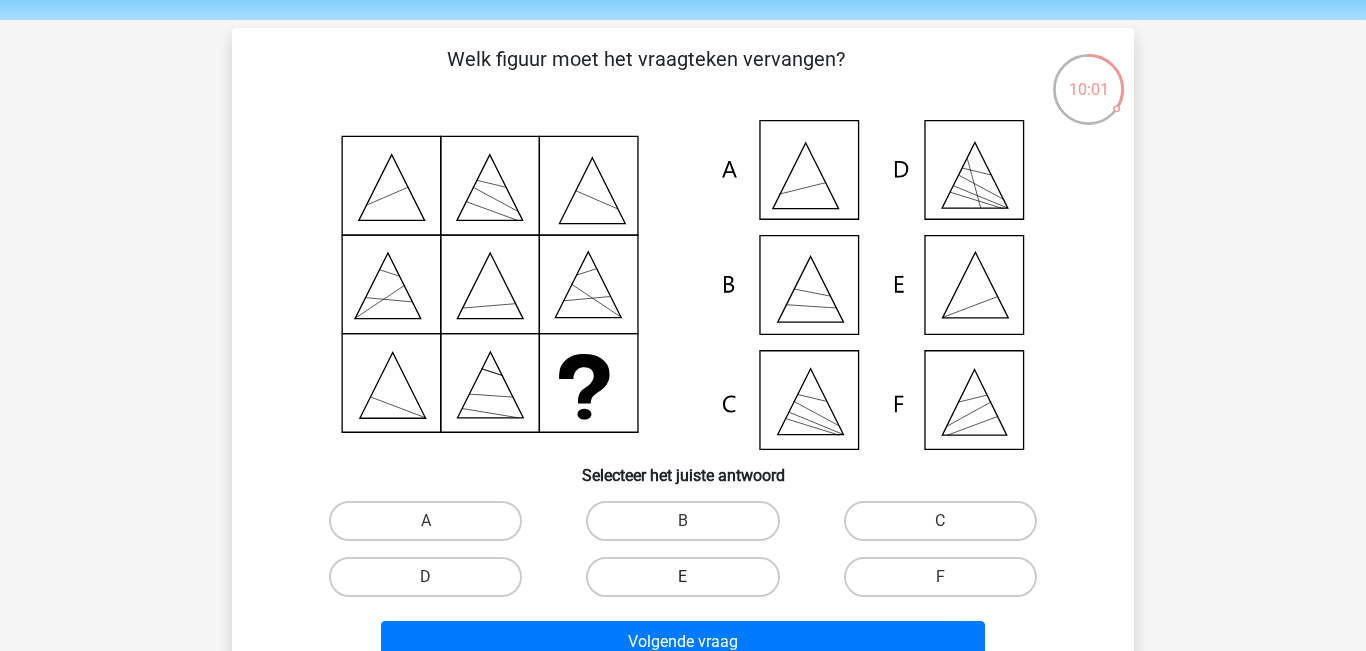 click on "E" at bounding box center [682, 577] 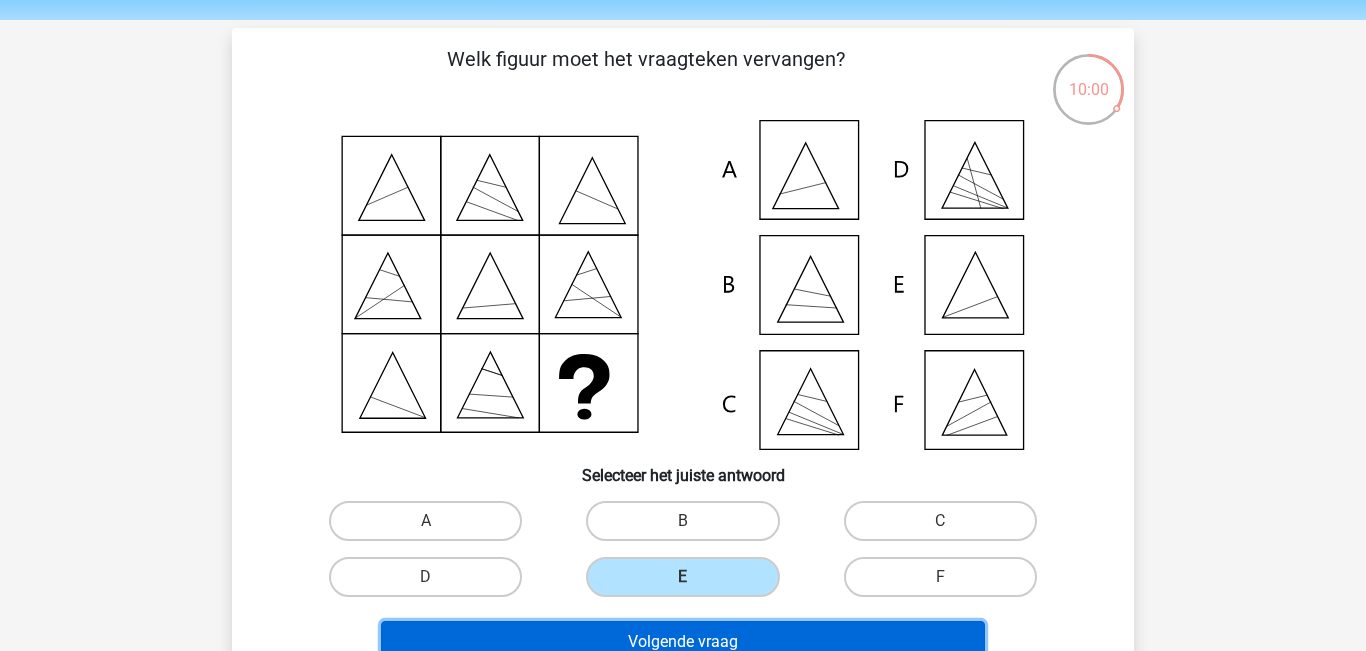 click on "Volgende vraag" at bounding box center (683, 642) 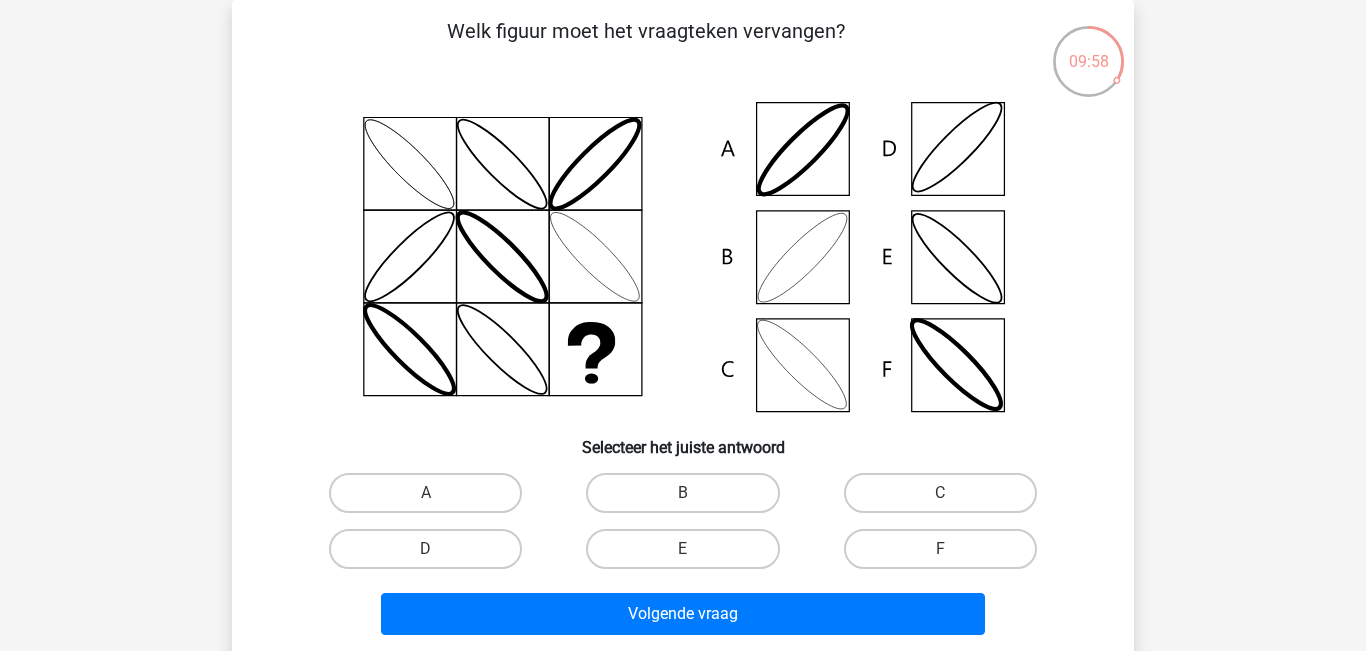 scroll, scrollTop: 70, scrollLeft: 0, axis: vertical 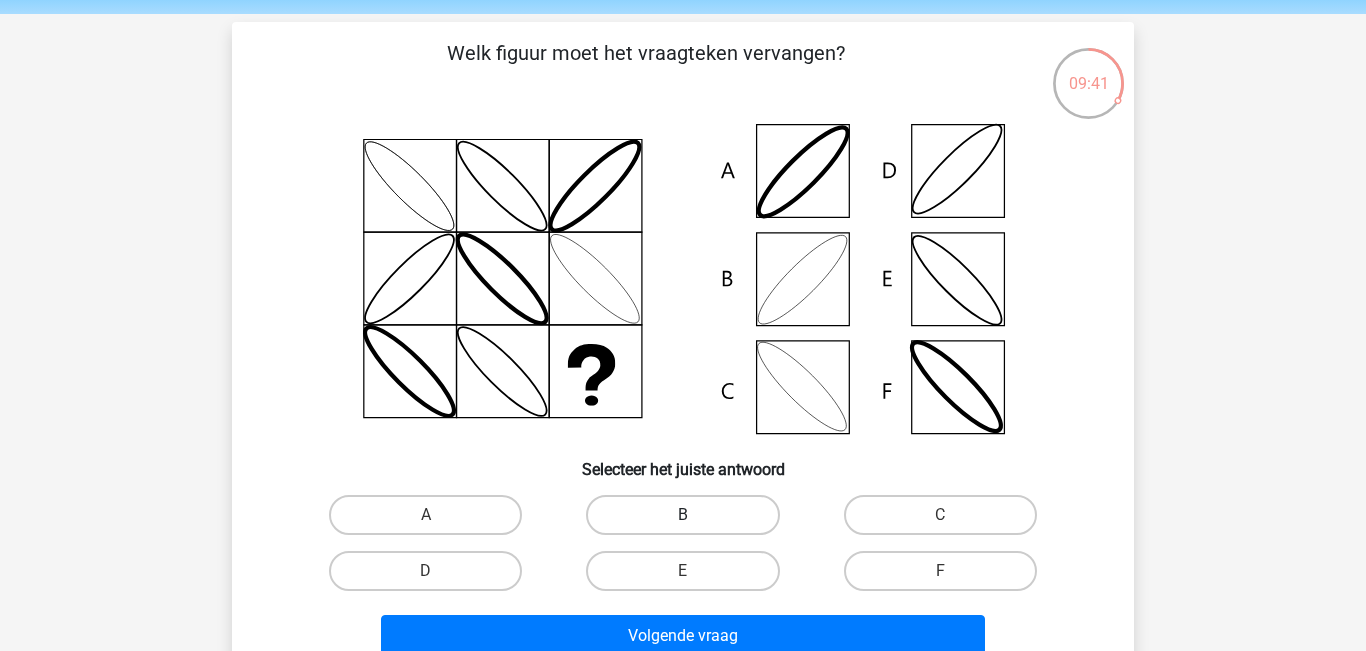 click on "B" at bounding box center [682, 515] 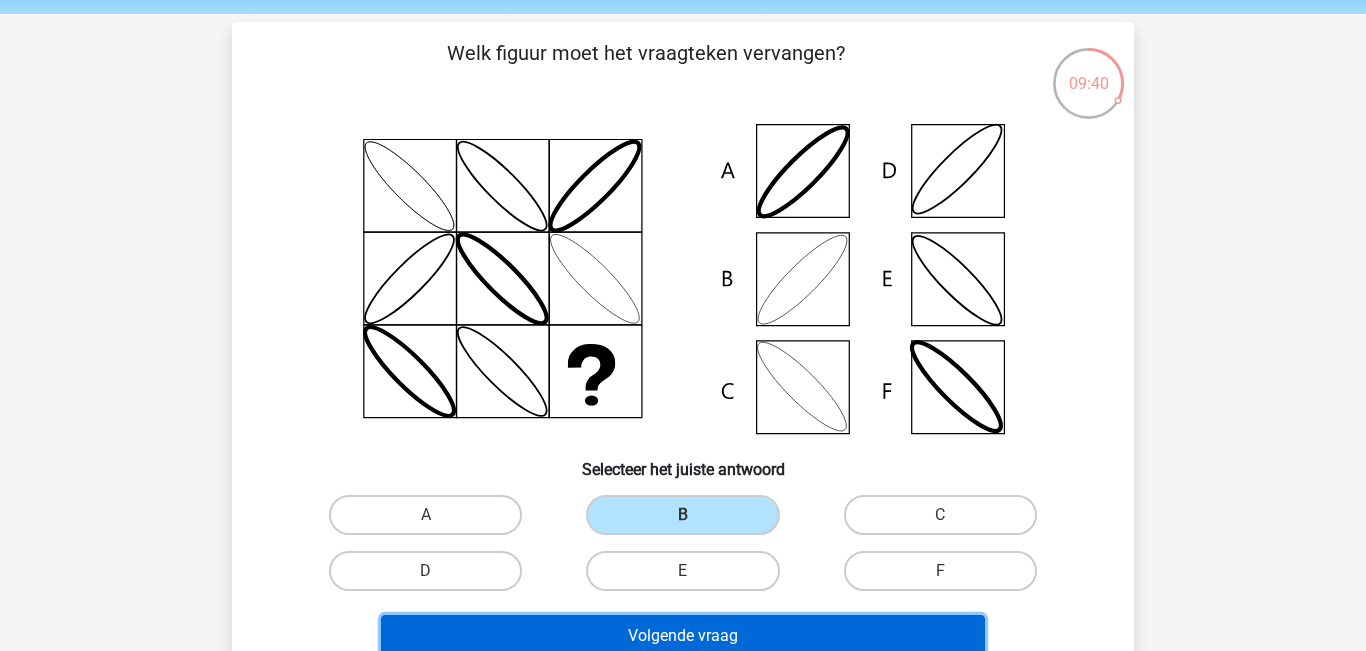 click on "Volgende vraag" at bounding box center (683, 636) 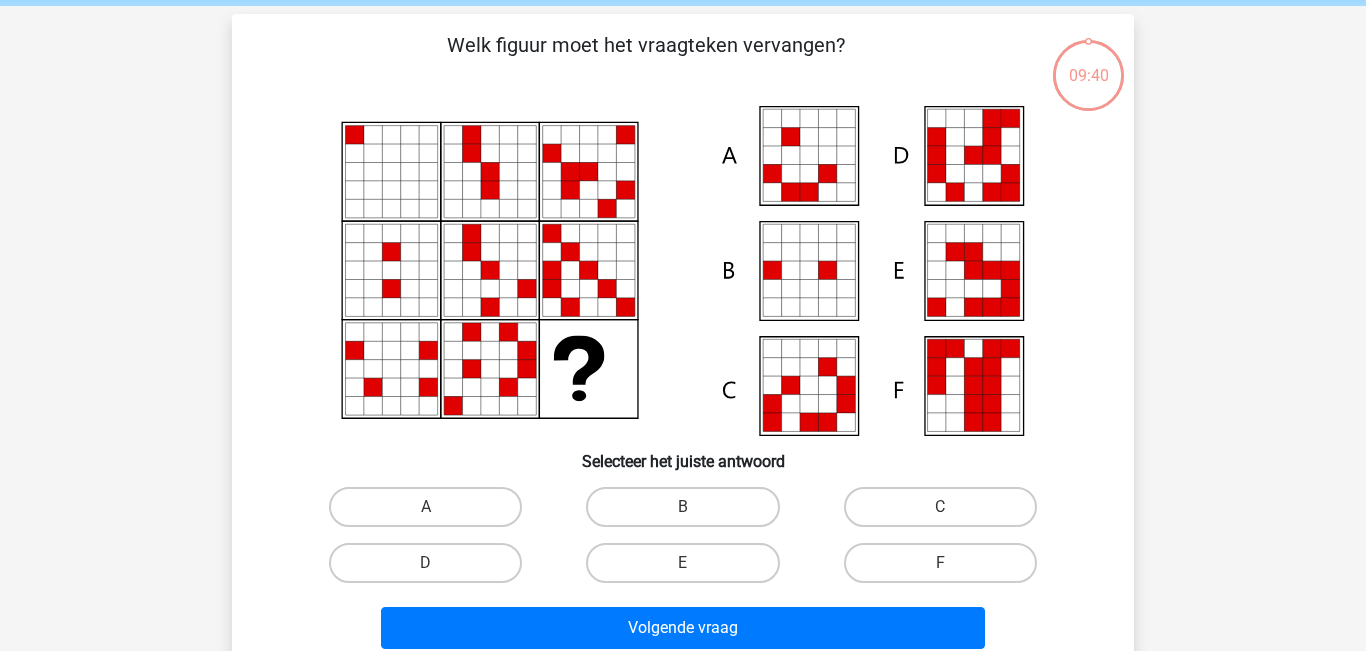 scroll, scrollTop: 92, scrollLeft: 0, axis: vertical 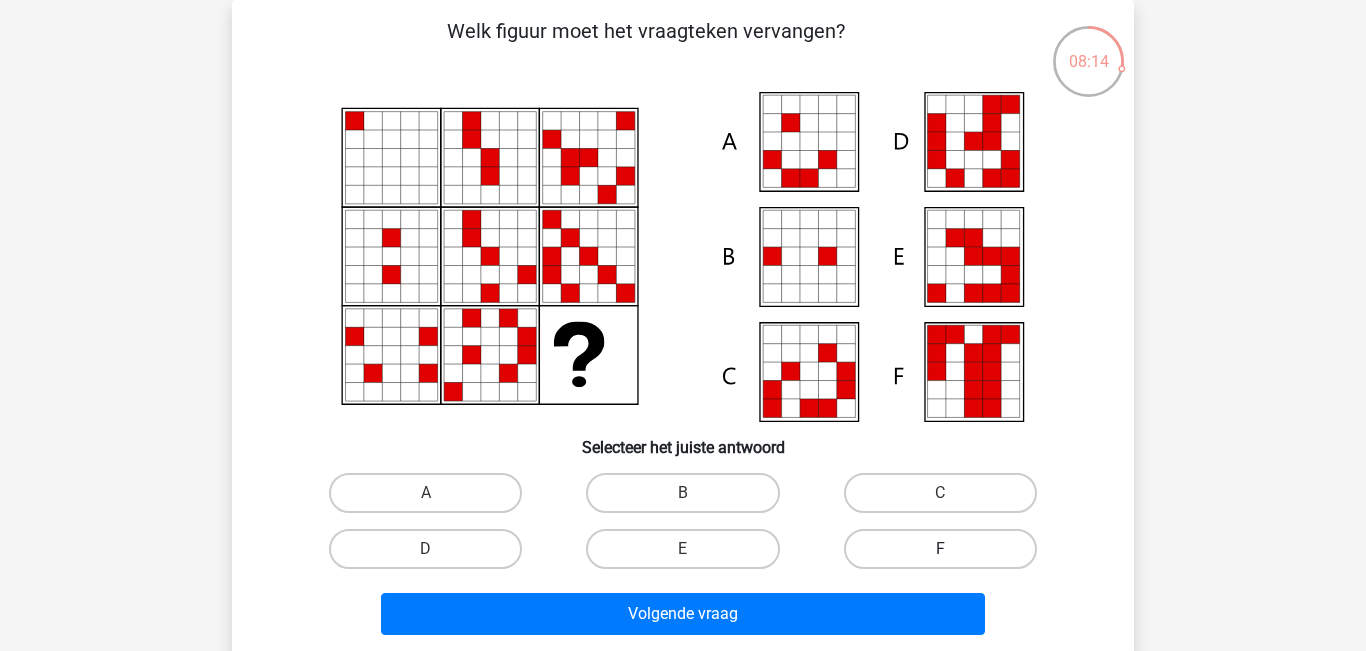 click on "F" at bounding box center [940, 549] 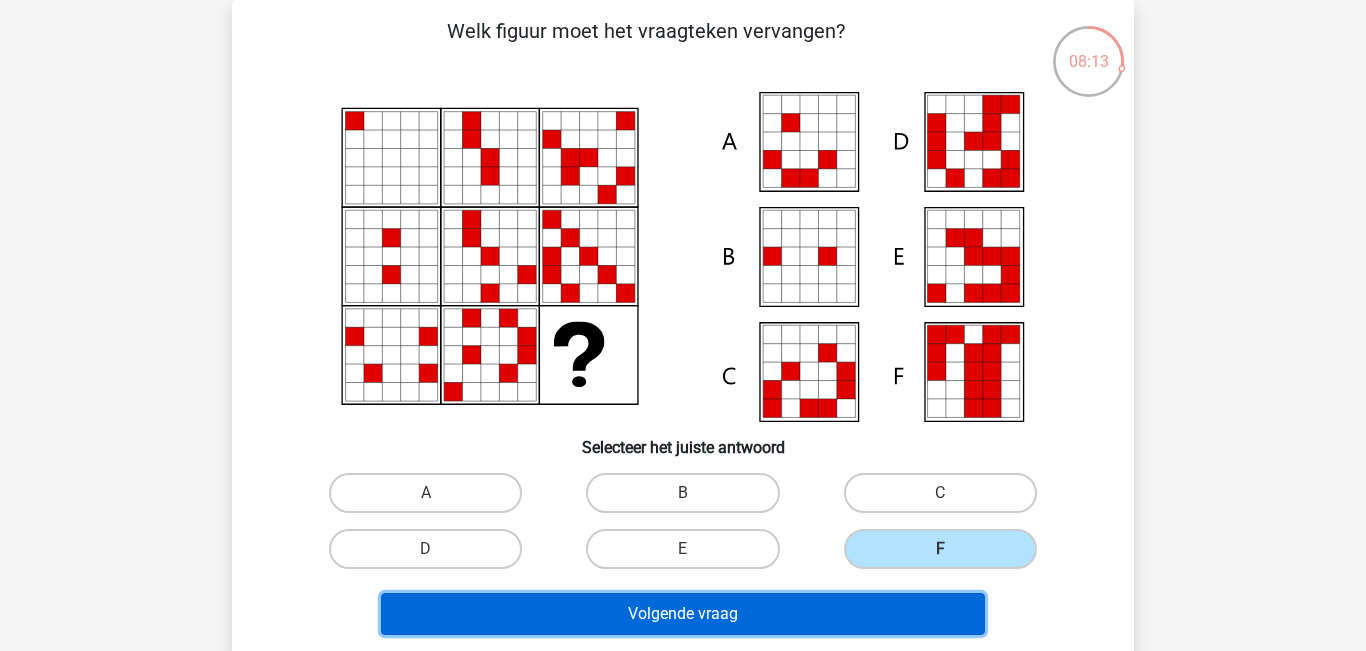 click on "Volgende vraag" at bounding box center (683, 614) 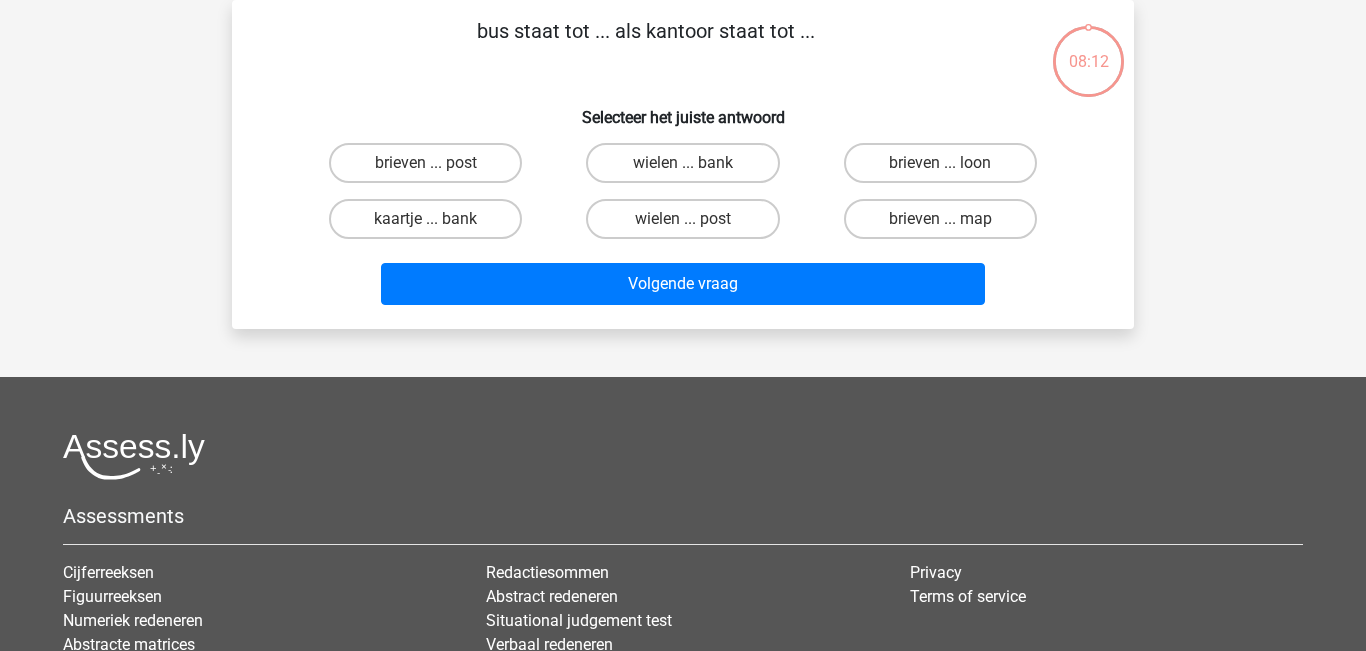 scroll, scrollTop: 0, scrollLeft: 0, axis: both 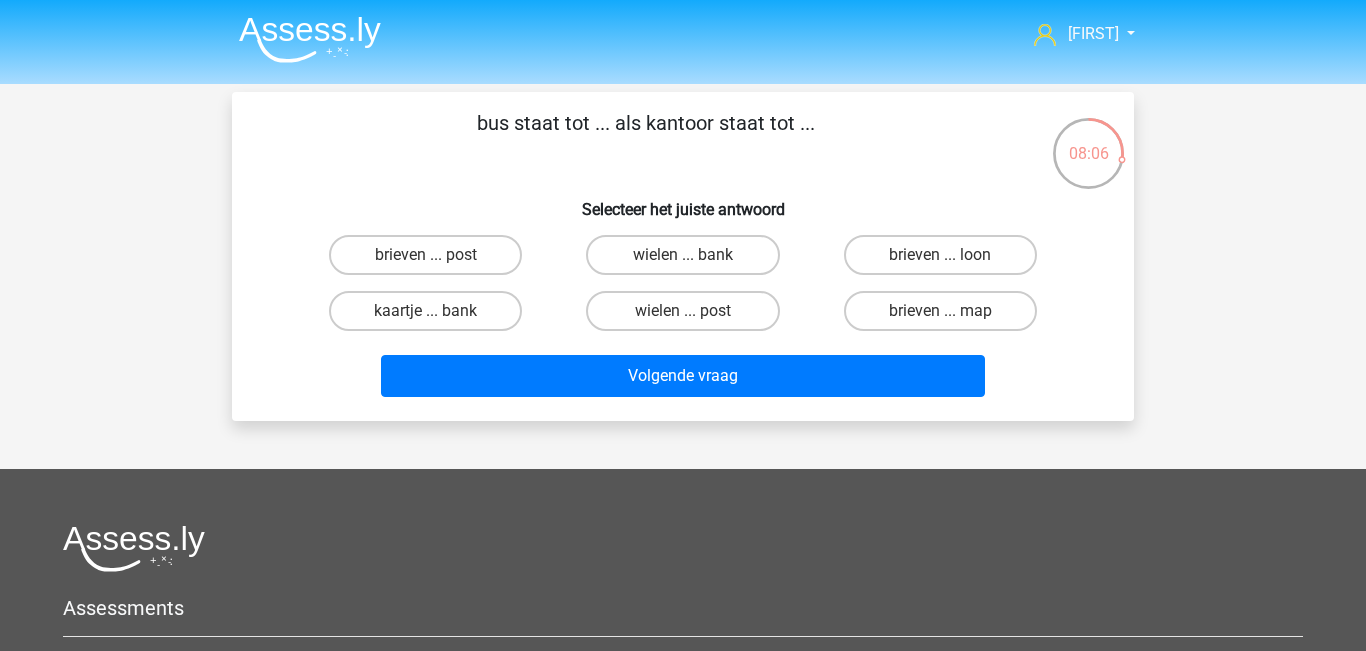 click on "brieven ... post" at bounding box center (432, 261) 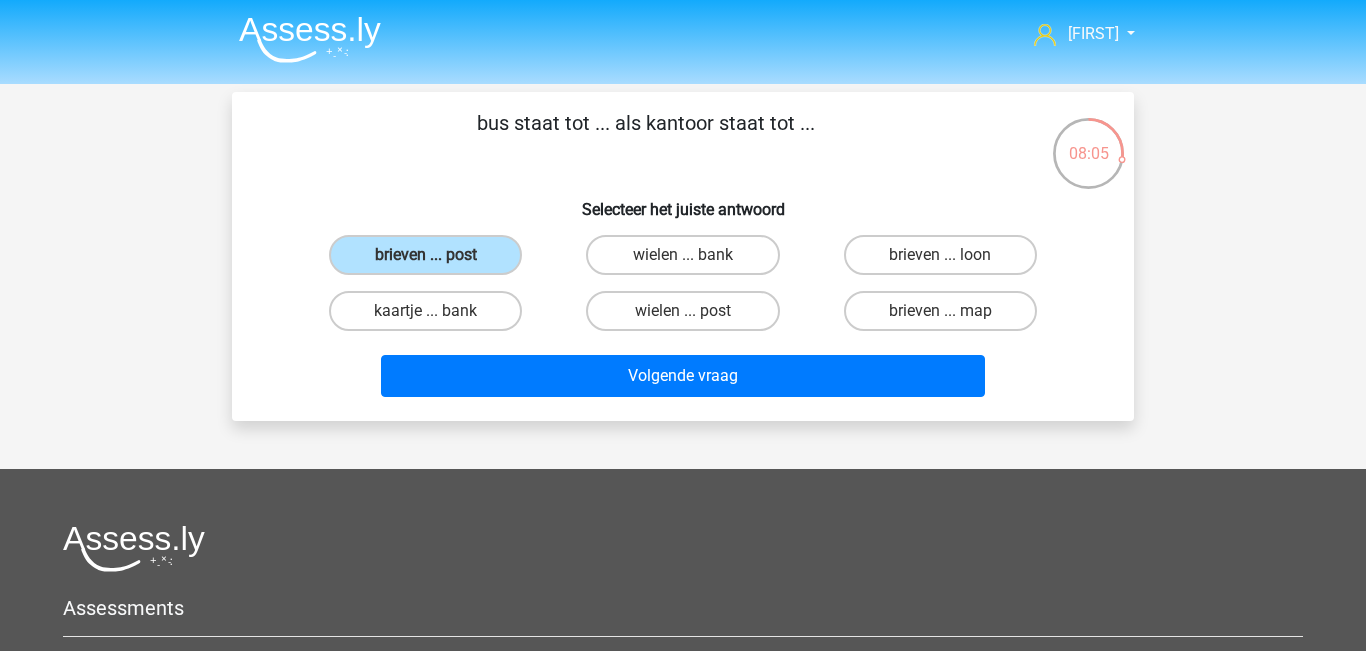 click on "Volgende vraag" at bounding box center [683, 380] 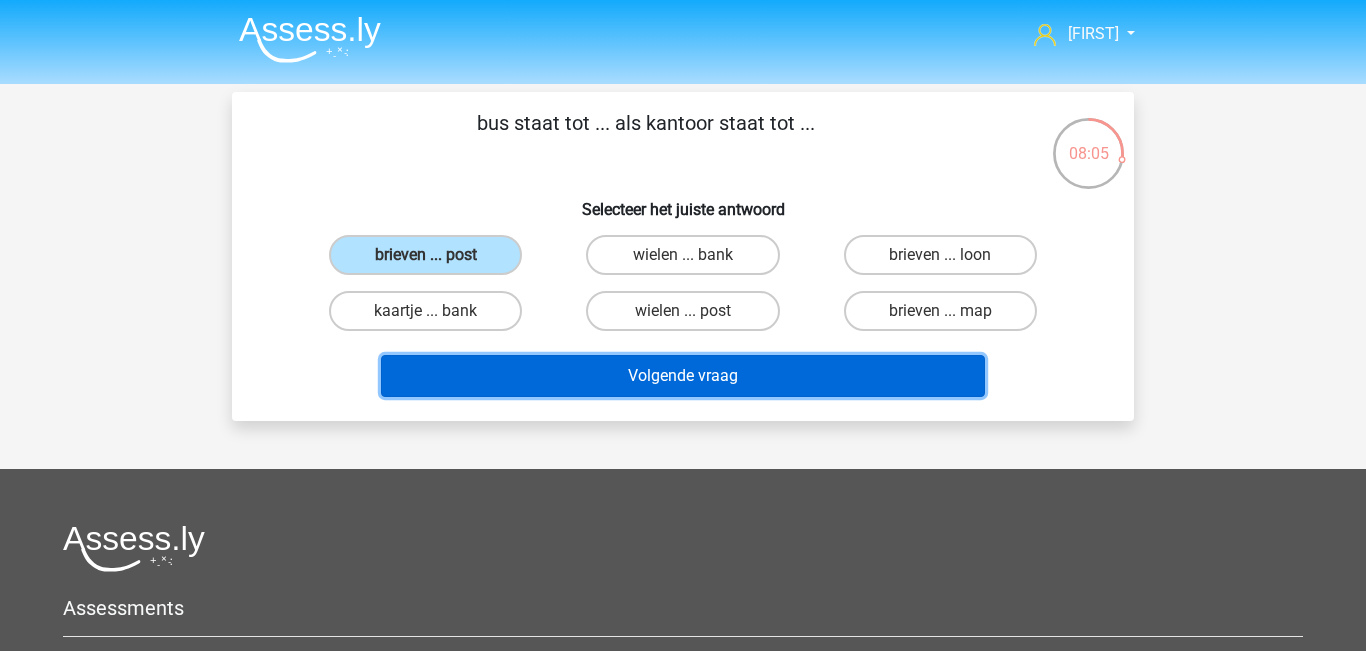 click on "Volgende vraag" at bounding box center [683, 376] 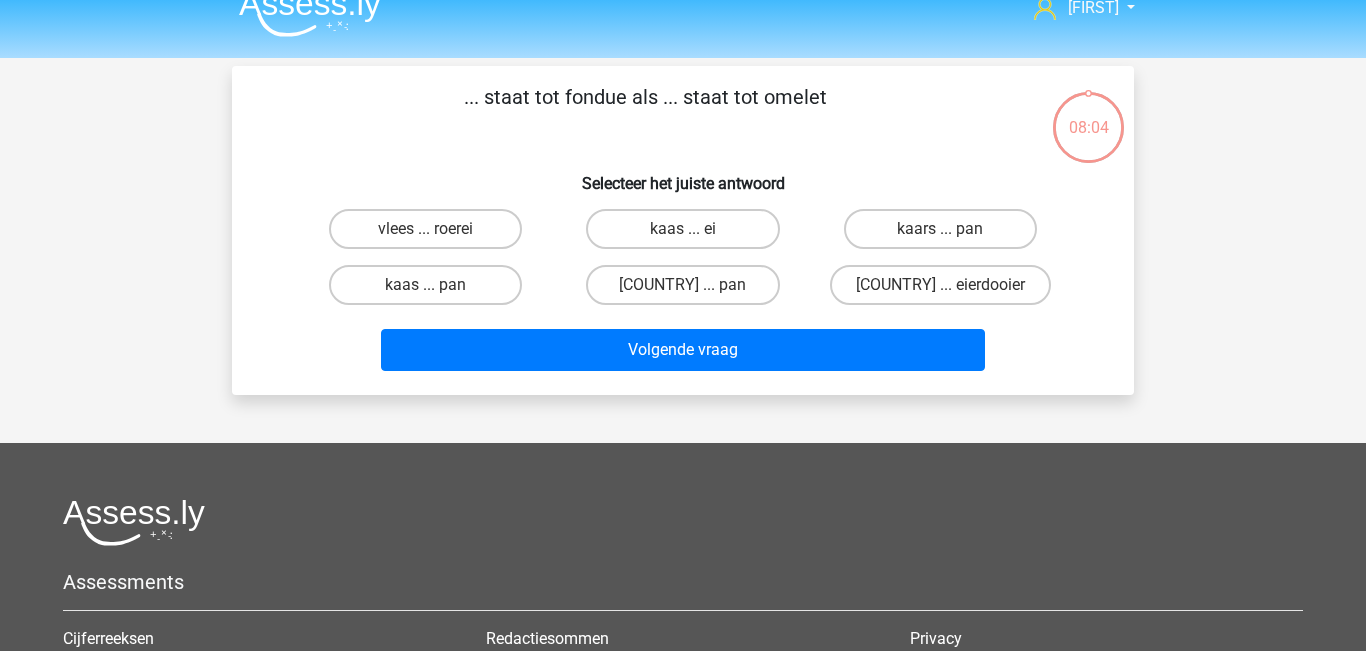 scroll, scrollTop: 0, scrollLeft: 0, axis: both 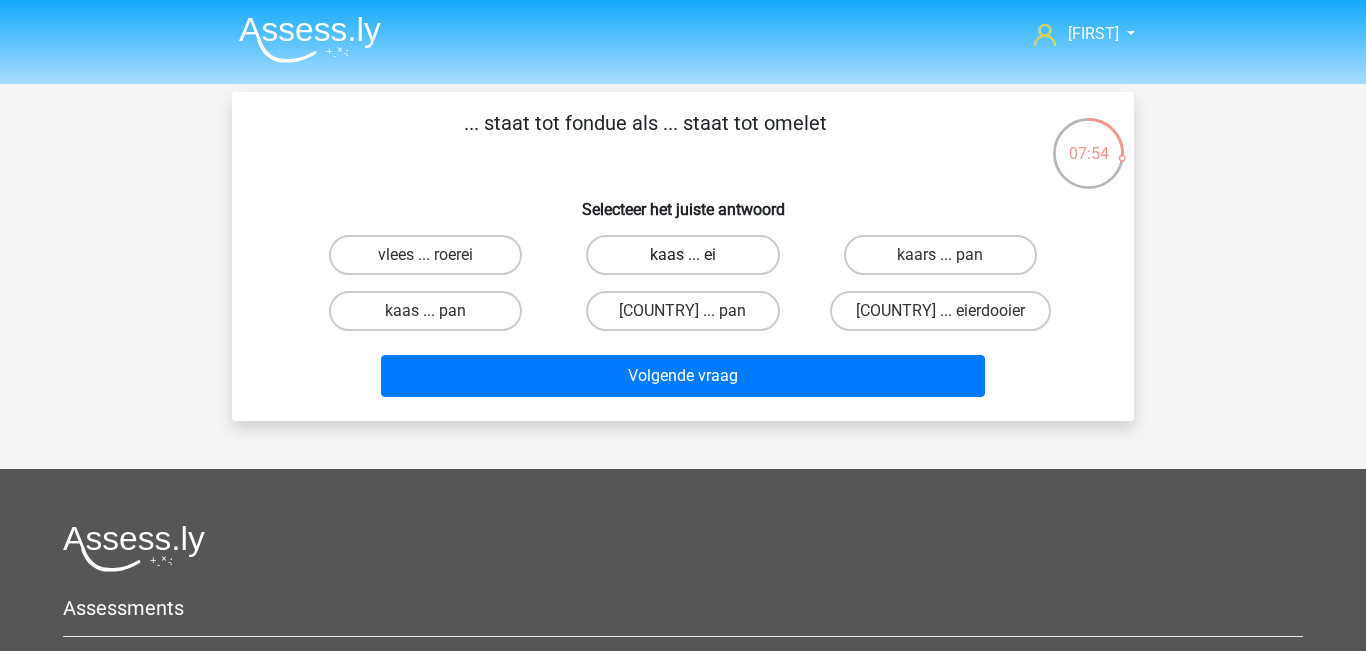 click on "kaas ... ei" at bounding box center [682, 255] 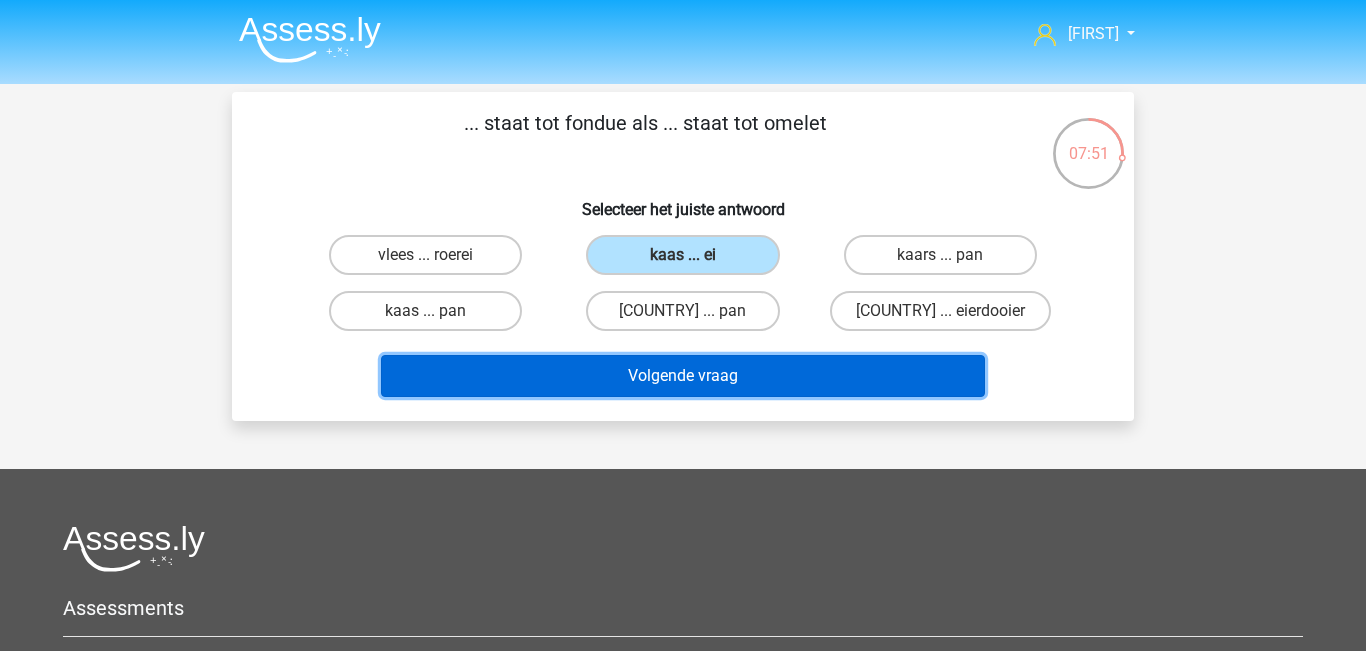 click on "Volgende vraag" at bounding box center (683, 376) 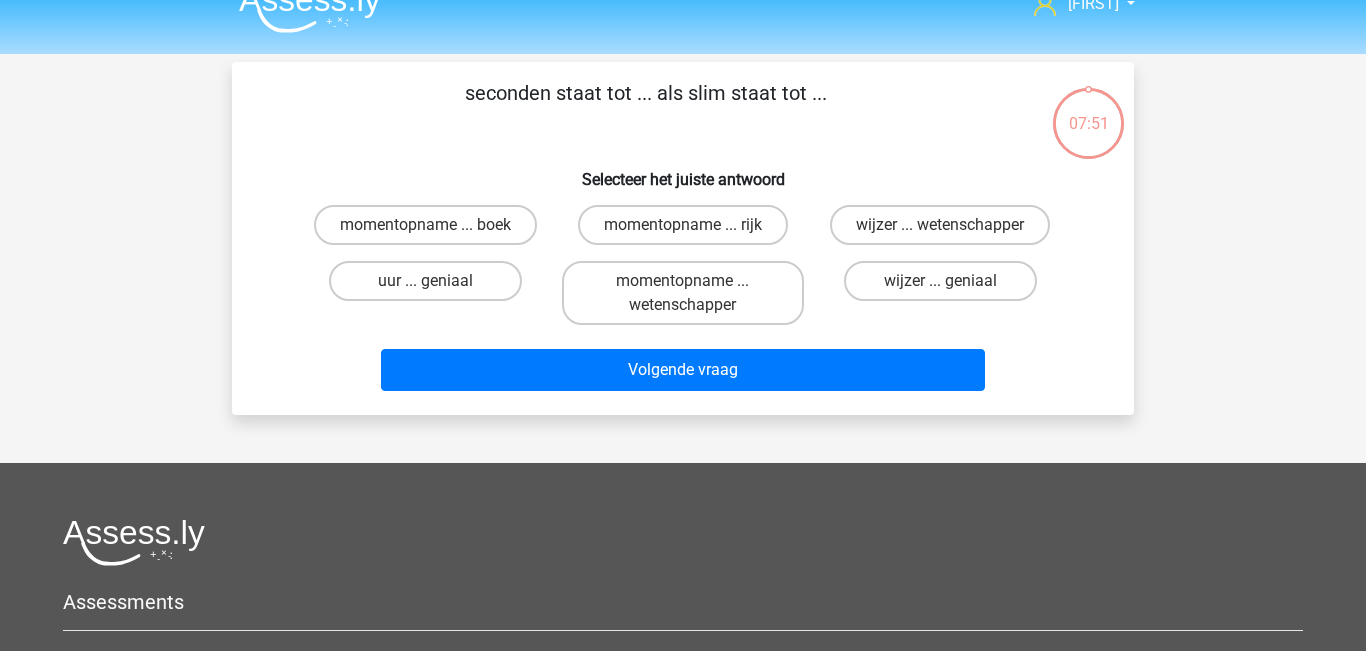 scroll, scrollTop: 0, scrollLeft: 0, axis: both 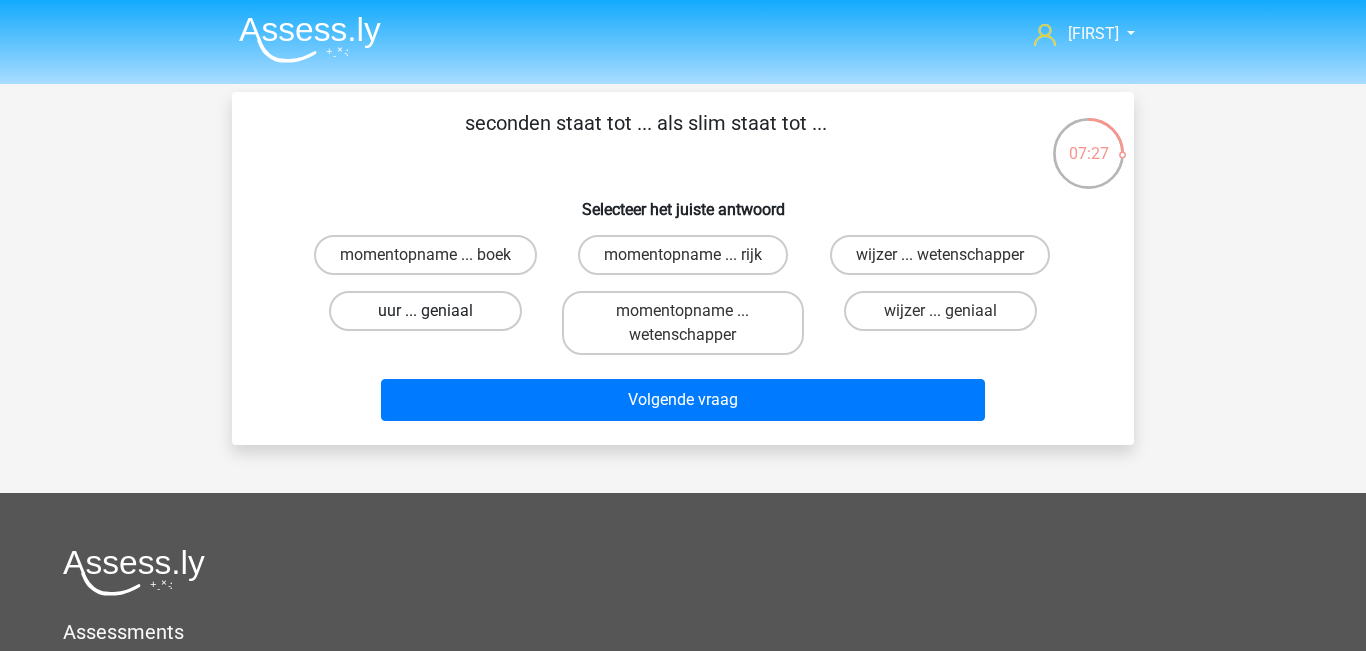 click on "uur ... geniaal" at bounding box center (425, 311) 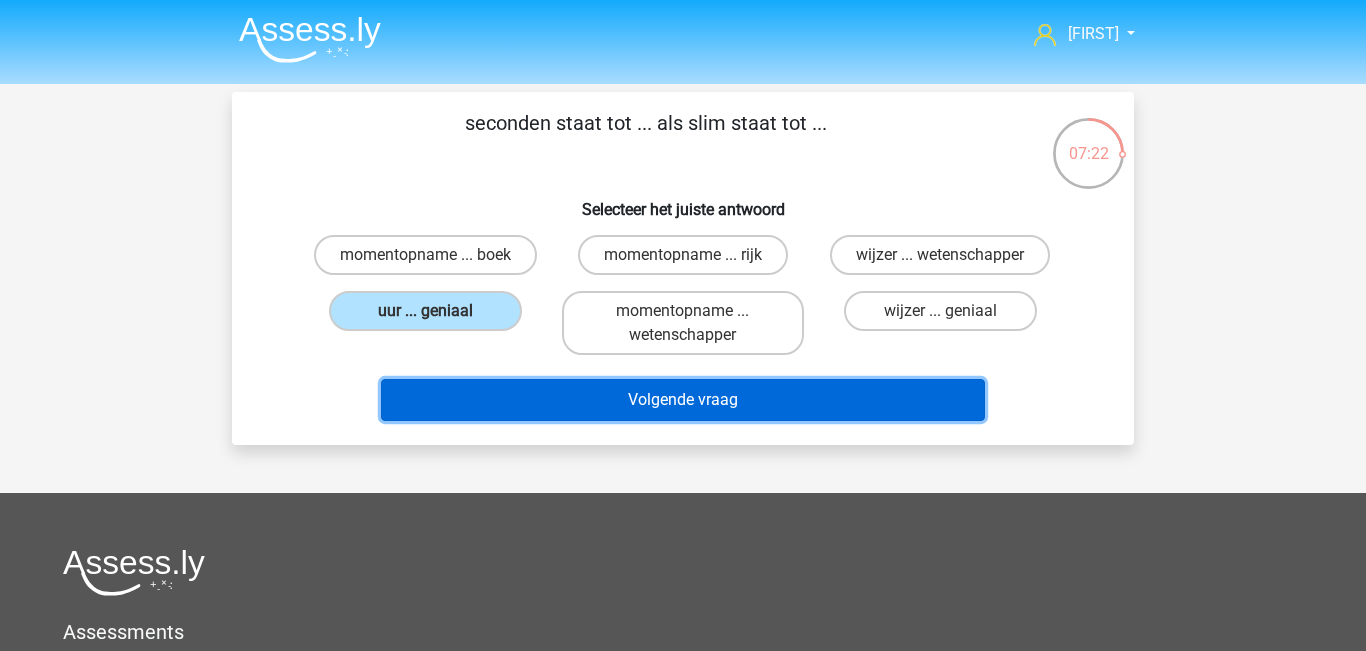 click on "Volgende vraag" at bounding box center (683, 400) 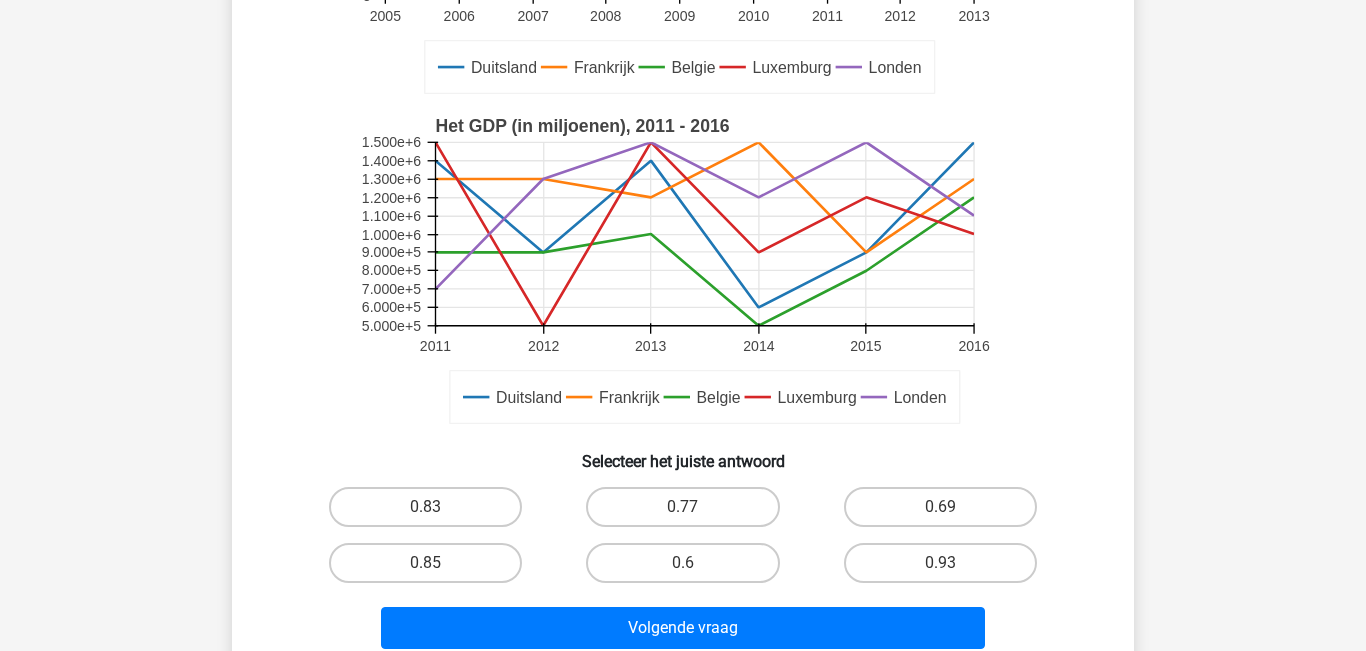 scroll, scrollTop: 422, scrollLeft: 0, axis: vertical 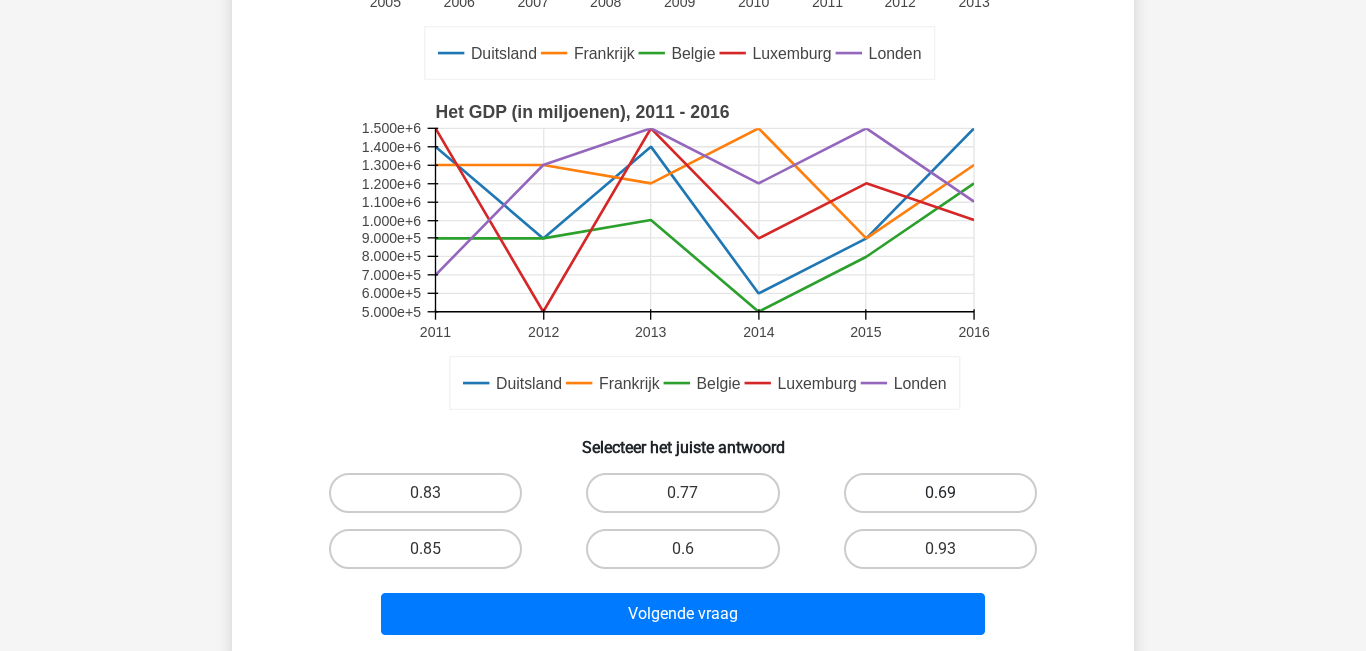 click on "0.69" at bounding box center (940, 493) 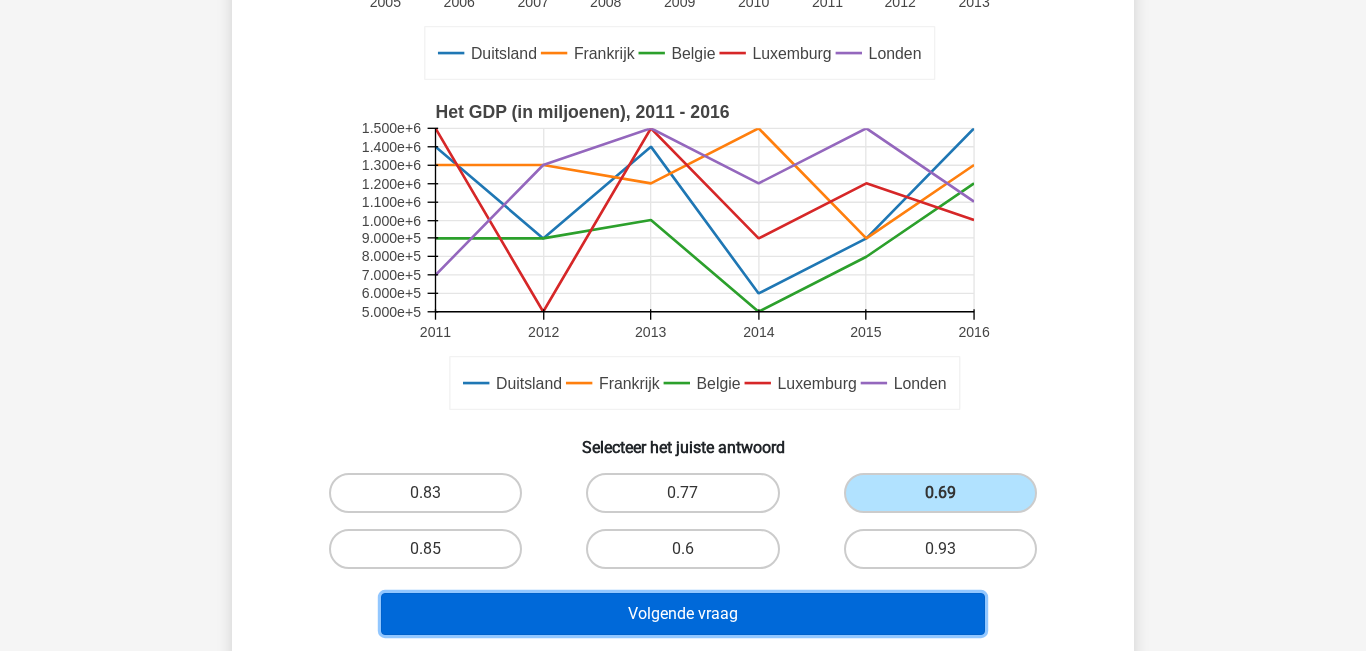 click on "Volgende vraag" at bounding box center (683, 614) 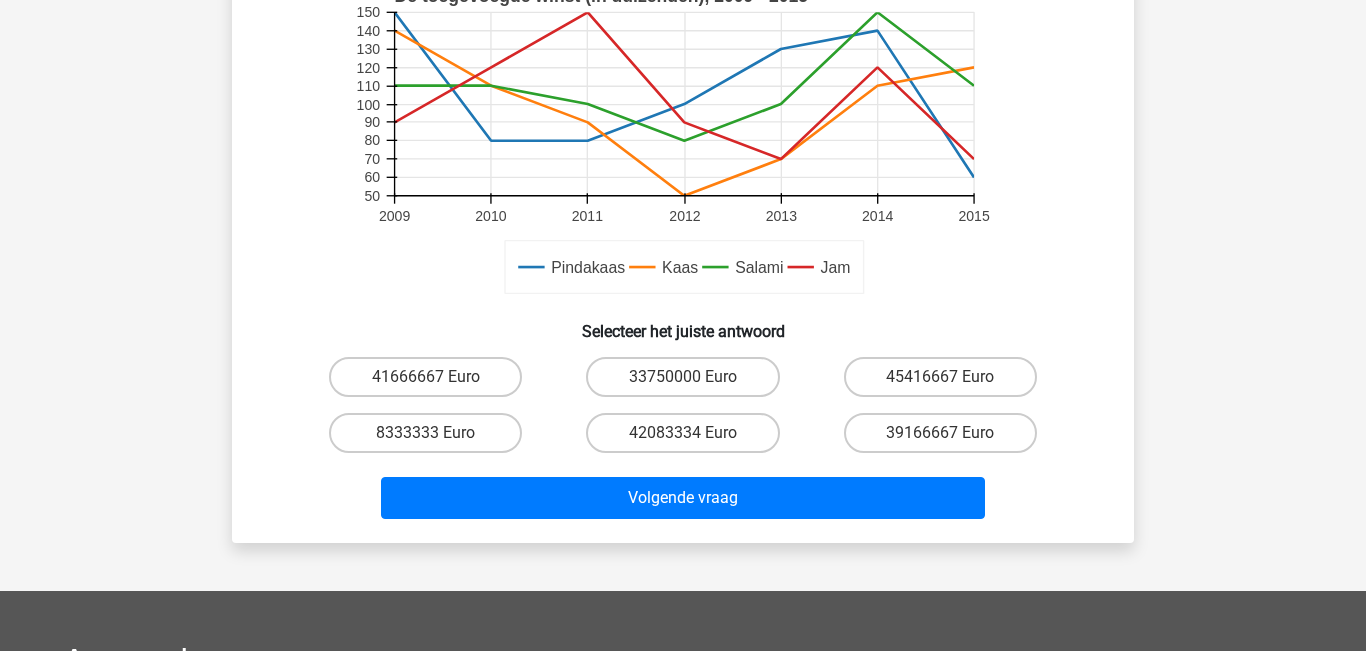 scroll, scrollTop: 629, scrollLeft: 0, axis: vertical 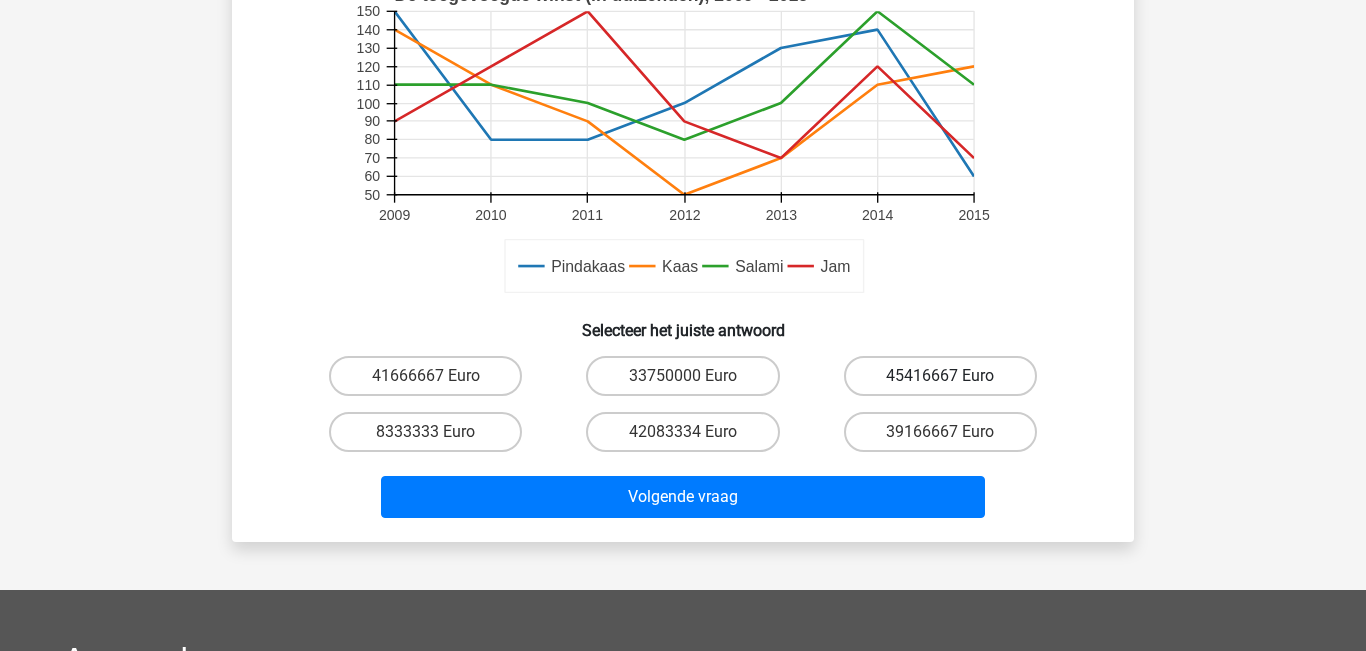 click on "45416667 Euro" at bounding box center [940, 376] 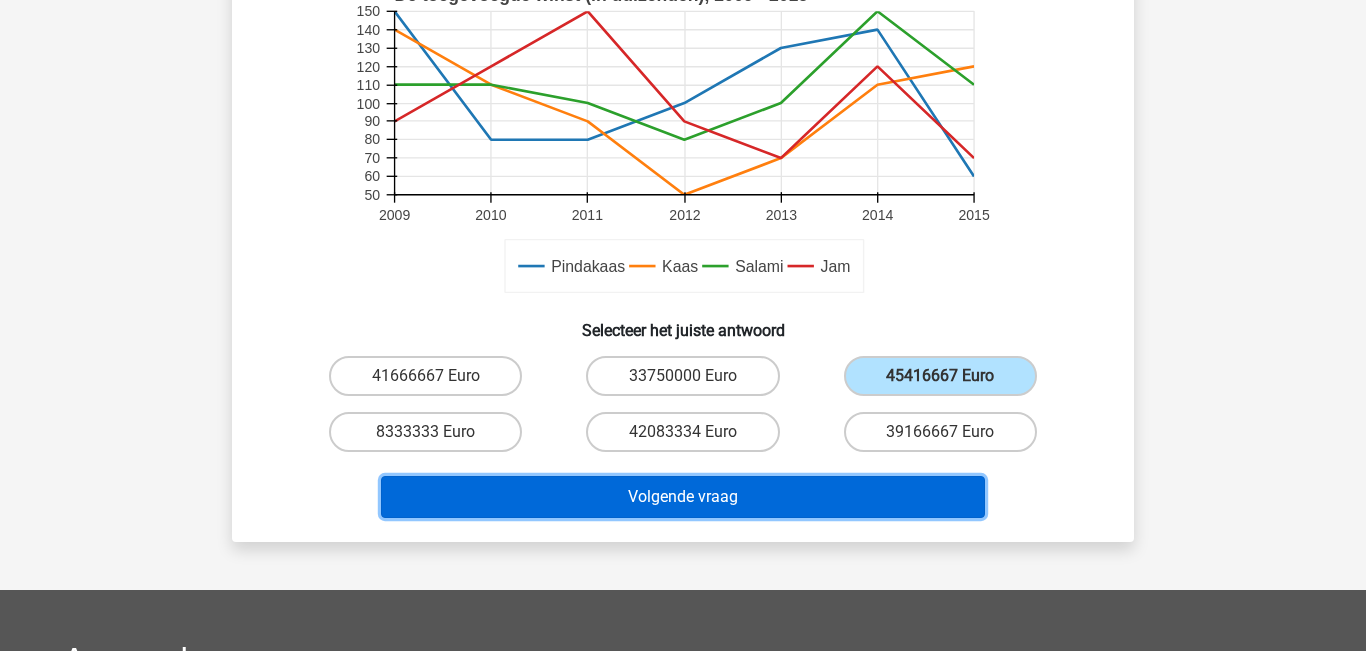 click on "Volgende vraag" at bounding box center [683, 497] 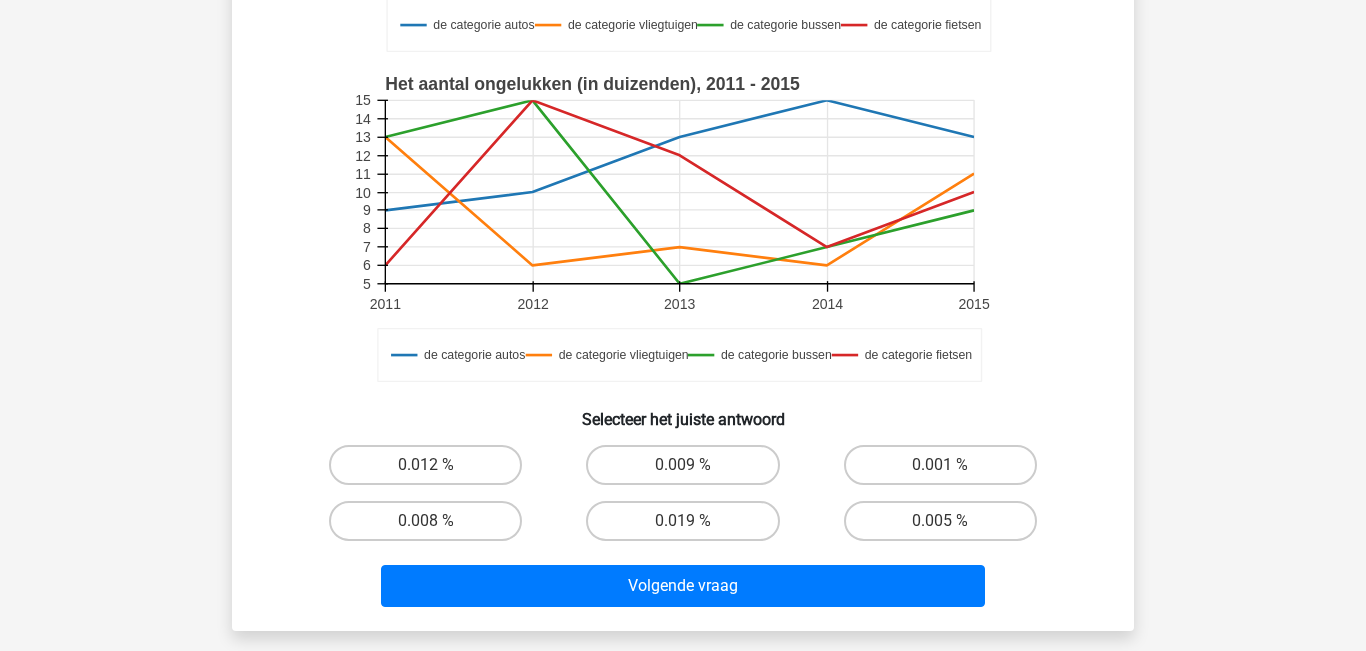scroll, scrollTop: 481, scrollLeft: 0, axis: vertical 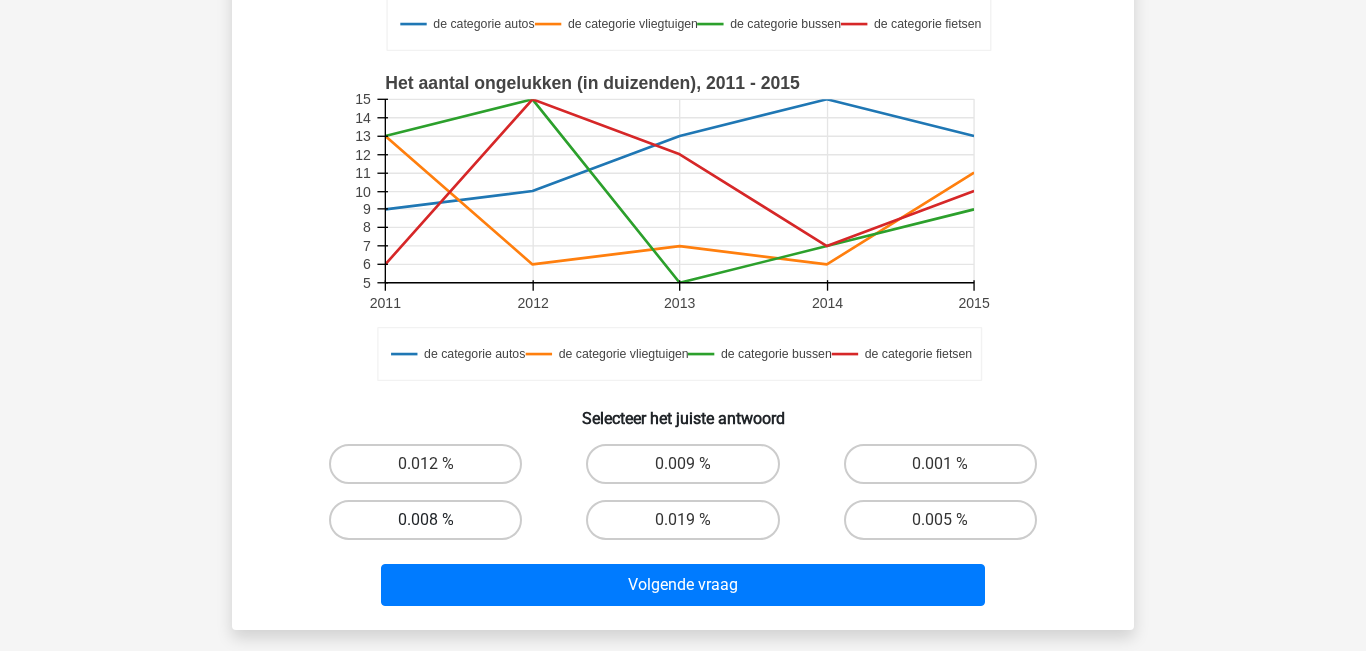 click on "0.008 %" at bounding box center (425, 520) 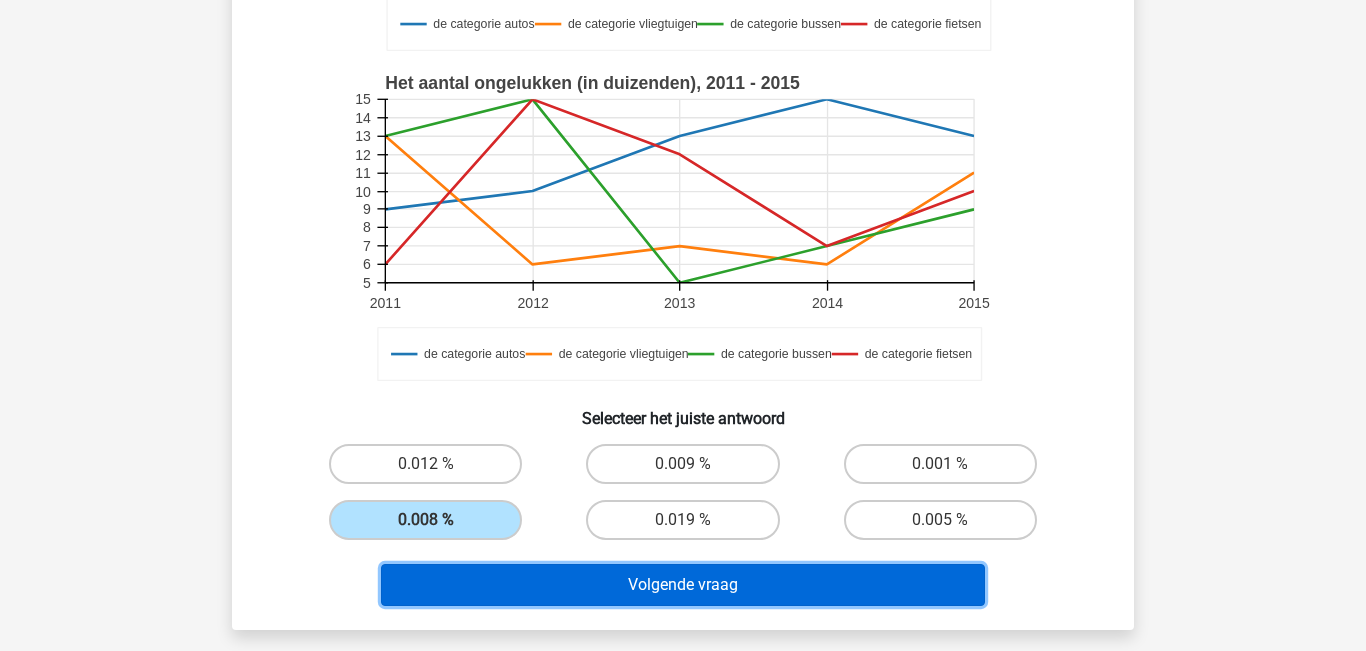 click on "Volgende vraag" at bounding box center [683, 585] 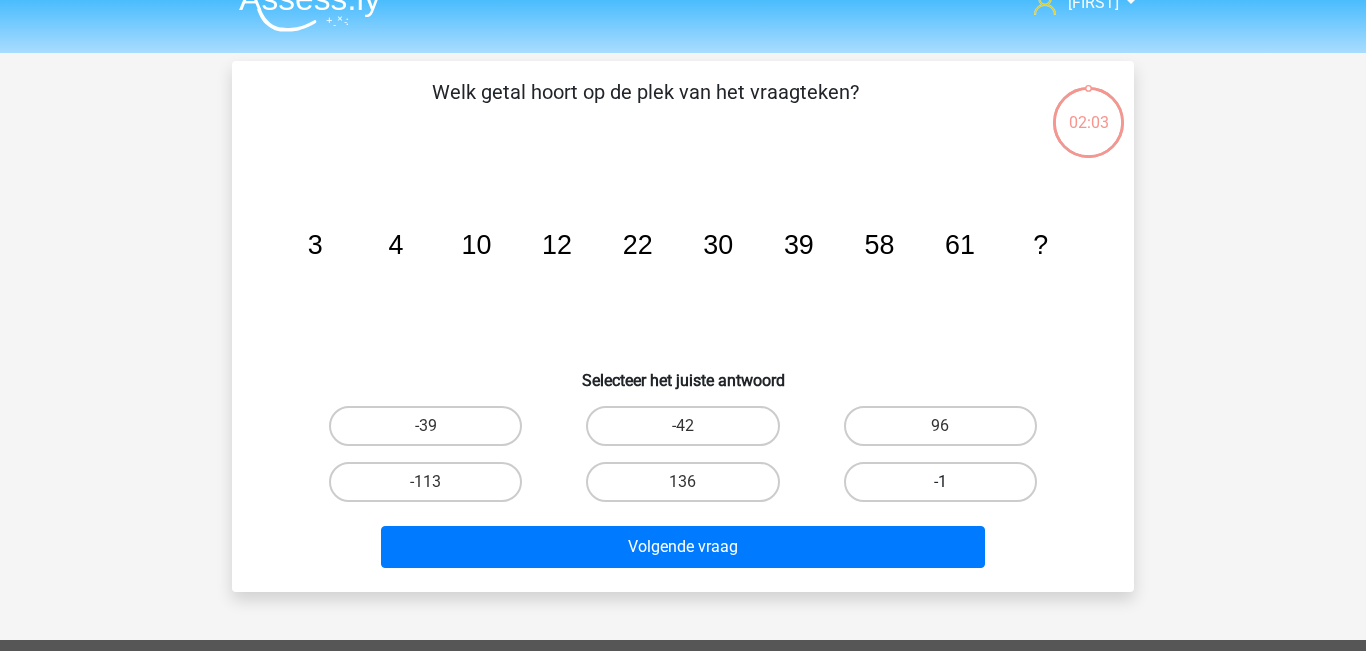 scroll, scrollTop: 14, scrollLeft: 0, axis: vertical 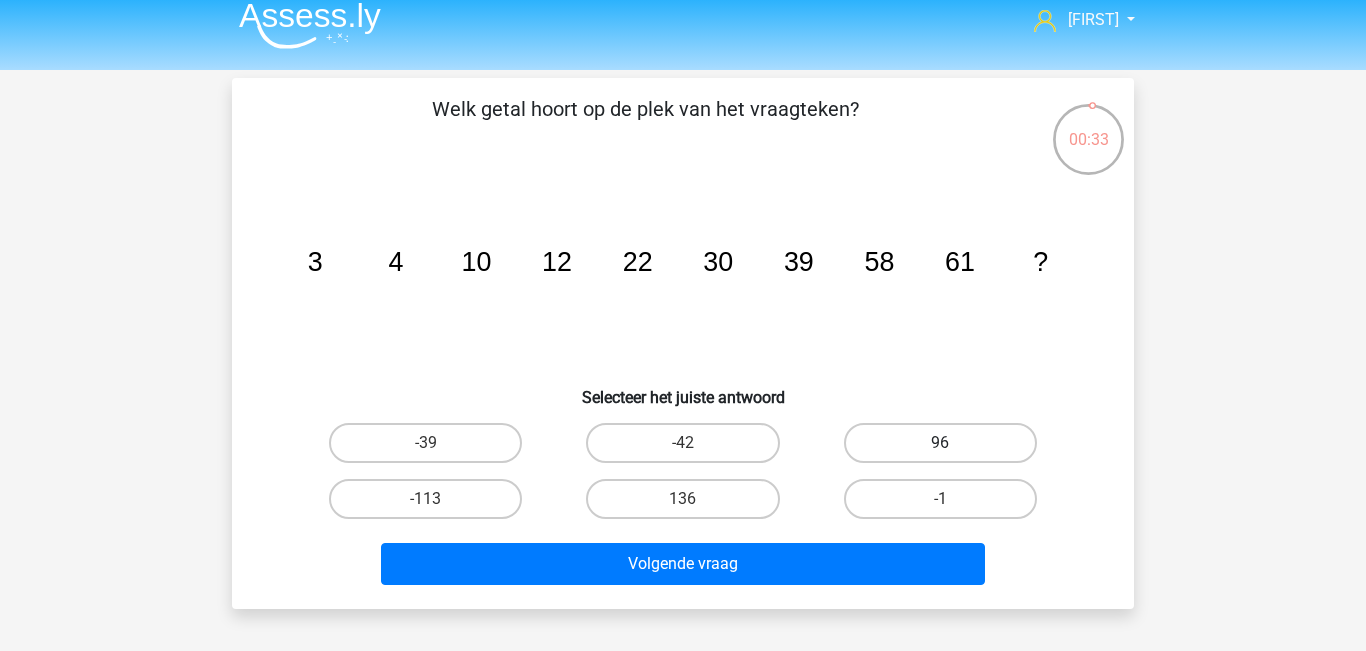 click on "96" at bounding box center (940, 443) 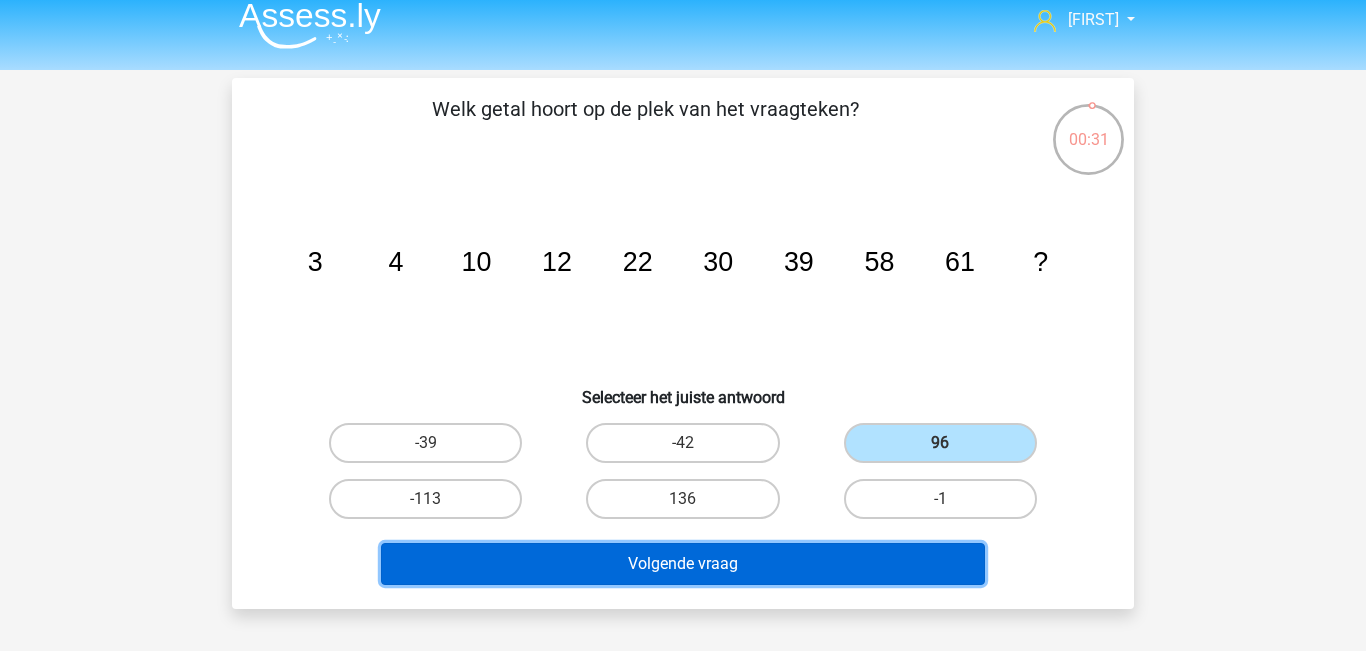 click on "Volgende vraag" at bounding box center (683, 564) 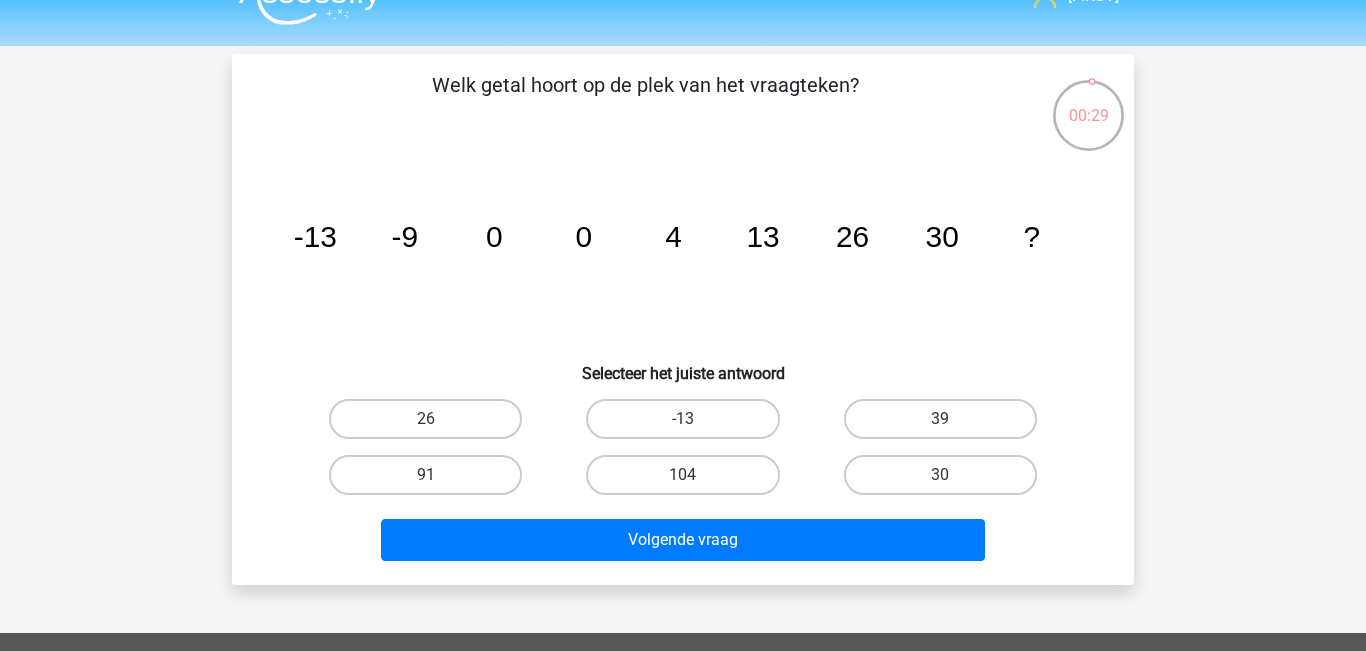 scroll, scrollTop: 4, scrollLeft: 0, axis: vertical 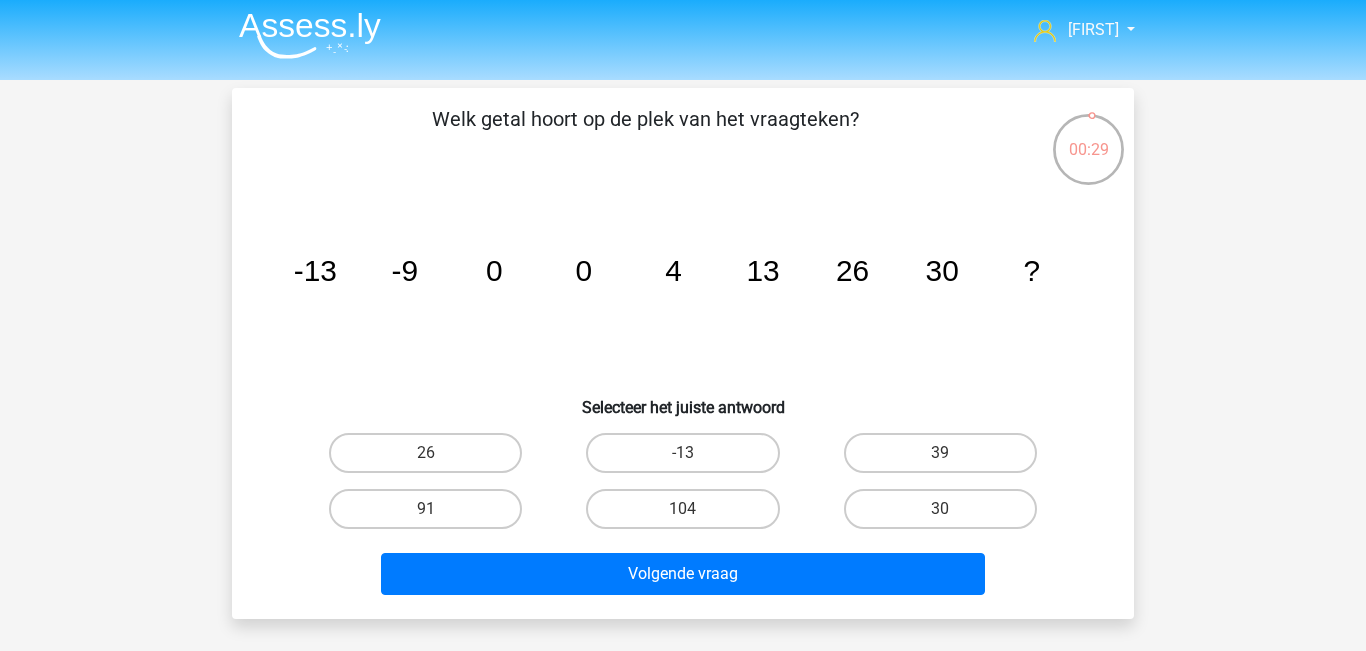 click on "39" at bounding box center [946, 459] 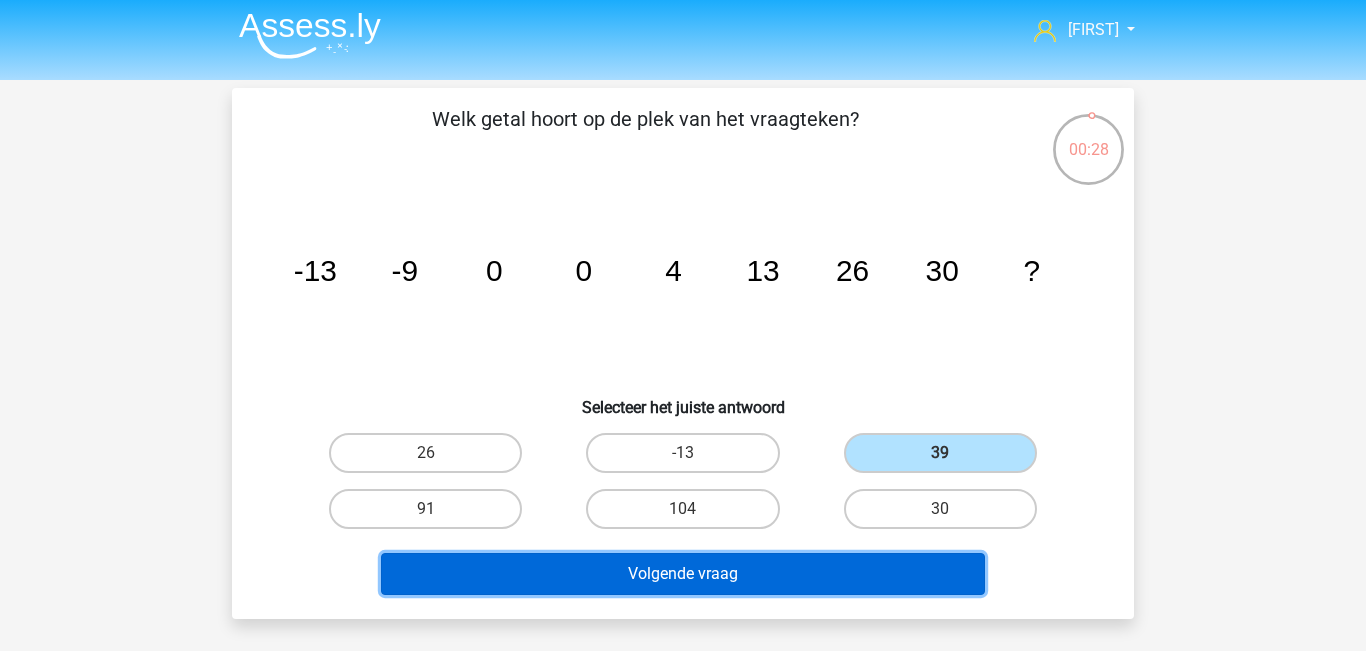 click on "Volgende vraag" at bounding box center (683, 574) 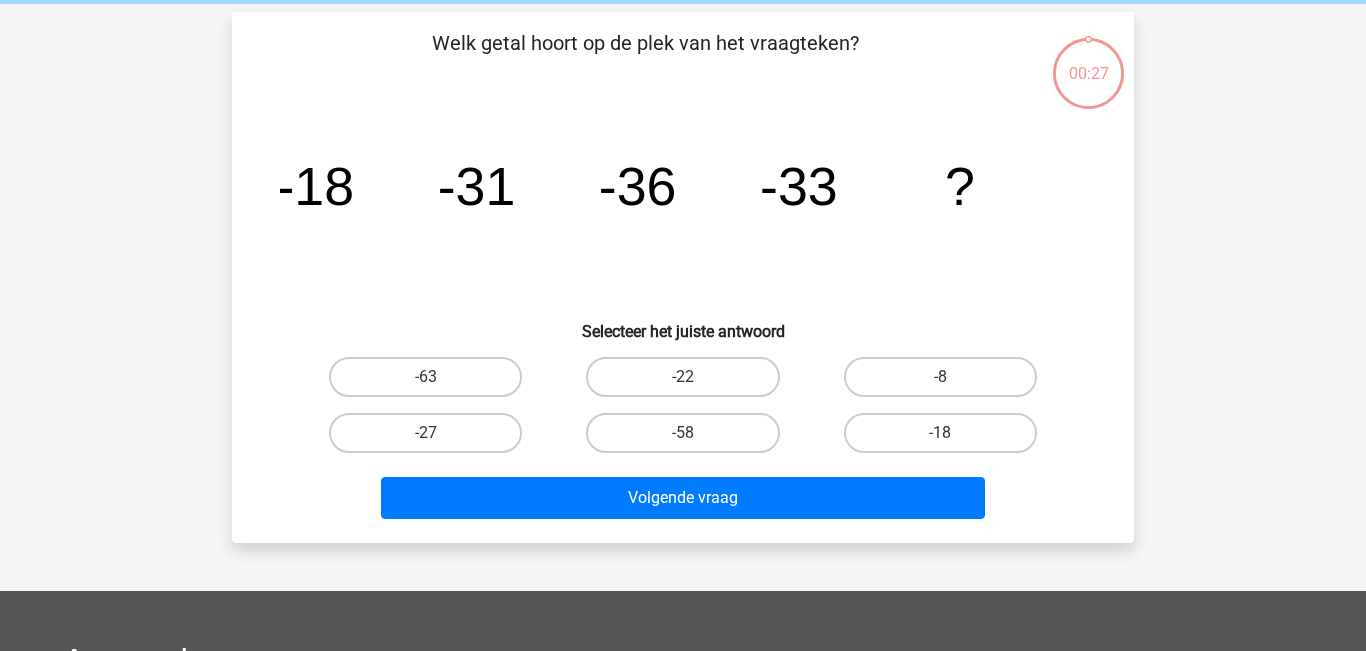 scroll, scrollTop: 92, scrollLeft: 0, axis: vertical 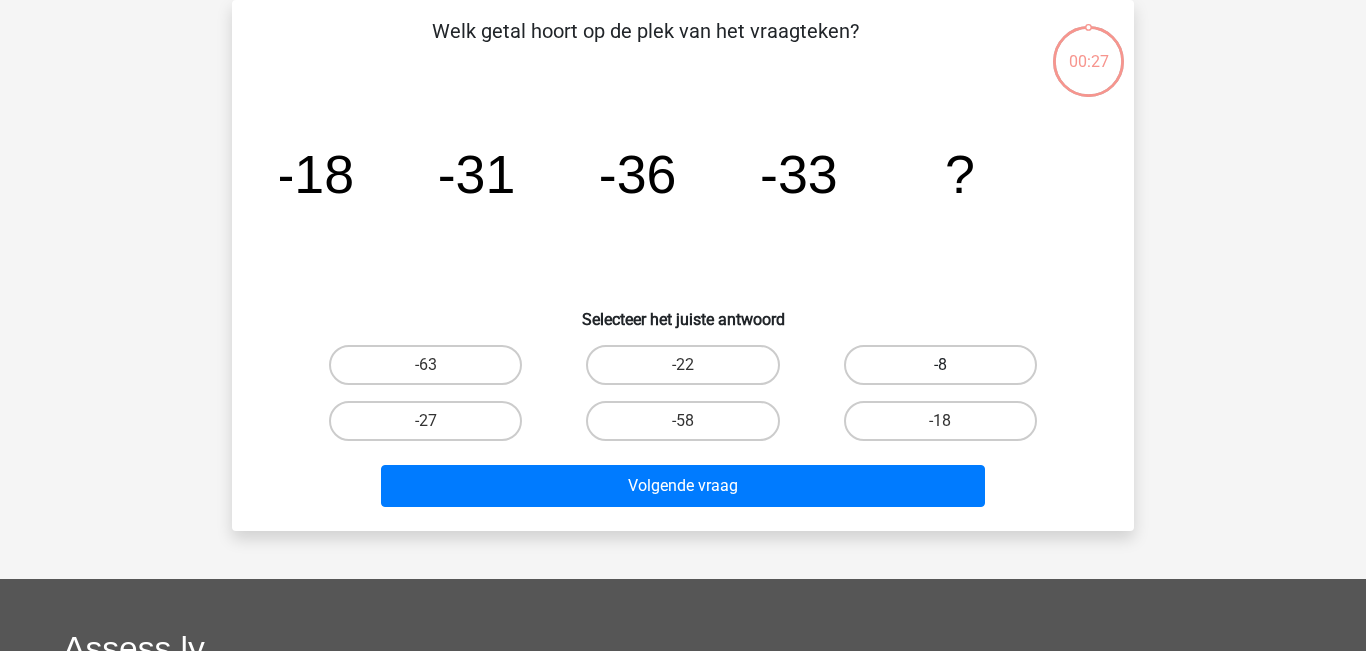 click on "-8" at bounding box center (940, 365) 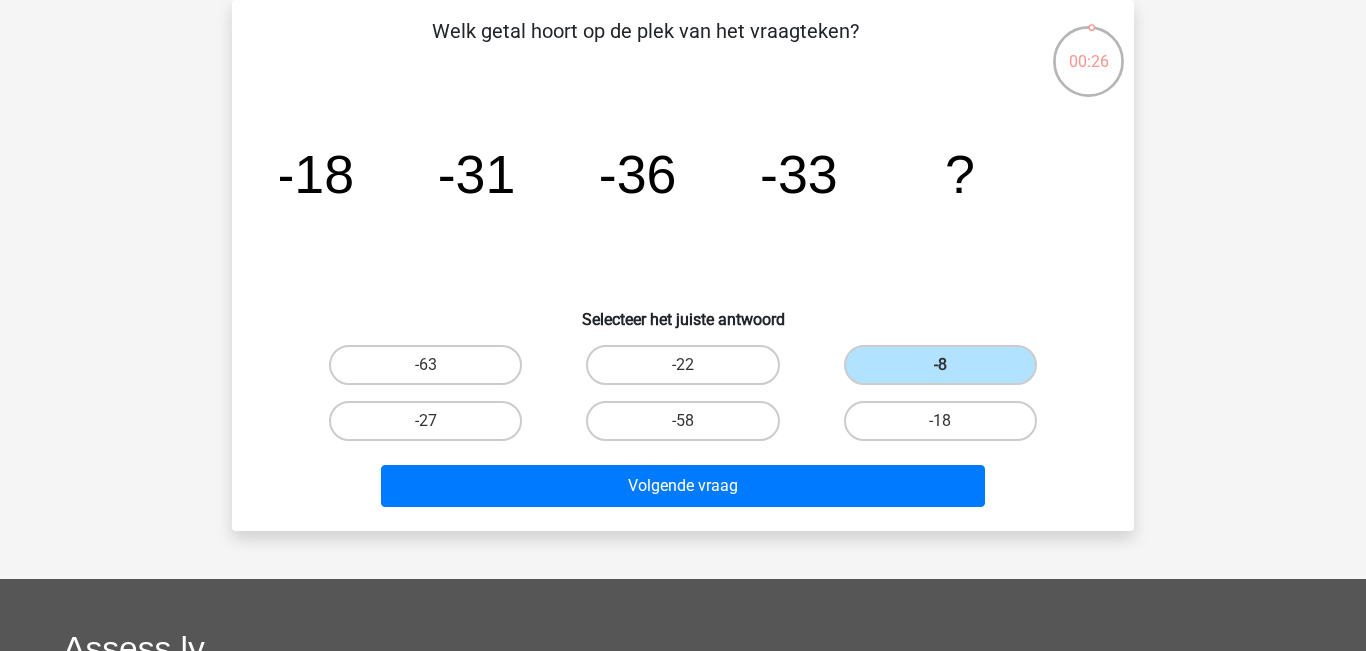 click on "Volgende vraag" at bounding box center [683, 482] 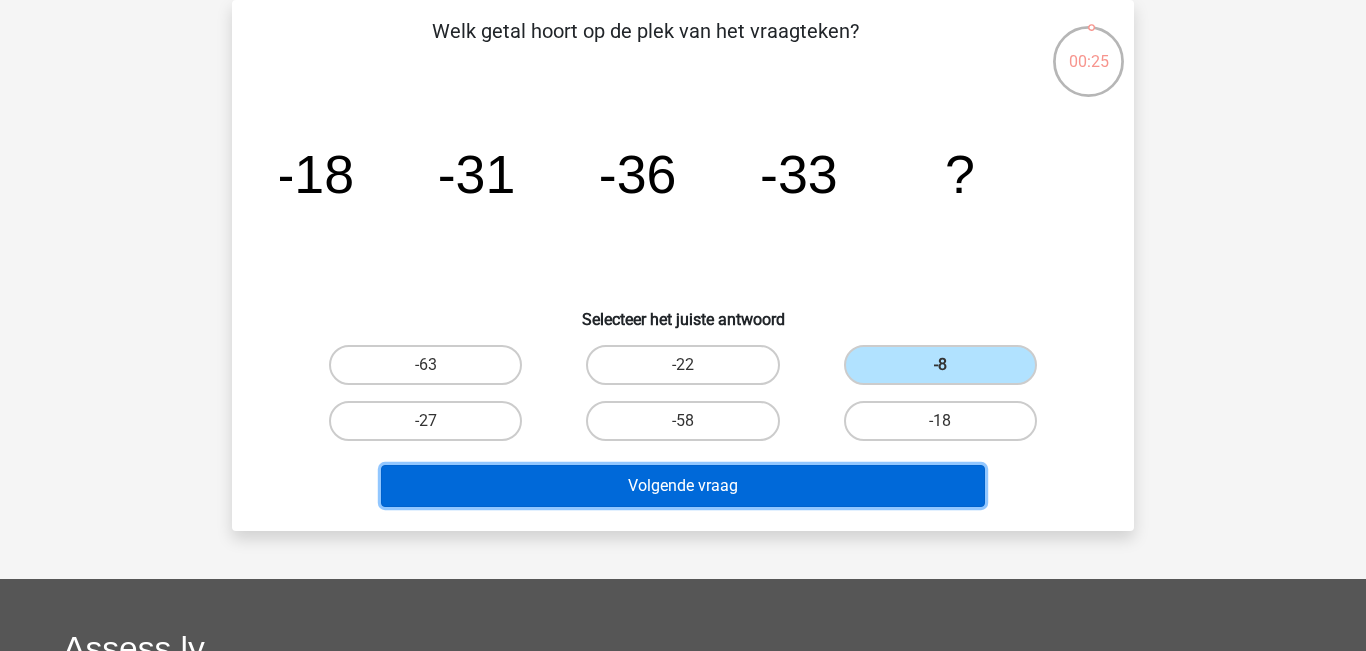 click on "Volgende vraag" at bounding box center (683, 486) 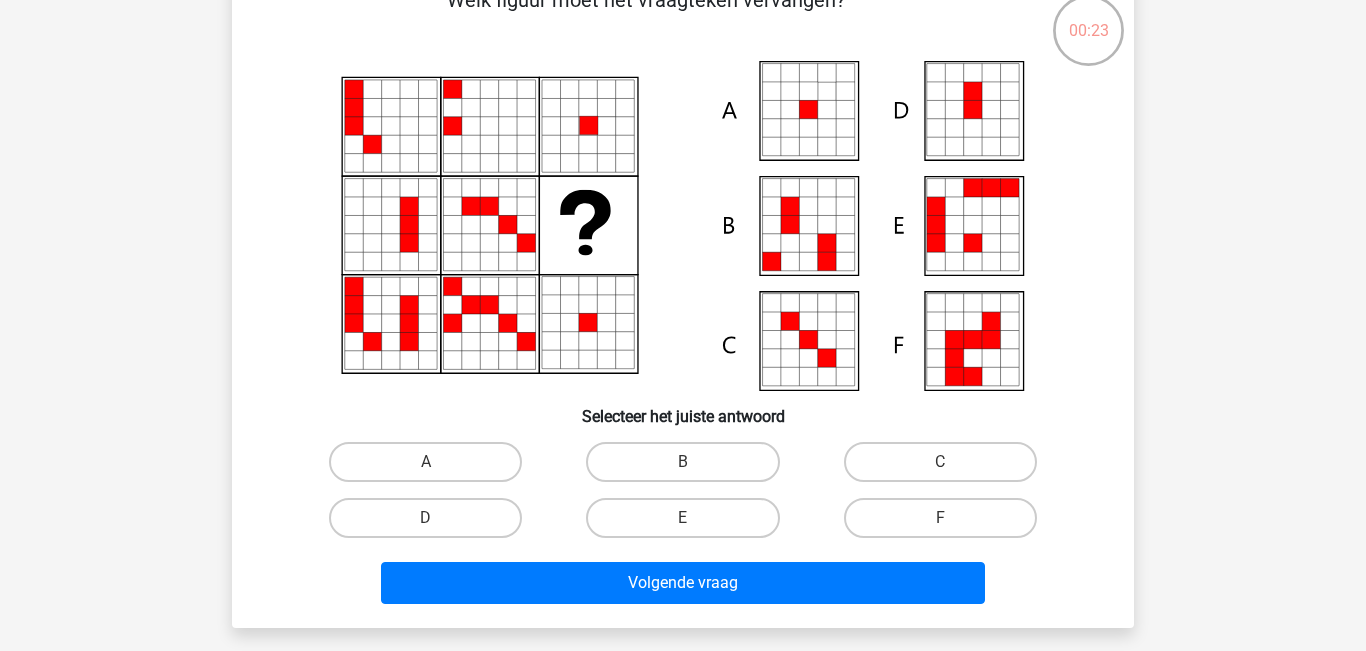 scroll, scrollTop: 132, scrollLeft: 0, axis: vertical 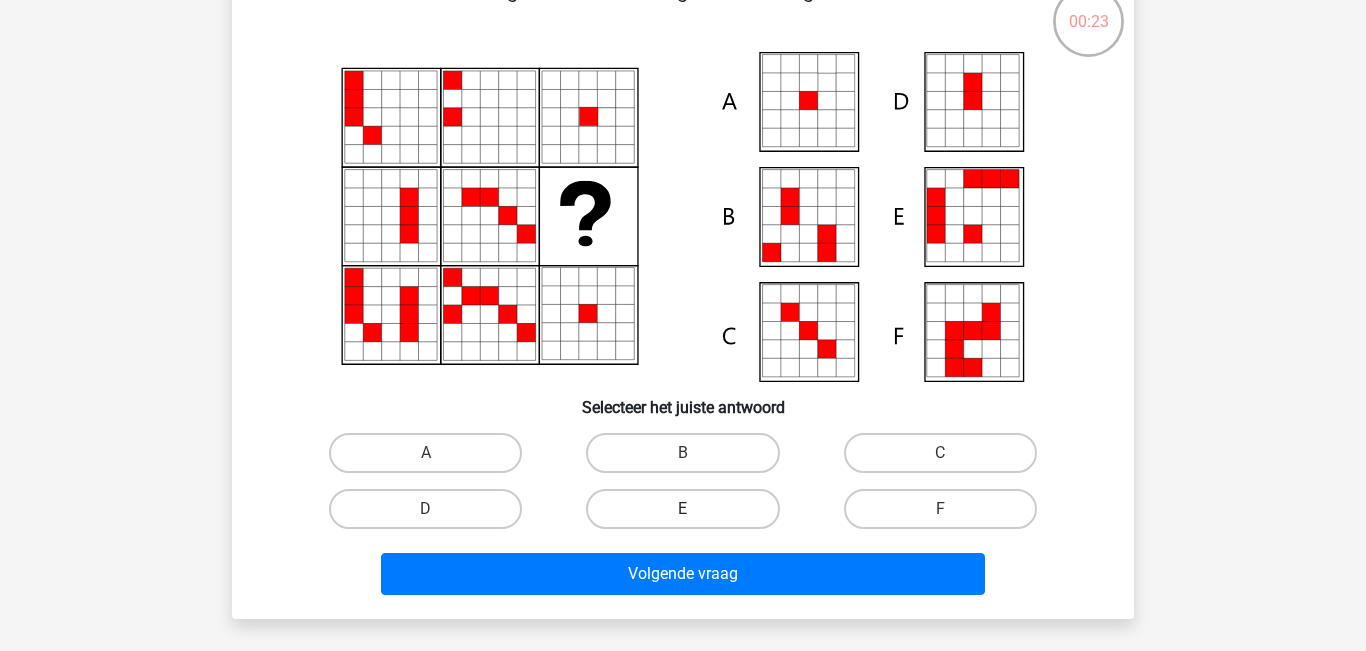 click on "E" at bounding box center (682, 509) 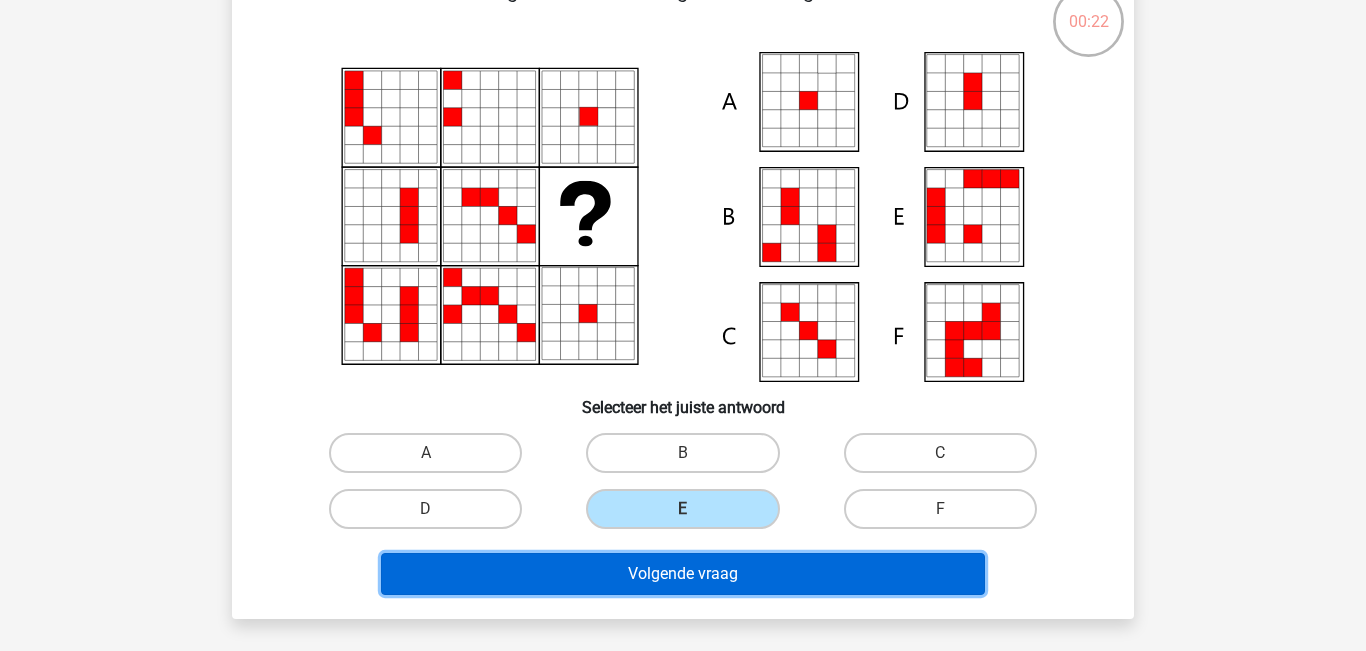 click on "Volgende vraag" at bounding box center (683, 574) 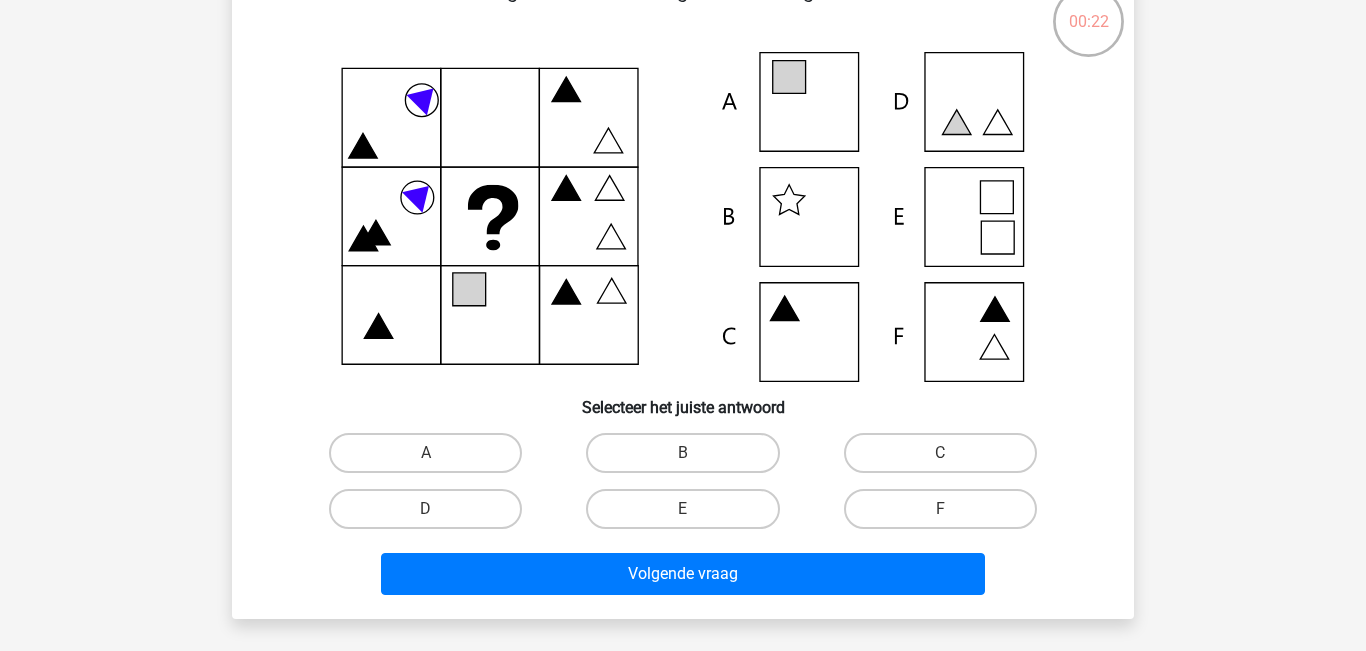 scroll, scrollTop: 92, scrollLeft: 0, axis: vertical 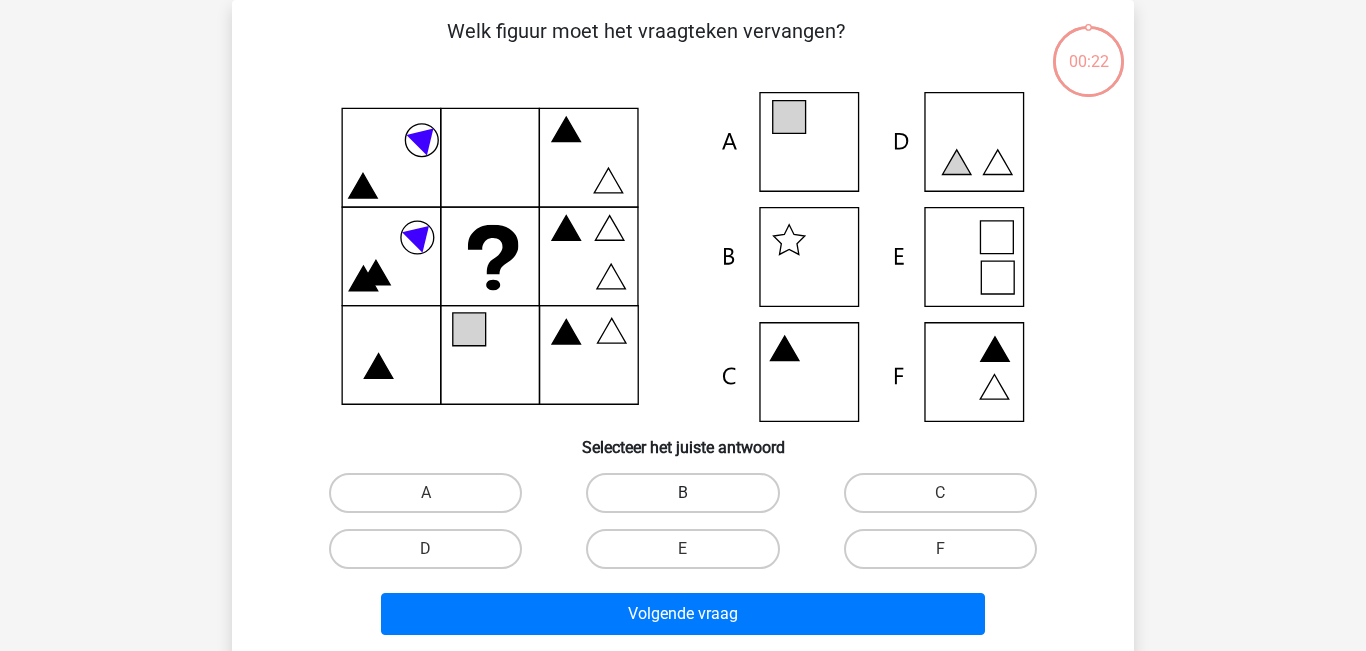 click on "B" at bounding box center (682, 493) 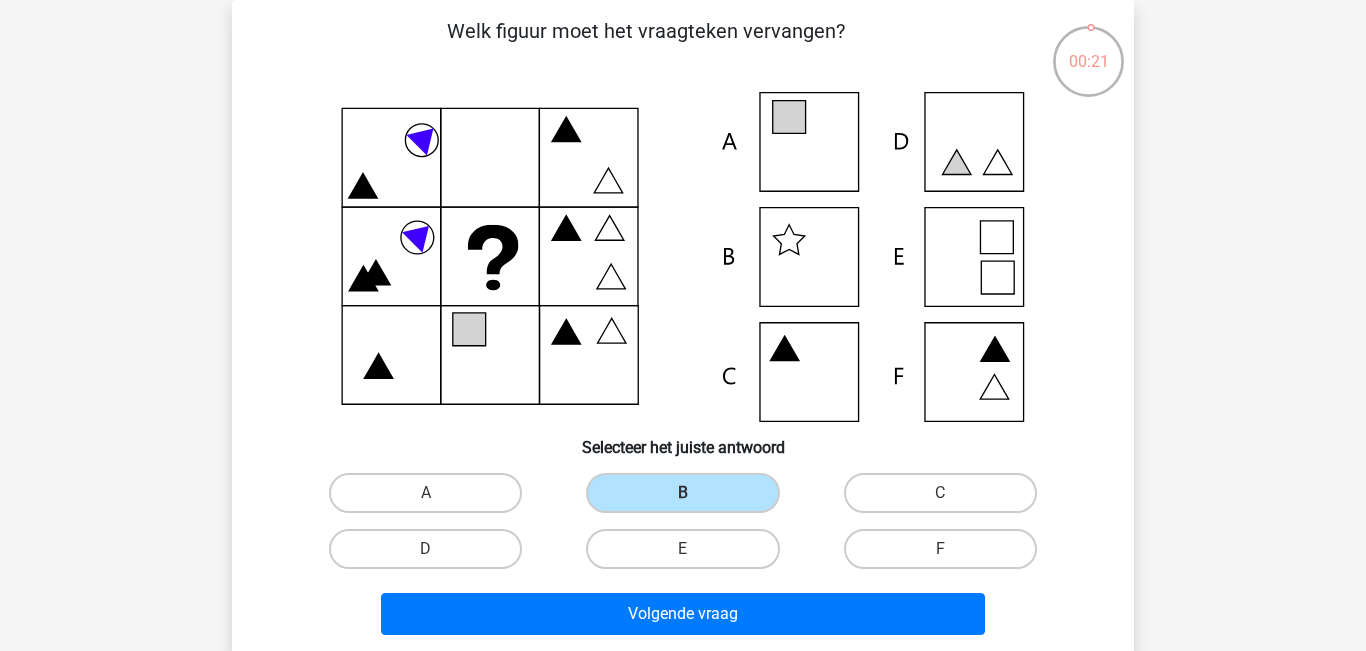 click on "Volgende vraag" at bounding box center [683, 618] 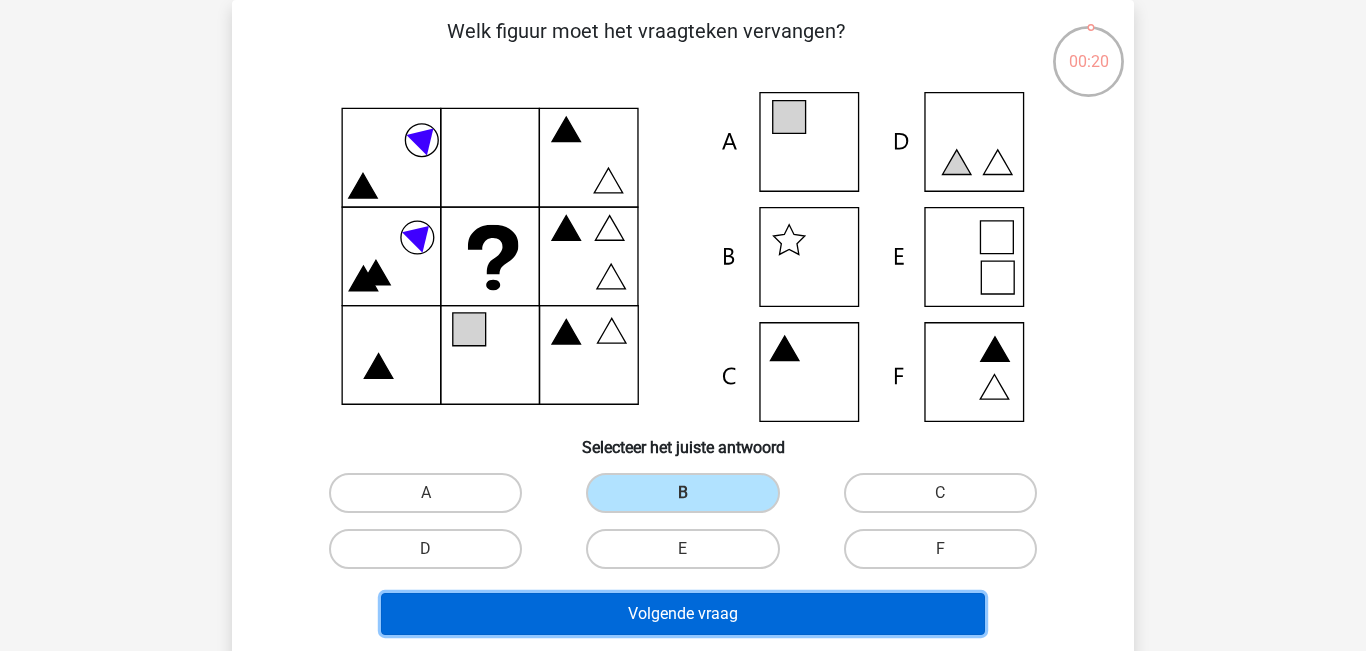 click on "Volgende vraag" at bounding box center [683, 614] 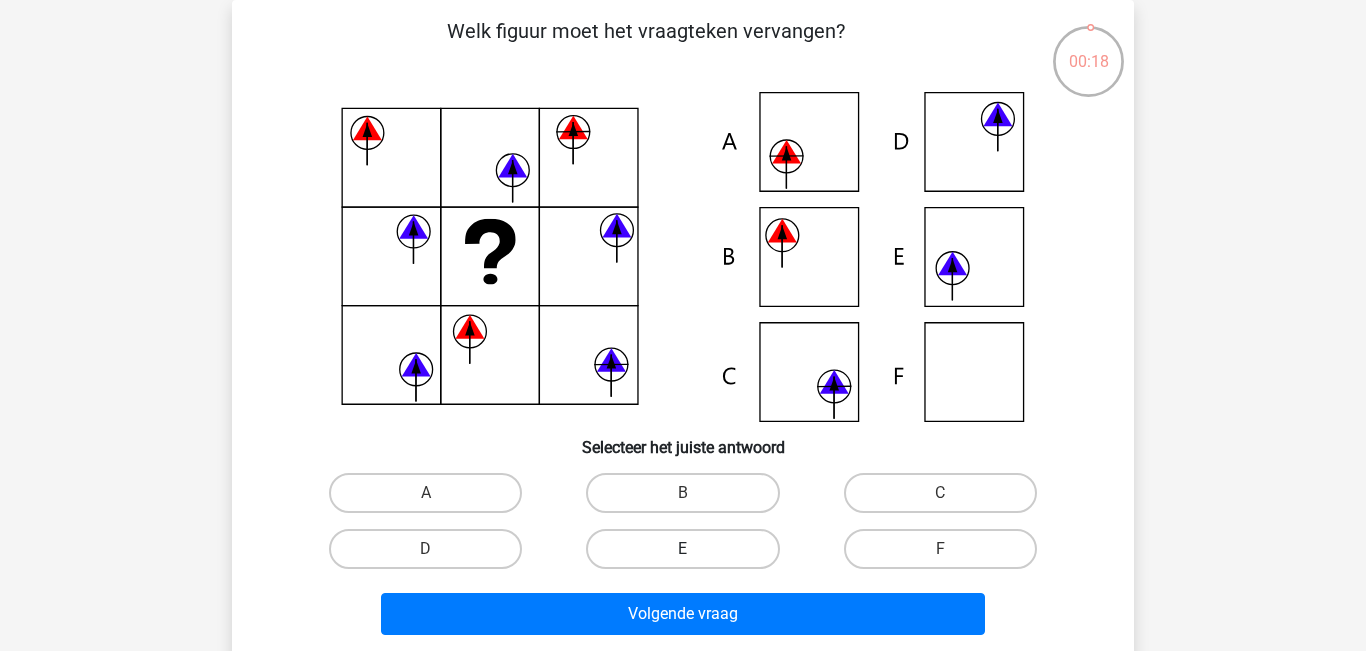 click on "E" at bounding box center [682, 549] 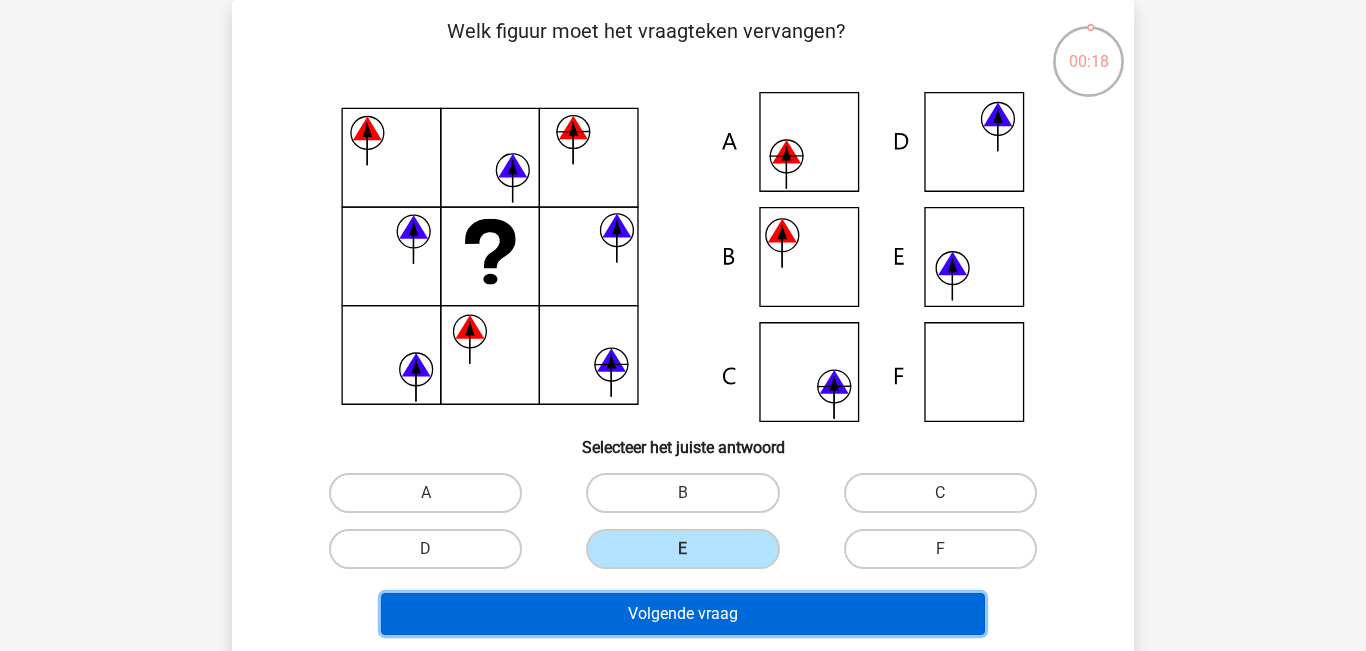 click on "Volgende vraag" at bounding box center (683, 614) 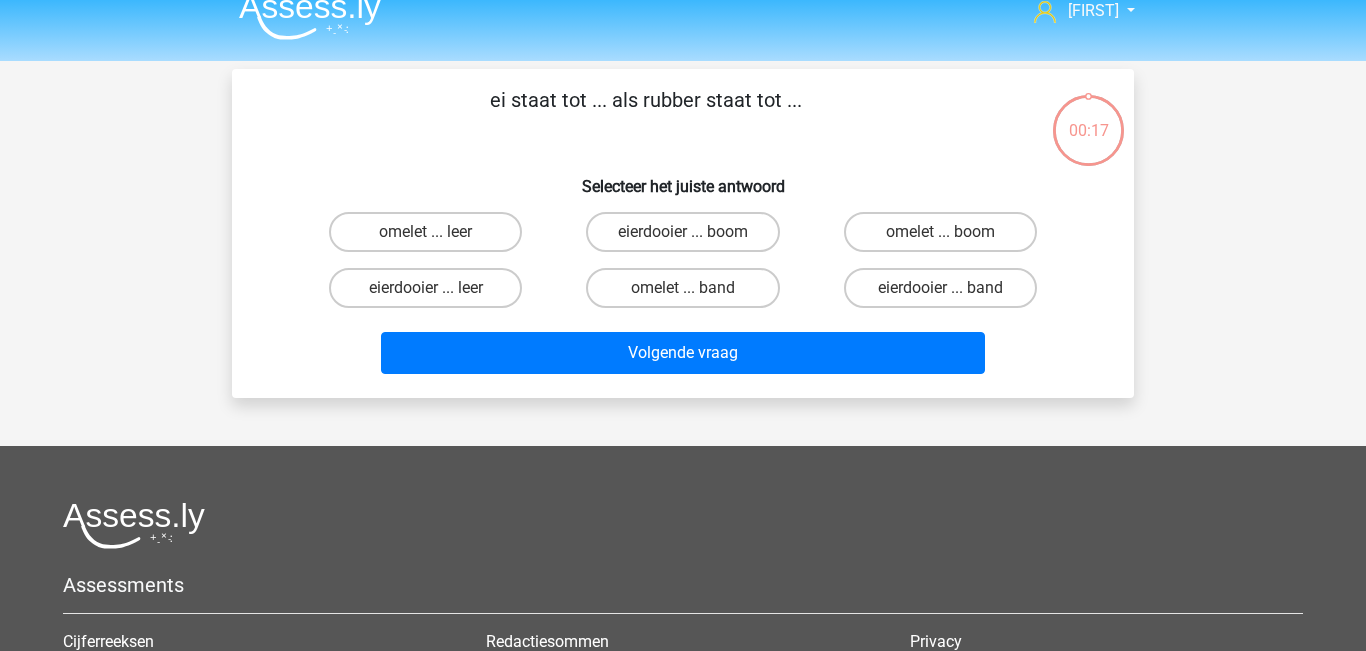 scroll, scrollTop: 0, scrollLeft: 0, axis: both 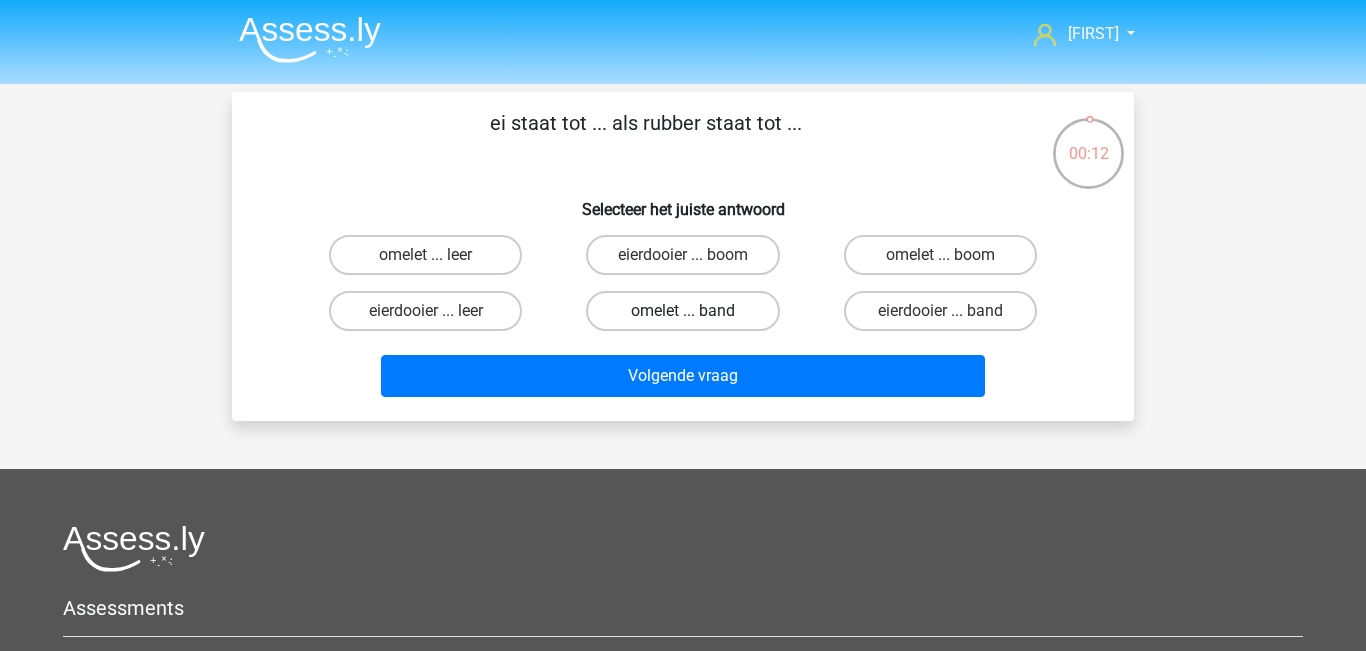 click on "omelet ... band" at bounding box center [682, 311] 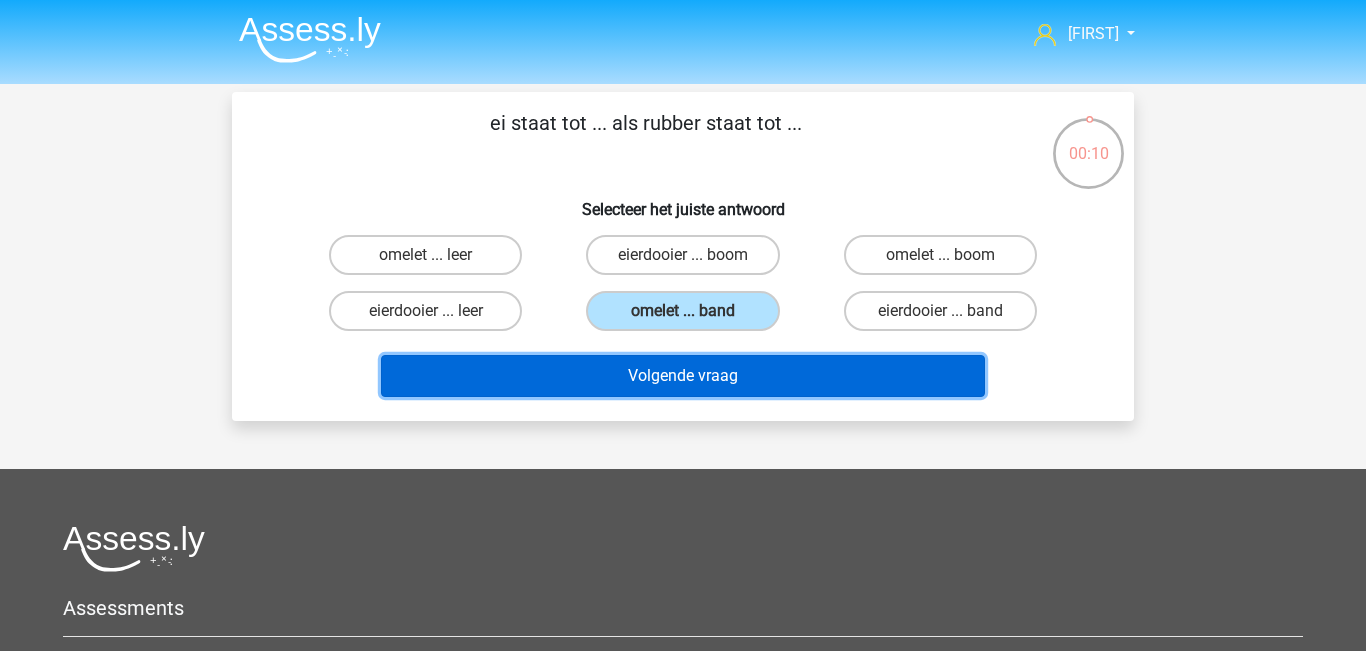 click on "Volgende vraag" at bounding box center (683, 376) 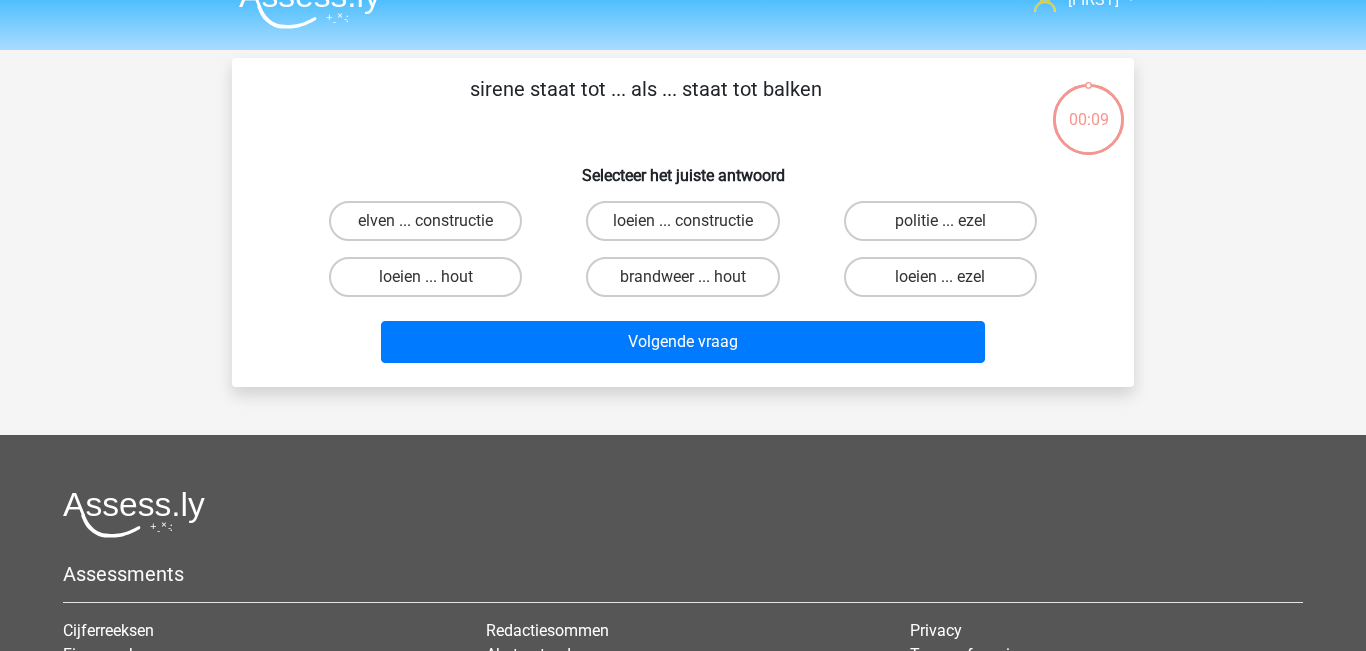 scroll, scrollTop: 0, scrollLeft: 0, axis: both 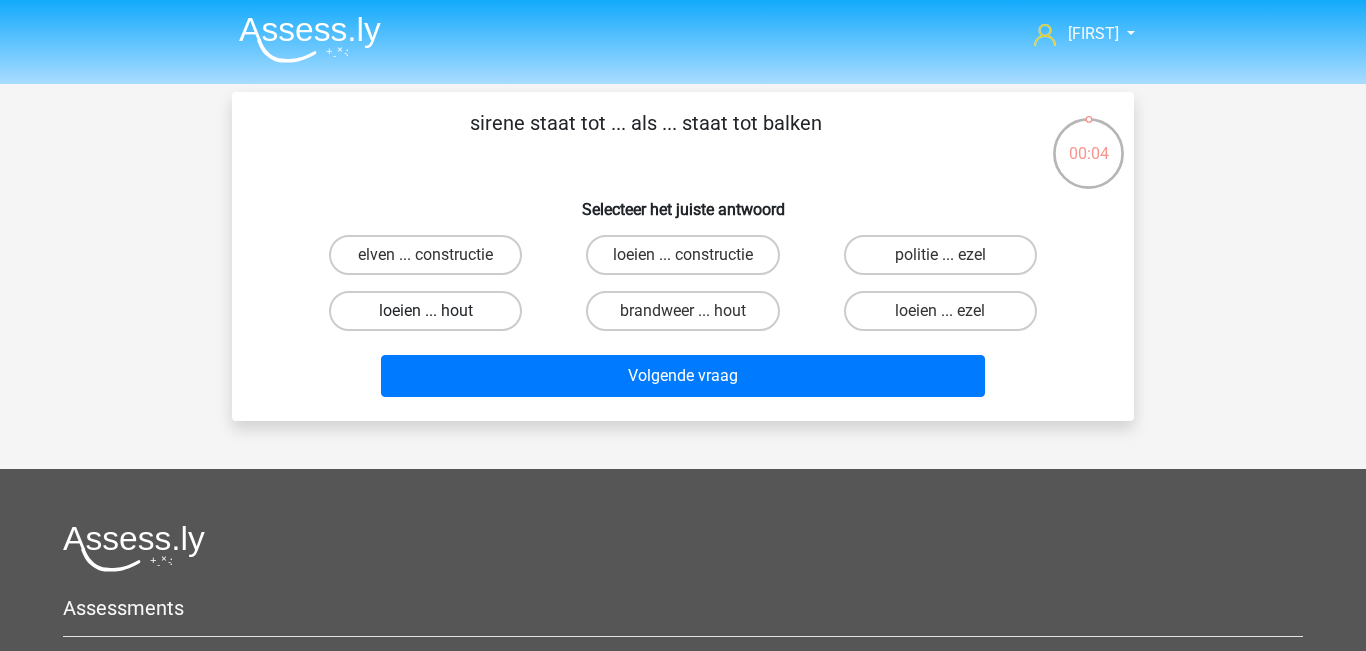 click on "loeien ... hout" at bounding box center [425, 311] 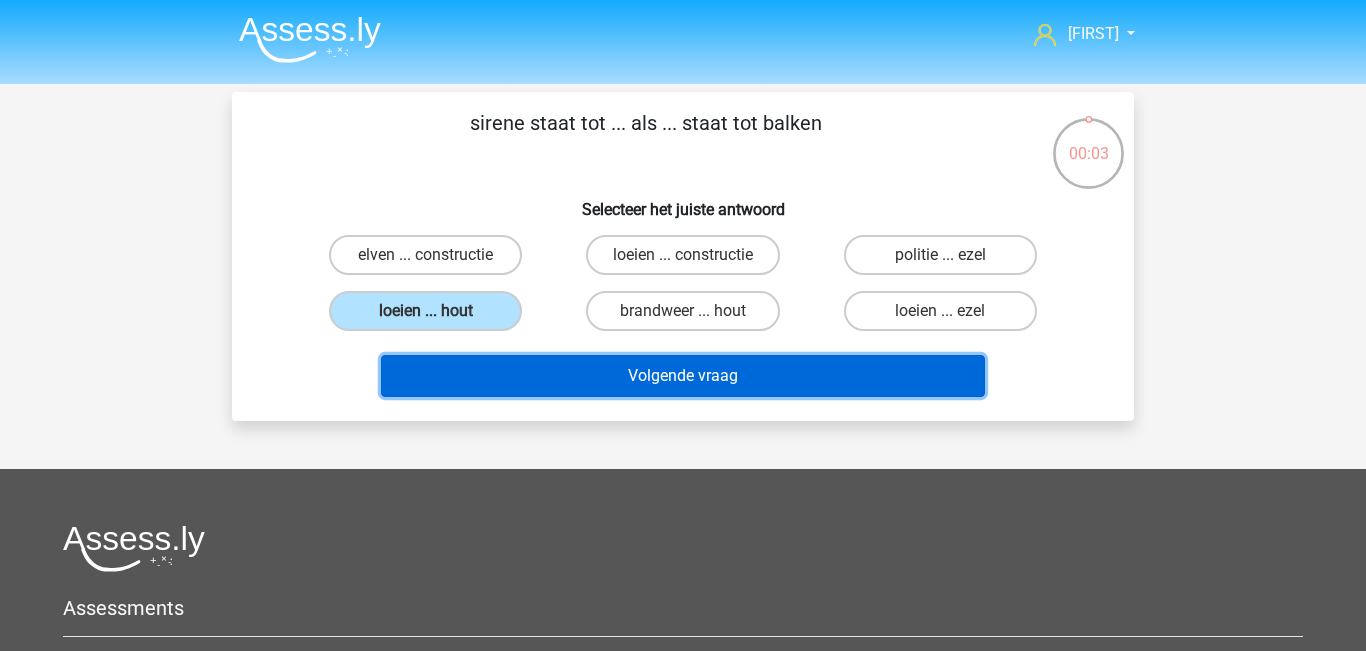 click on "Volgende vraag" at bounding box center (683, 376) 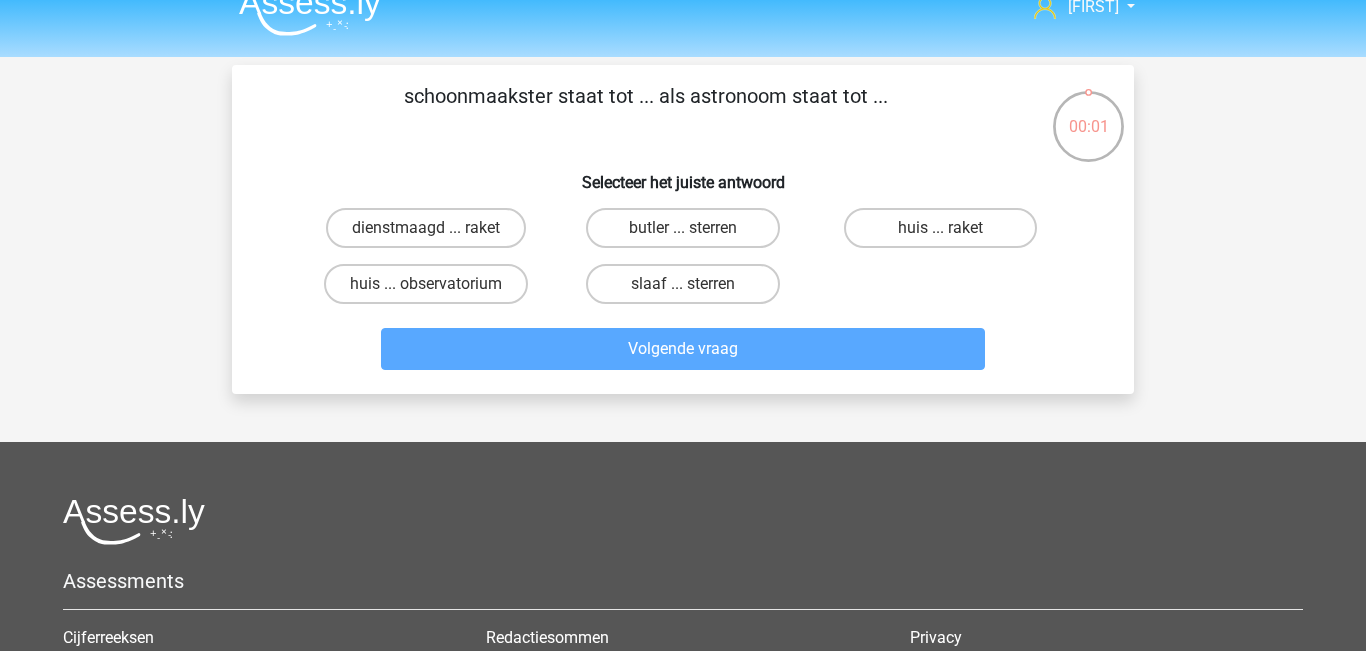 scroll, scrollTop: 0, scrollLeft: 0, axis: both 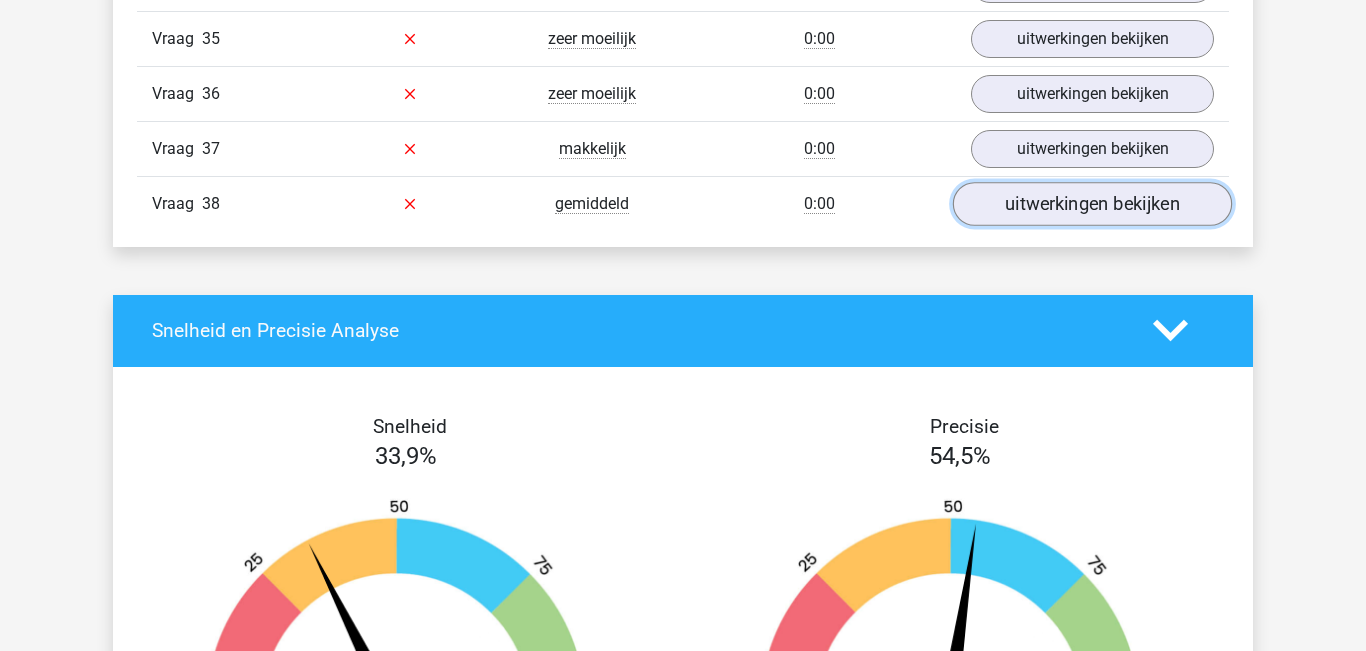 click on "uitwerkingen bekijken" at bounding box center (1092, 204) 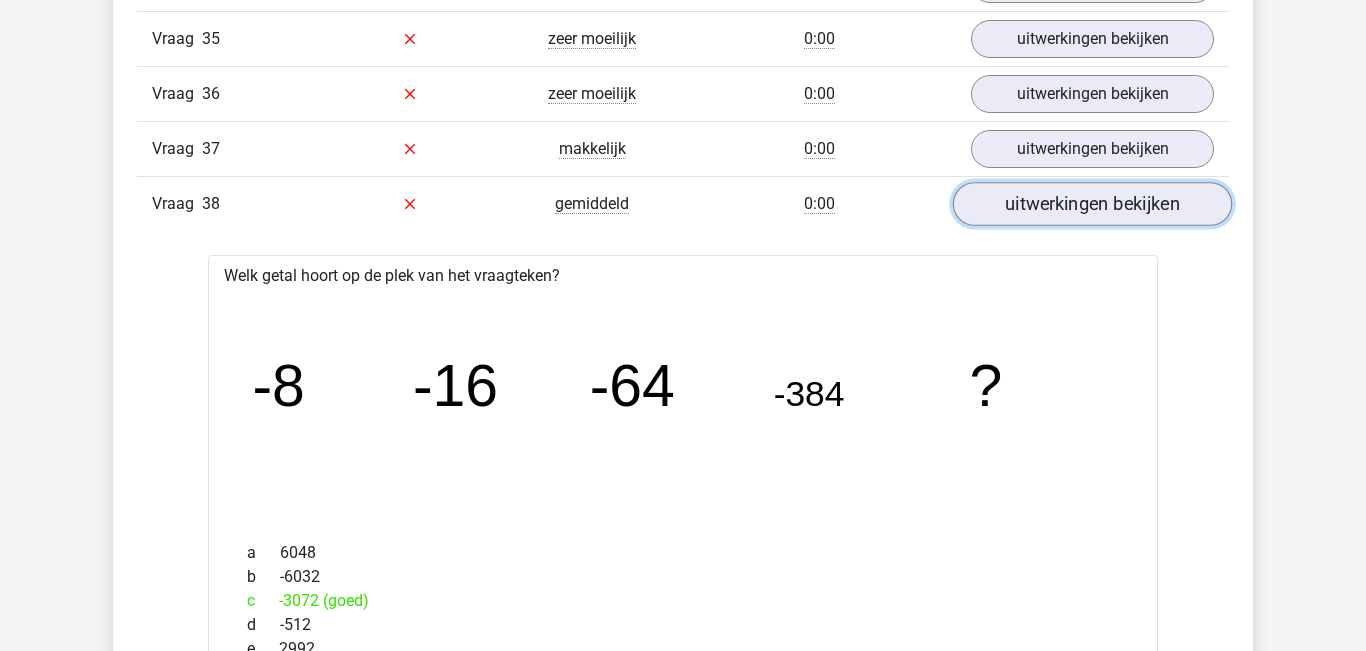 click on "uitwerkingen bekijken" at bounding box center [1092, 204] 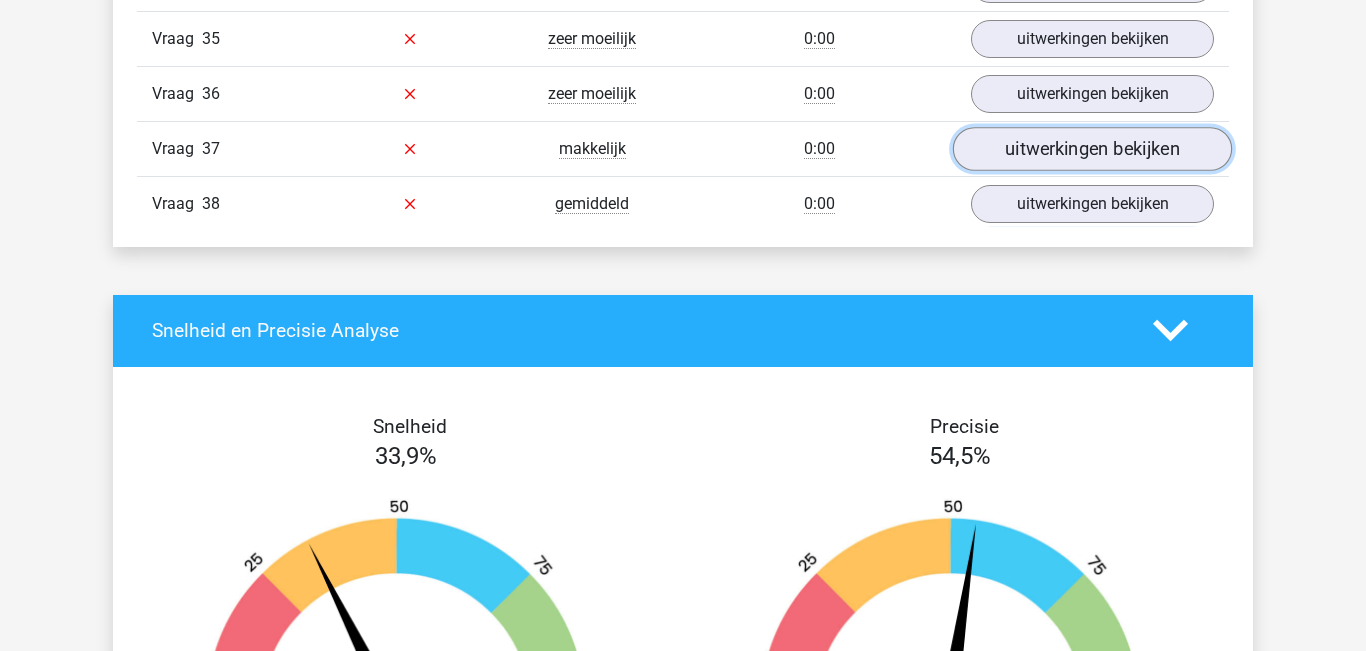 click on "uitwerkingen bekijken" at bounding box center [1092, 149] 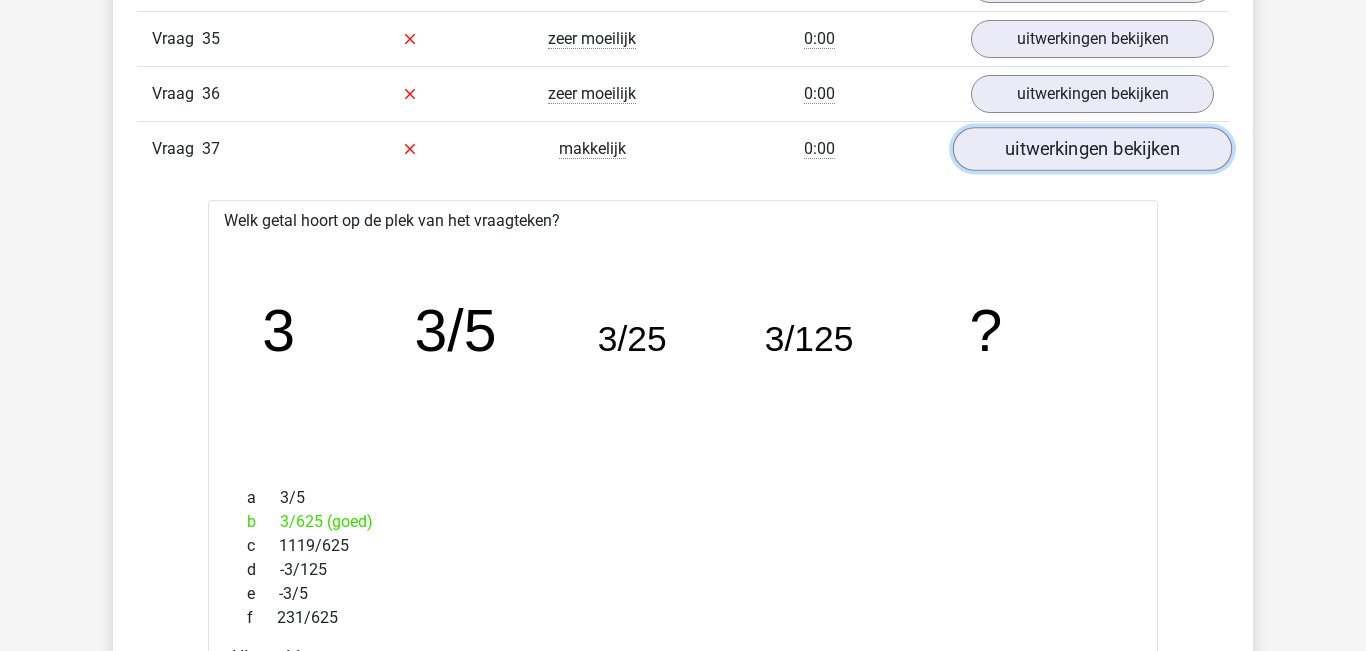 click on "uitwerkingen bekijken" at bounding box center (1092, 149) 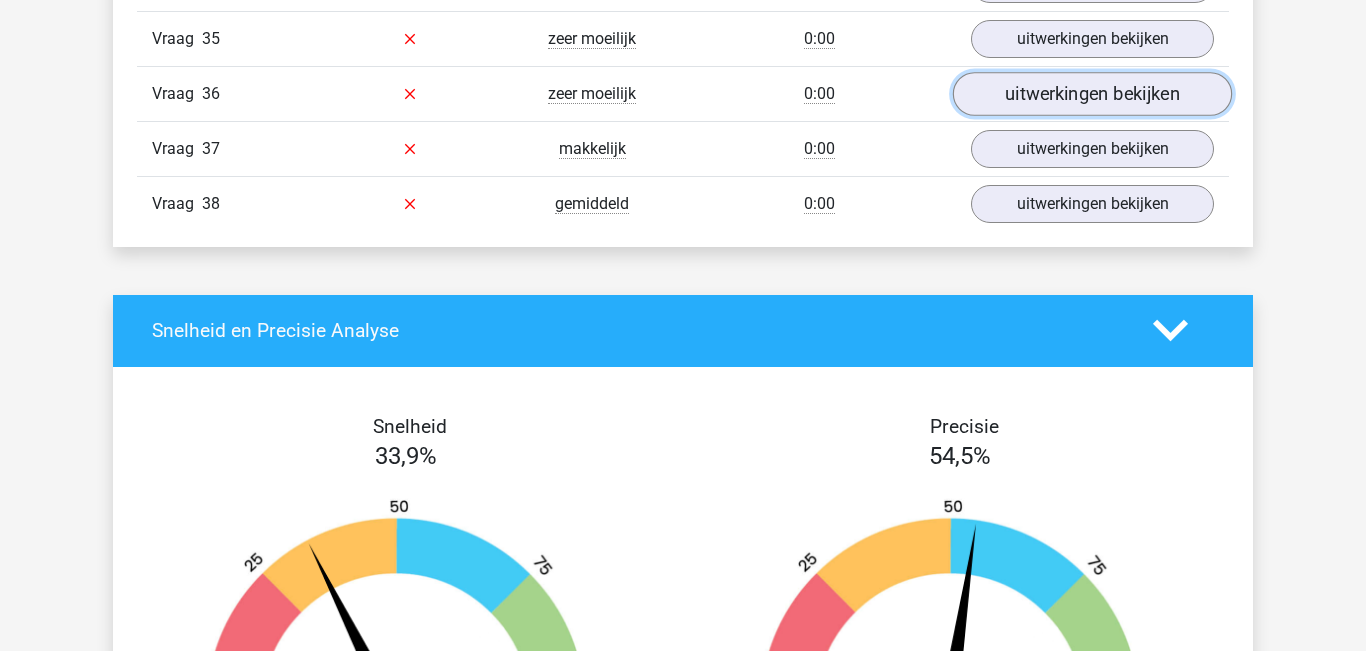 click on "uitwerkingen bekijken" at bounding box center (1092, 94) 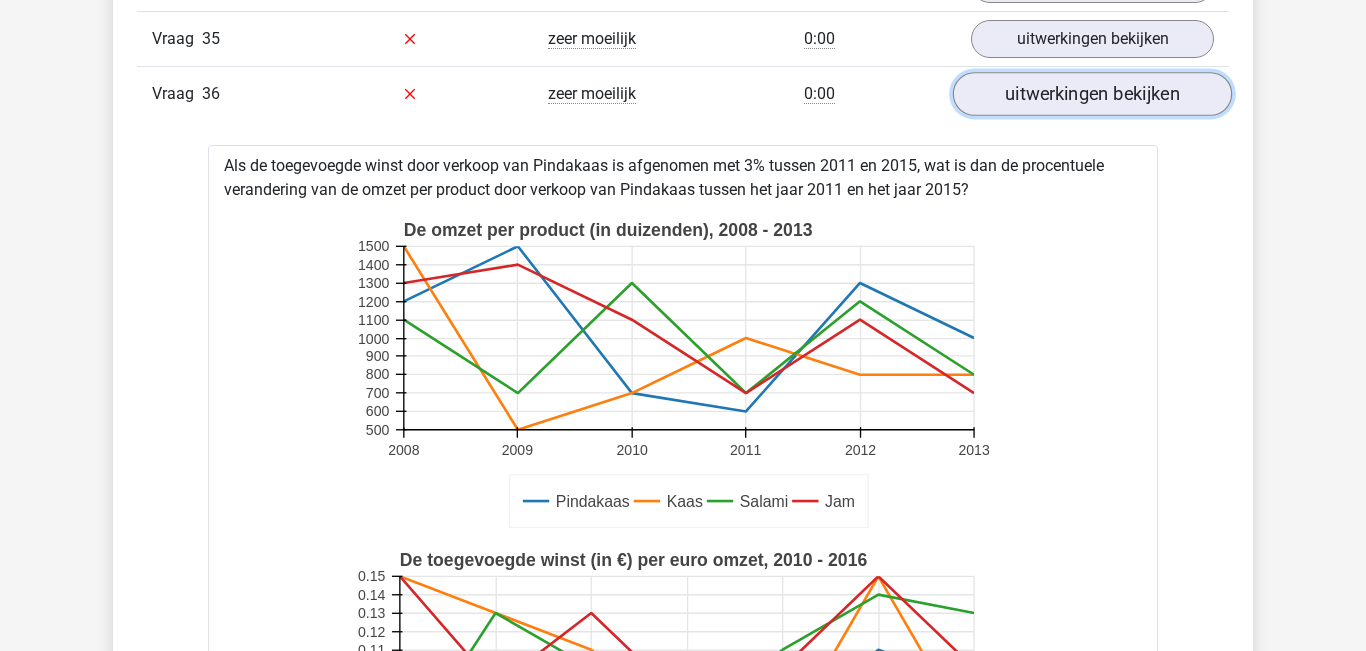 click on "uitwerkingen bekijken" at bounding box center [1092, 94] 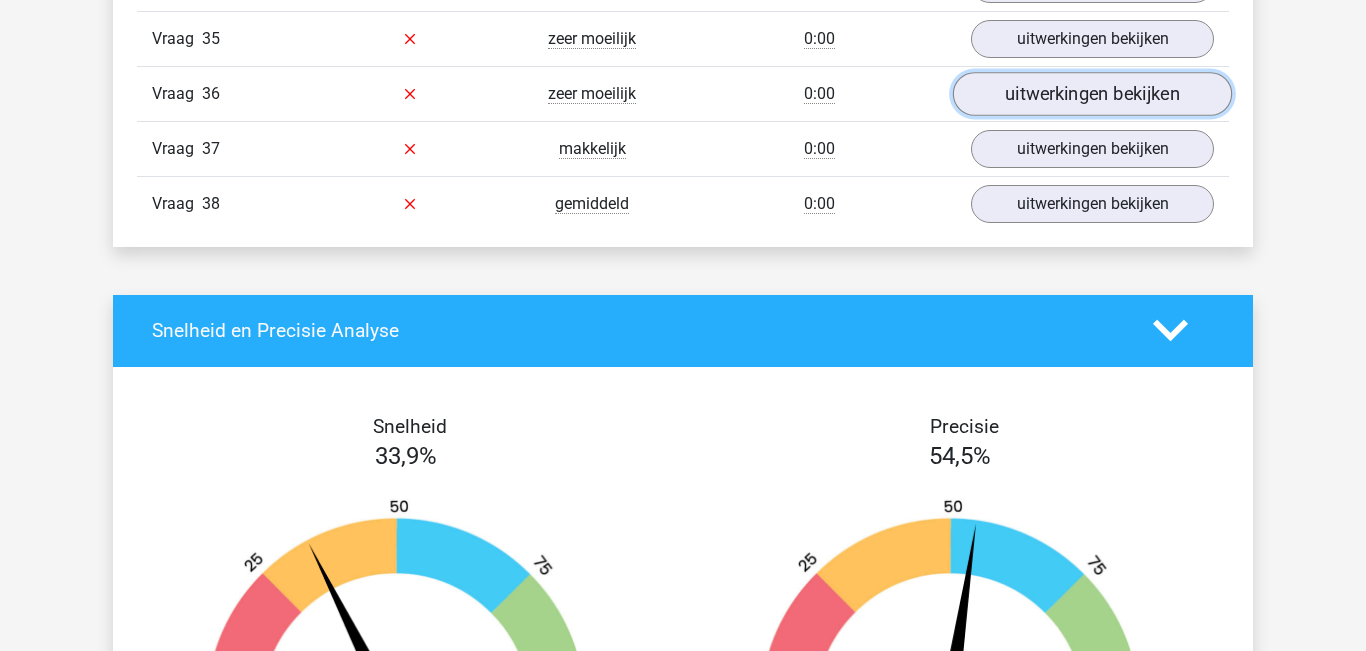 click on "uitwerkingen bekijken" at bounding box center (1092, 94) 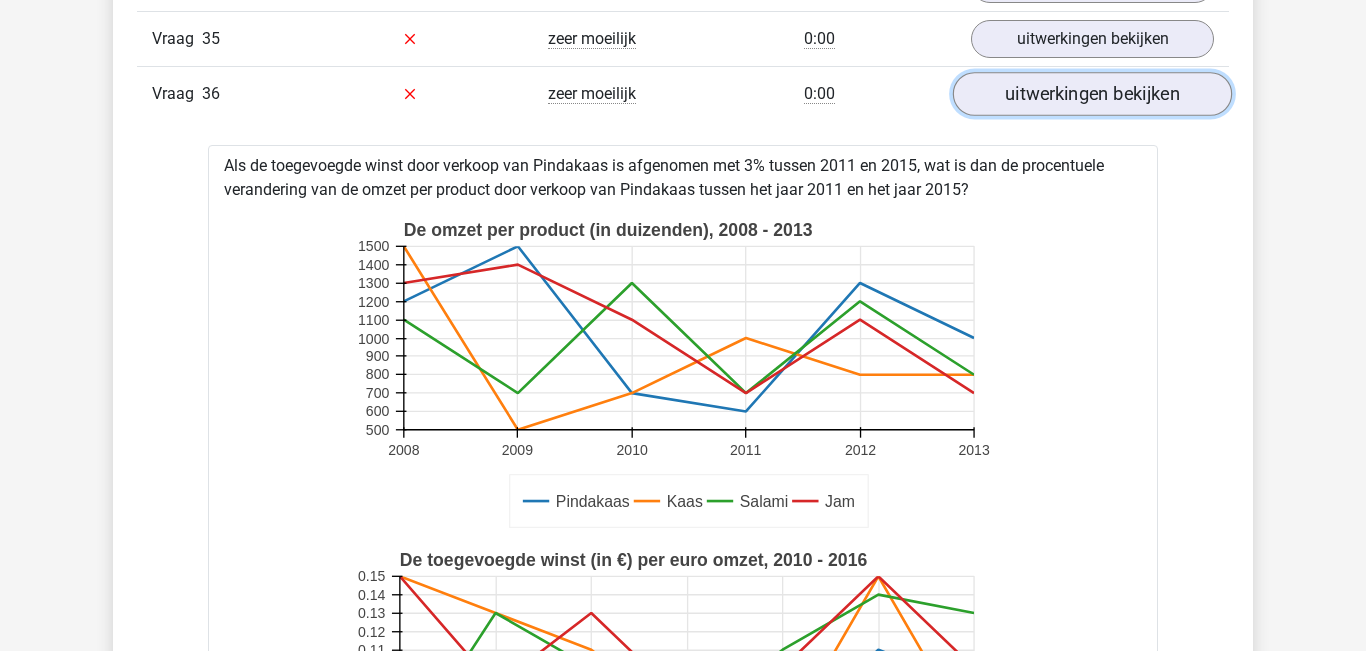 click on "uitwerkingen bekijken" at bounding box center (1092, 94) 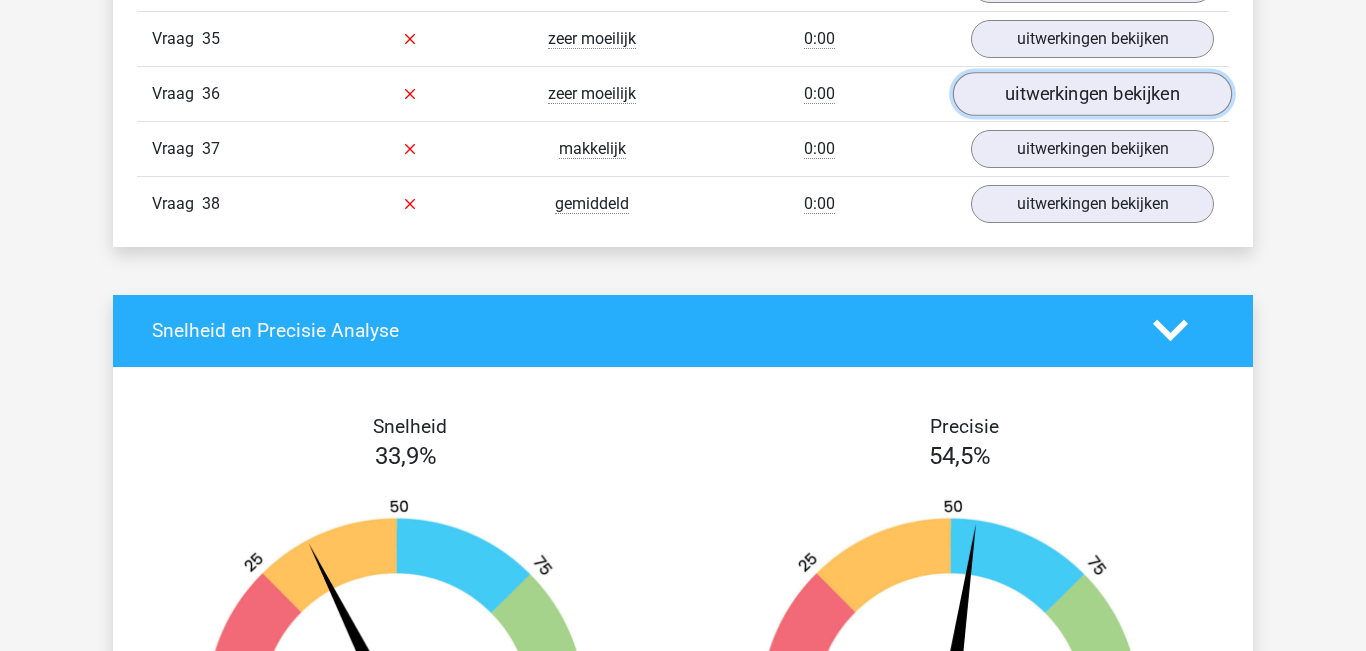 scroll, scrollTop: 3641, scrollLeft: 0, axis: vertical 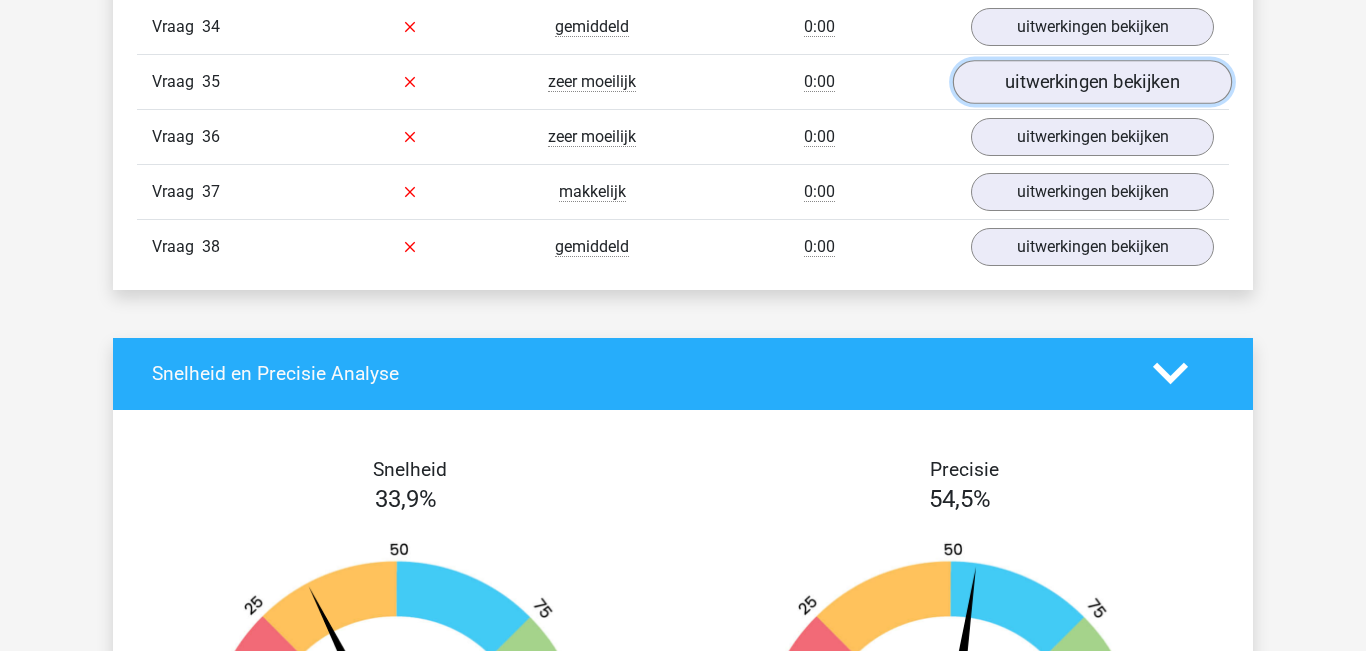 click on "uitwerkingen bekijken" at bounding box center (1092, 82) 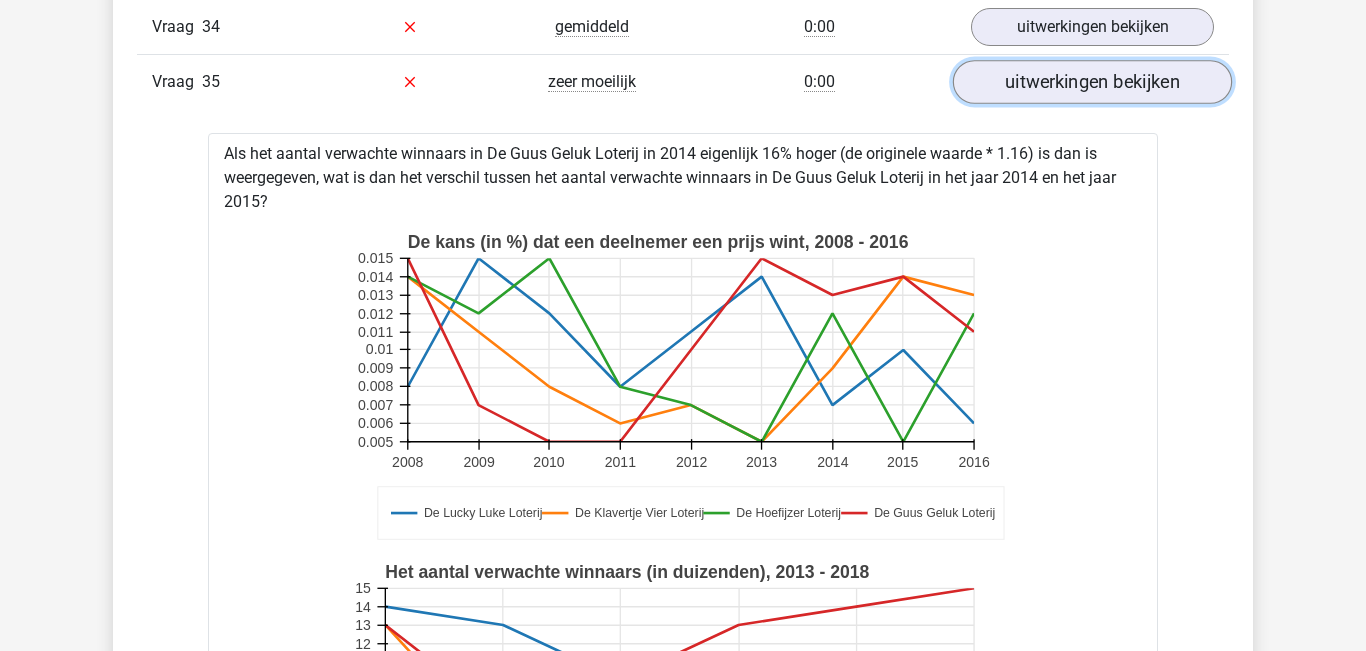 click on "uitwerkingen bekijken" at bounding box center (1092, 82) 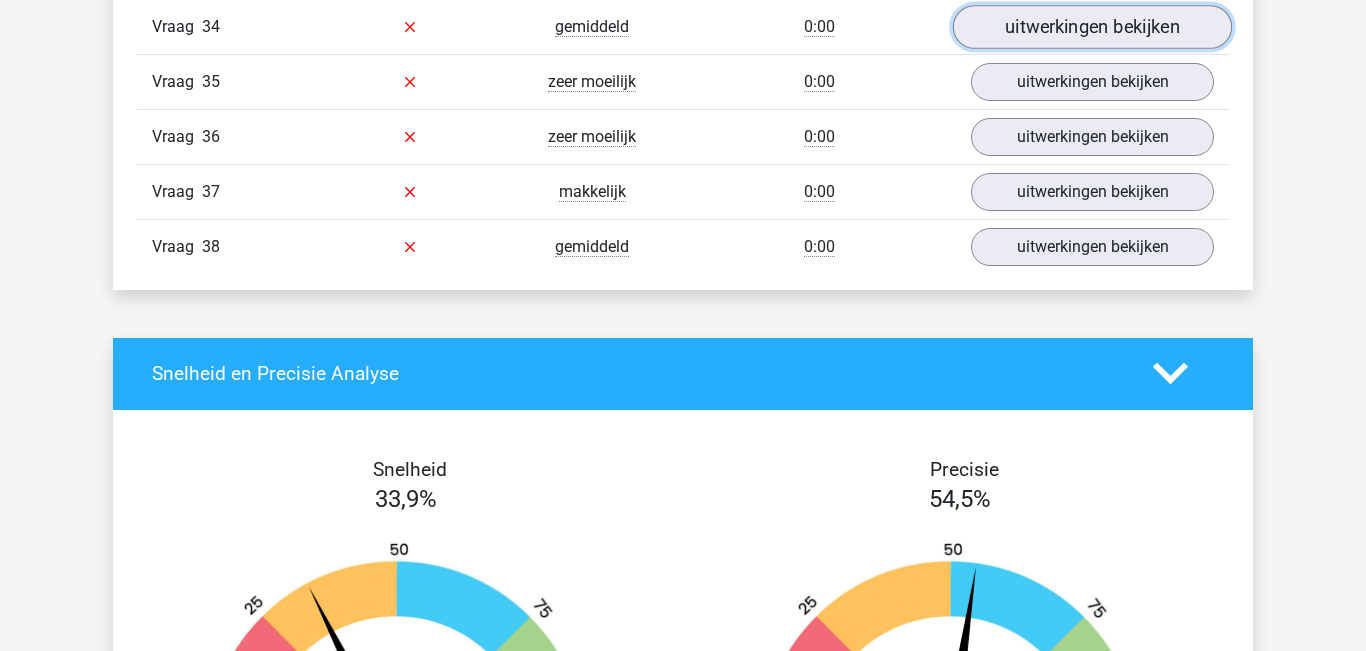 click on "uitwerkingen bekijken" at bounding box center [1092, 27] 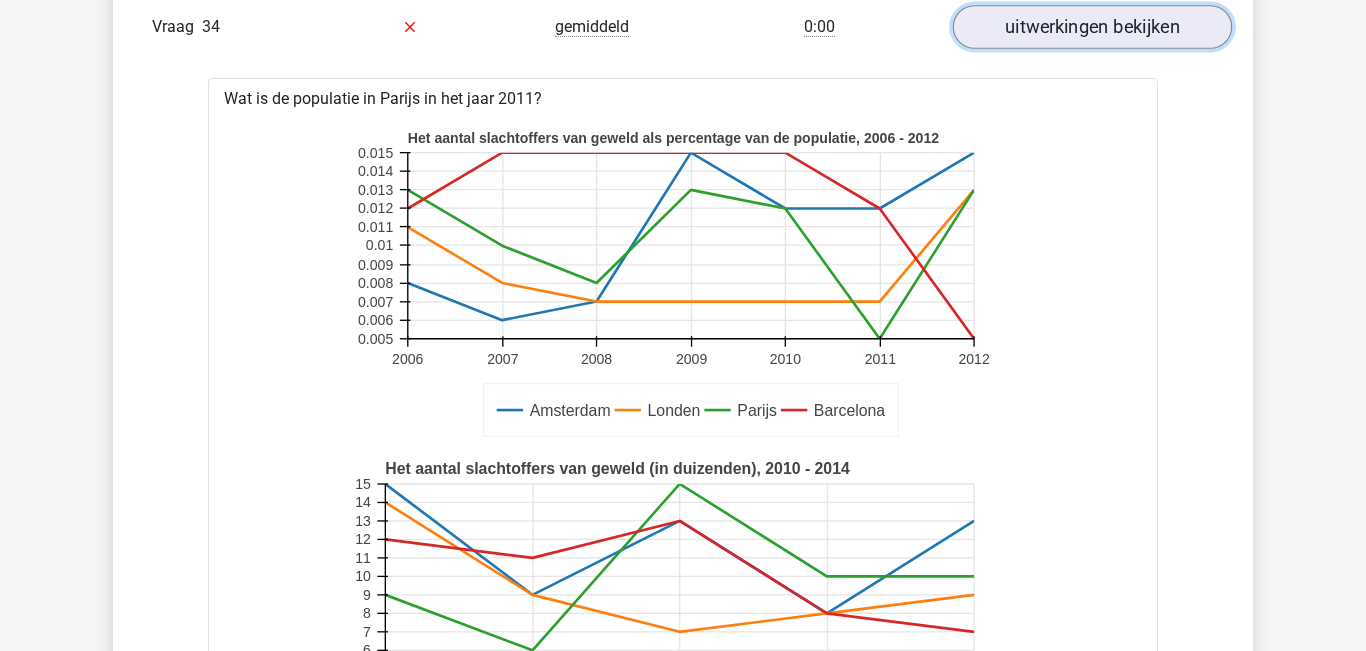 click on "uitwerkingen bekijken" at bounding box center [1092, 27] 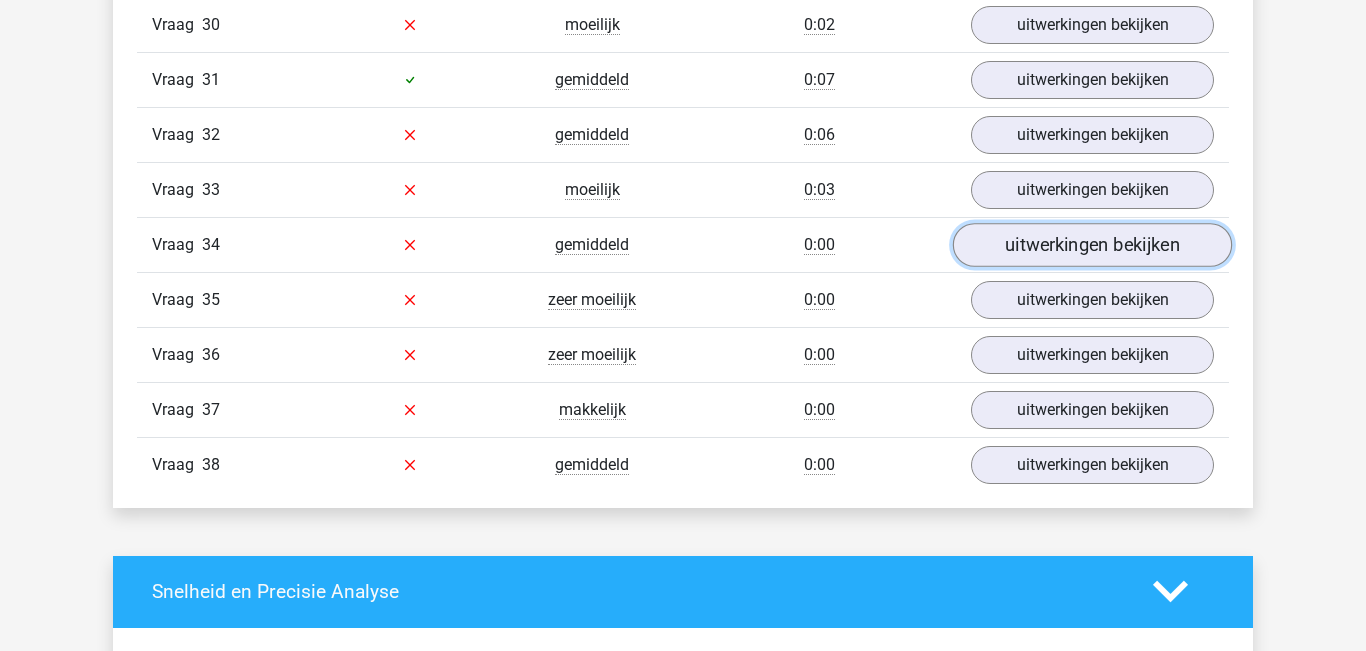 scroll, scrollTop: 3402, scrollLeft: 0, axis: vertical 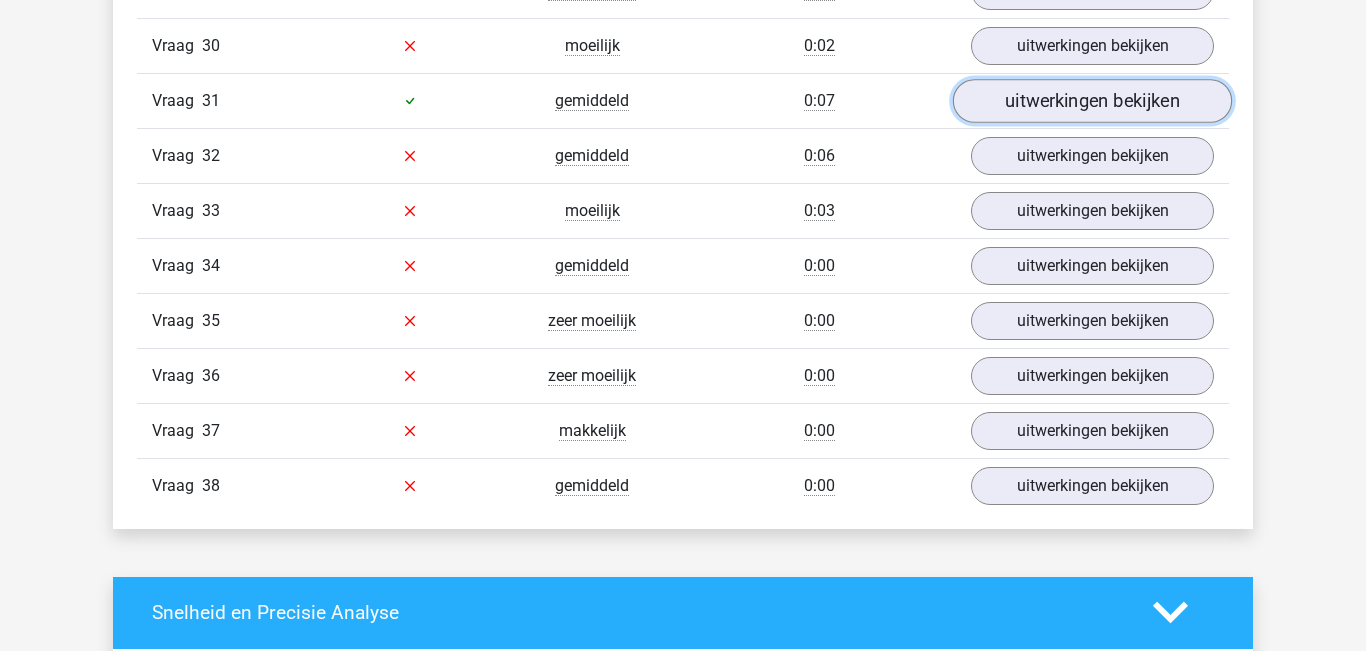 click on "uitwerkingen bekijken" at bounding box center [1092, 101] 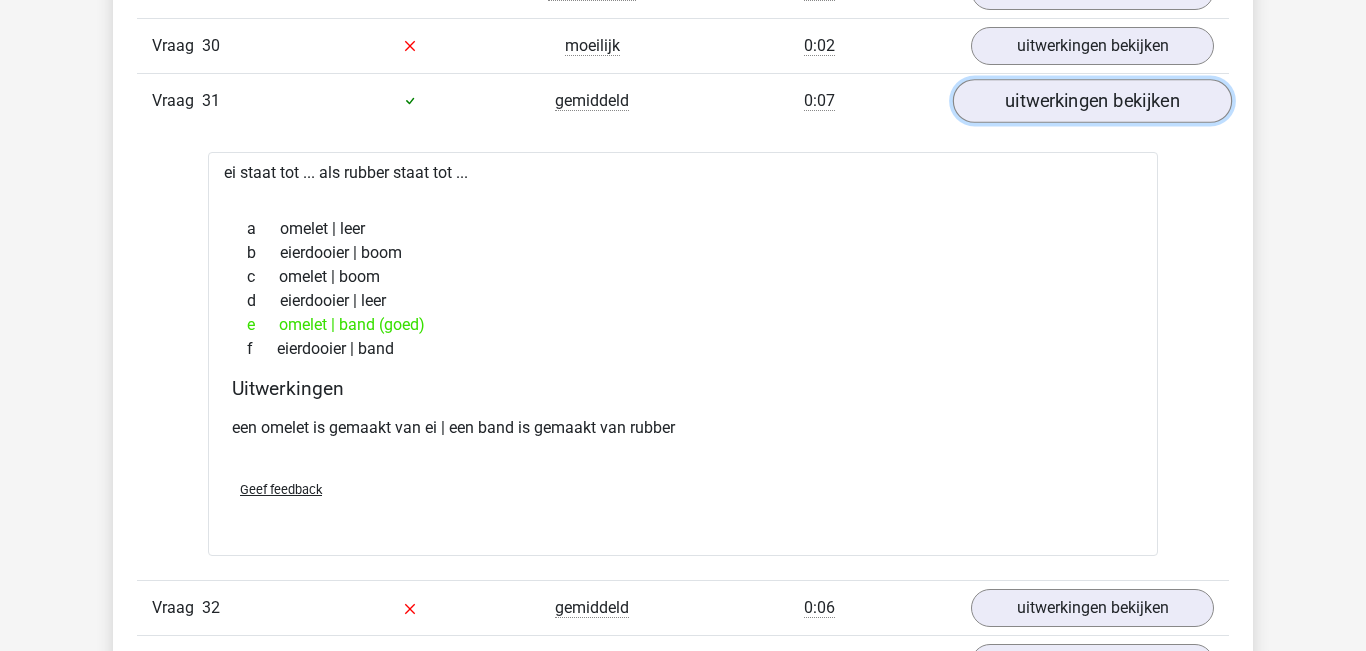 click on "uitwerkingen bekijken" at bounding box center (1092, 101) 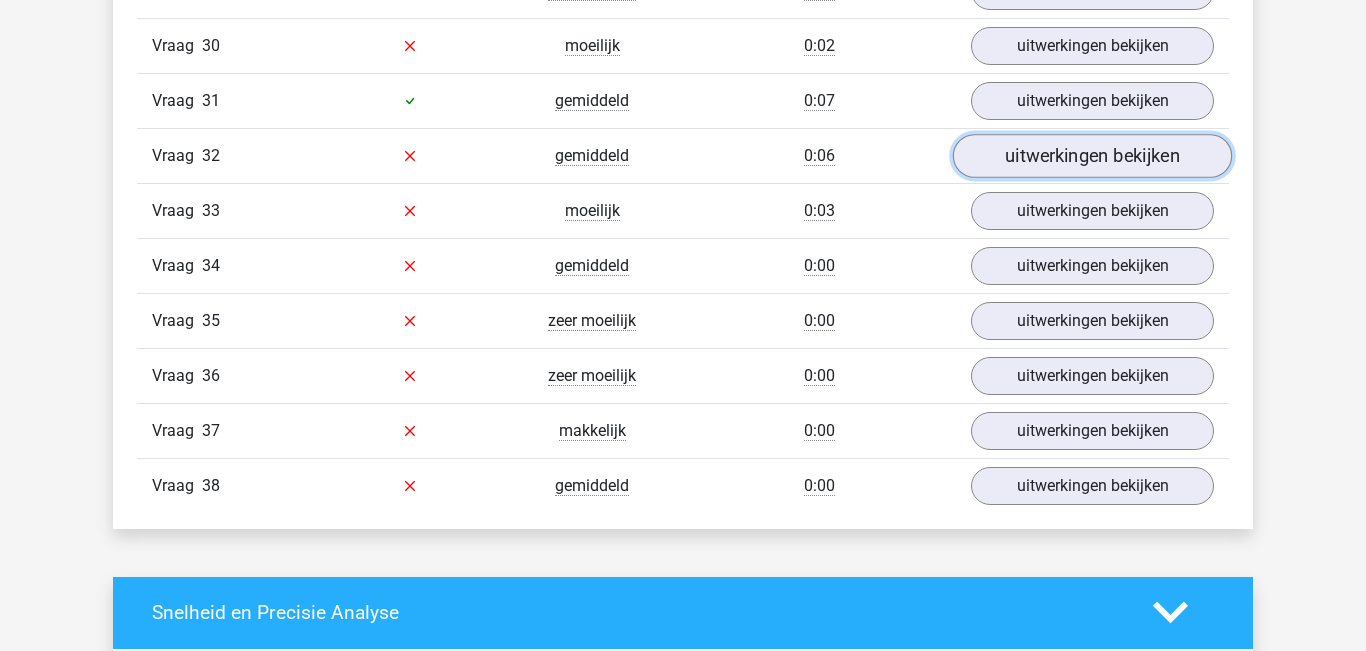 click on "uitwerkingen bekijken" at bounding box center (1092, 156) 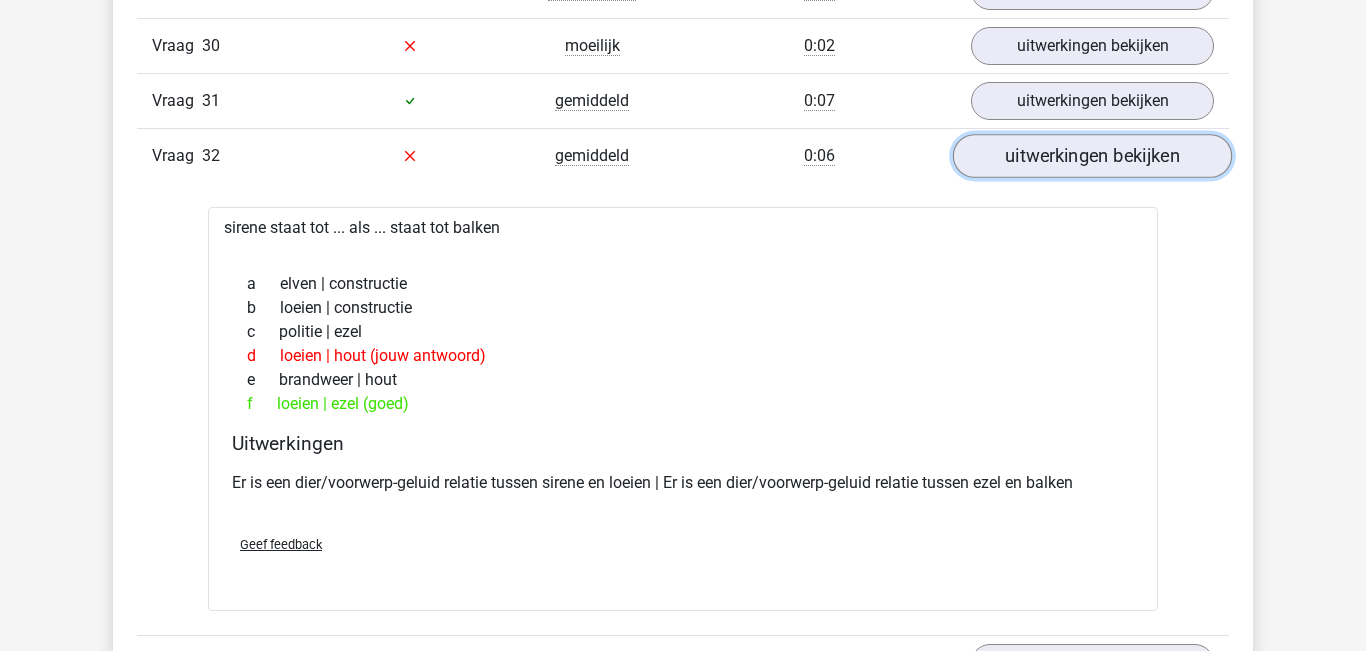 click on "uitwerkingen bekijken" at bounding box center (1092, 156) 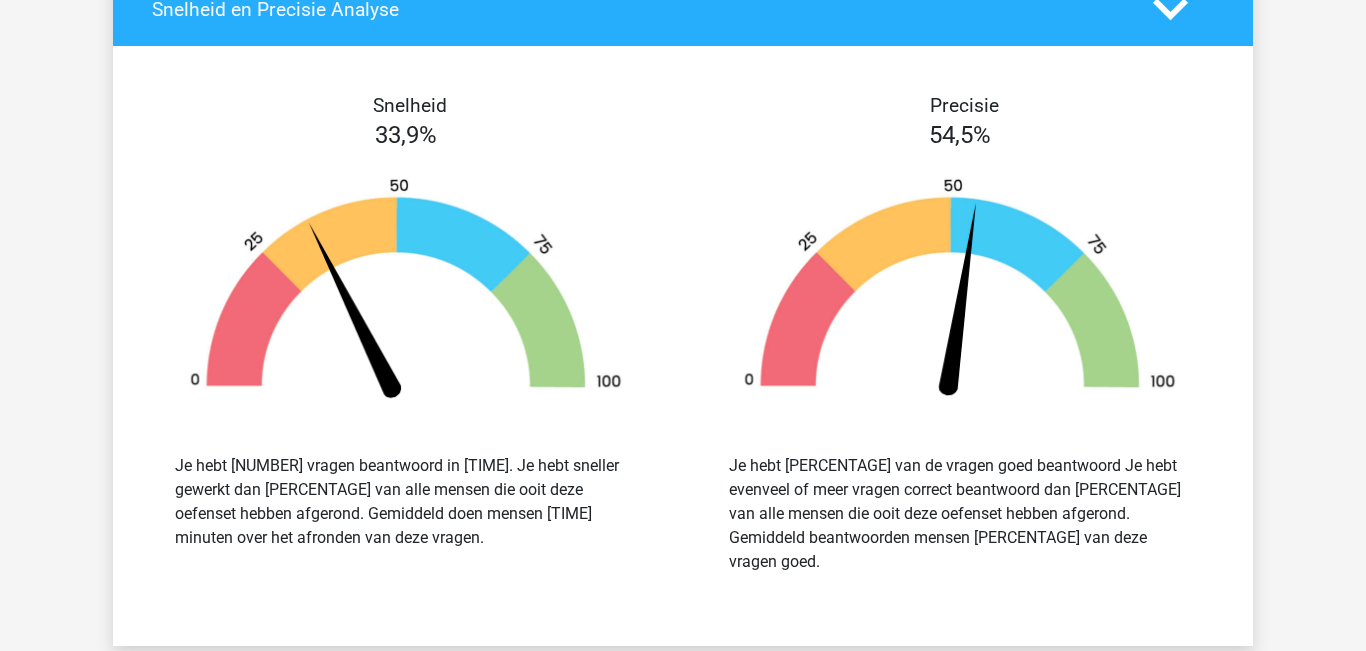 scroll, scrollTop: 4002, scrollLeft: 0, axis: vertical 